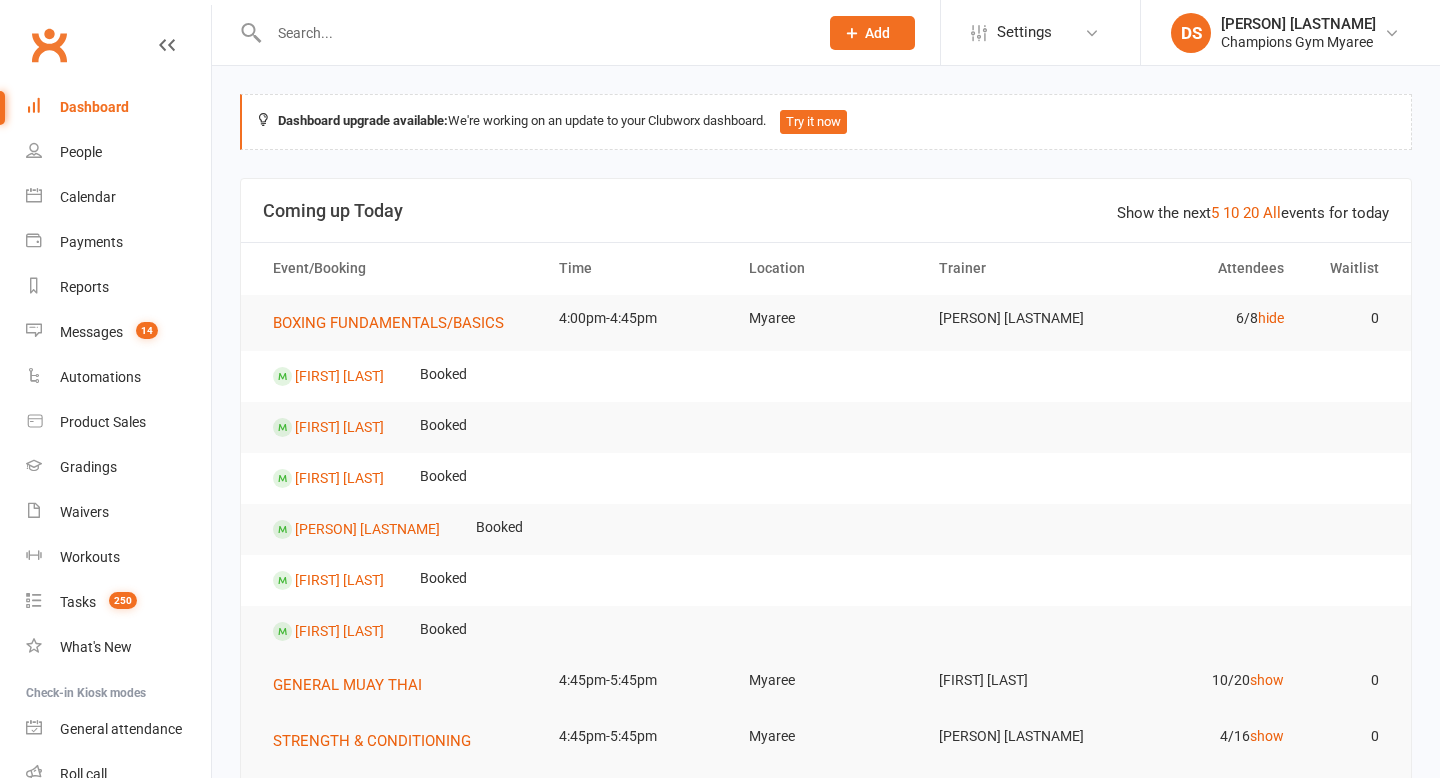 scroll, scrollTop: 0, scrollLeft: 0, axis: both 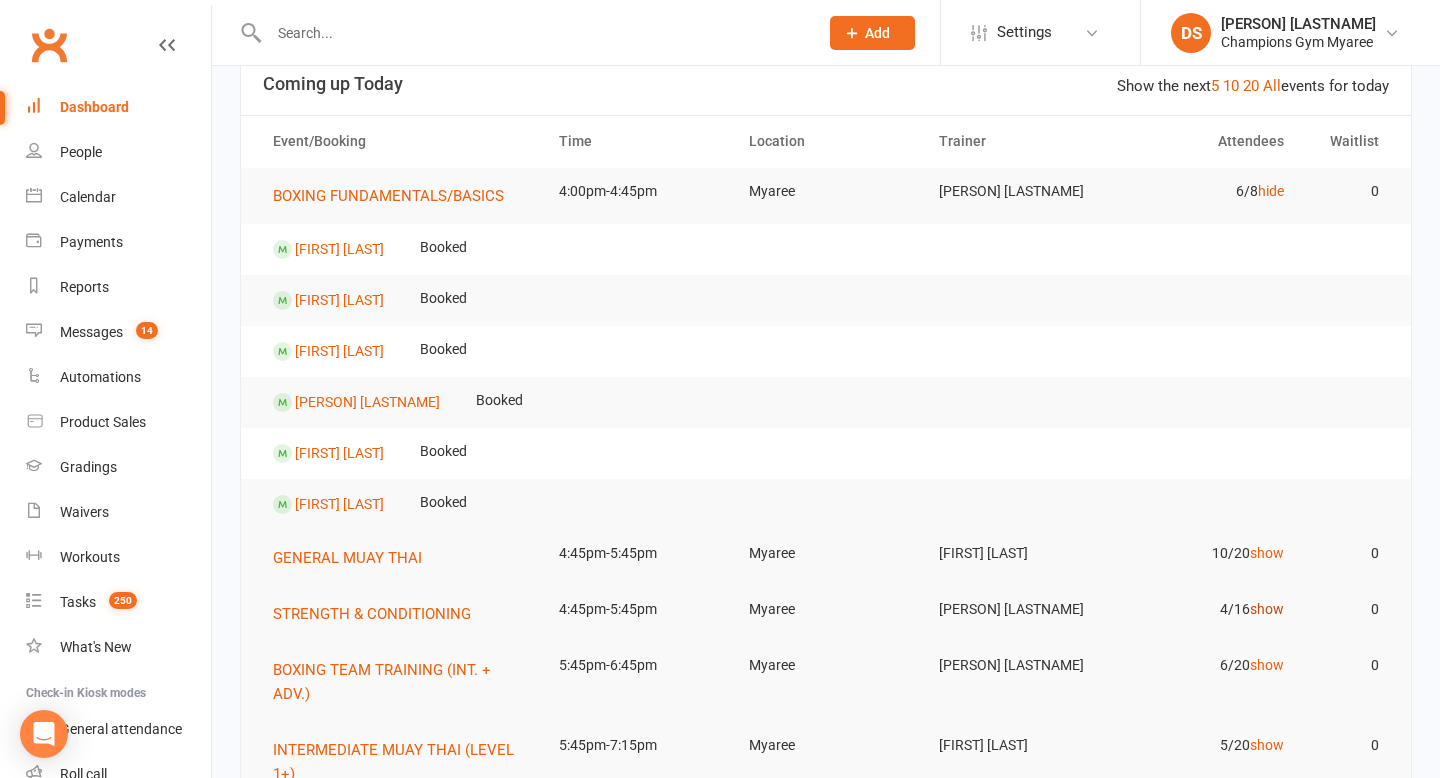 click on "show" at bounding box center [1267, 609] 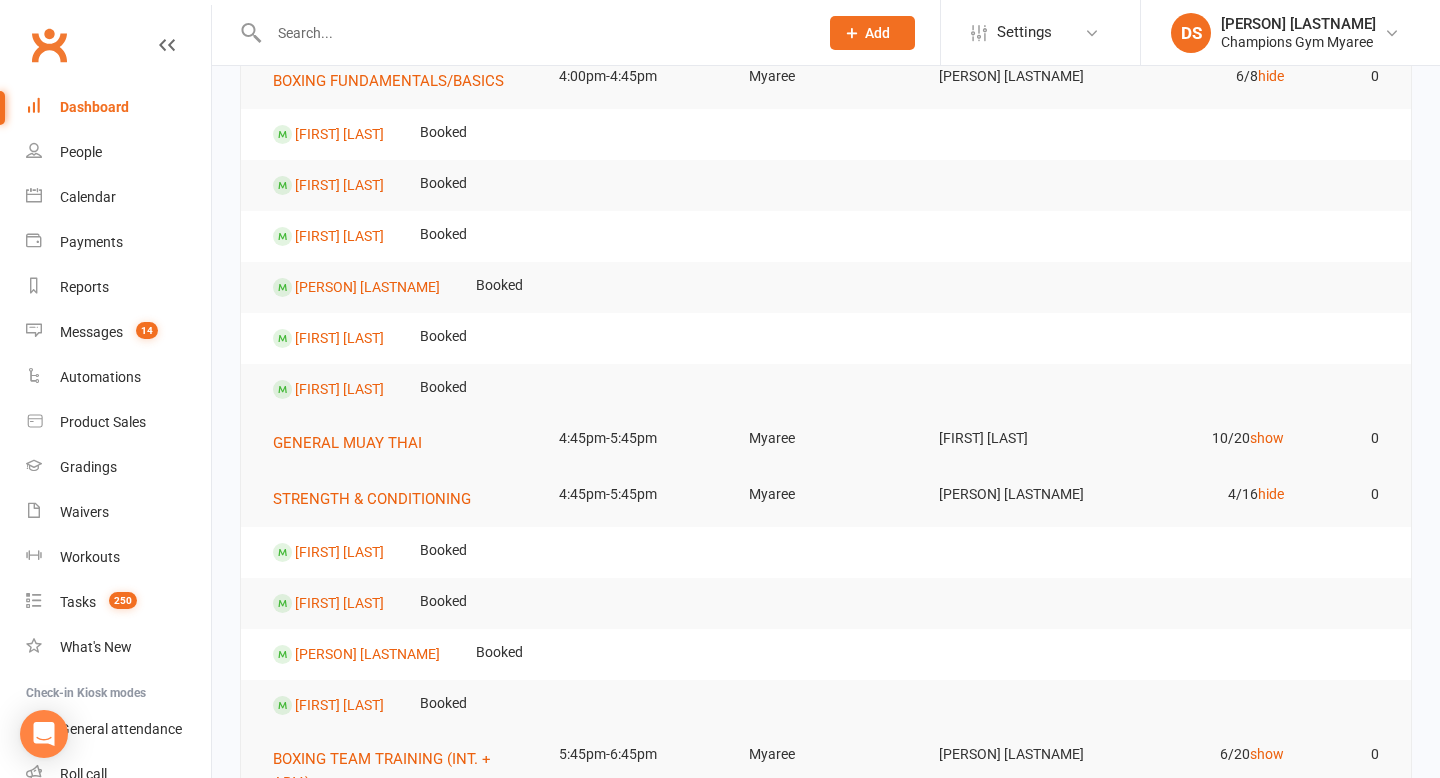 scroll, scrollTop: 243, scrollLeft: 0, axis: vertical 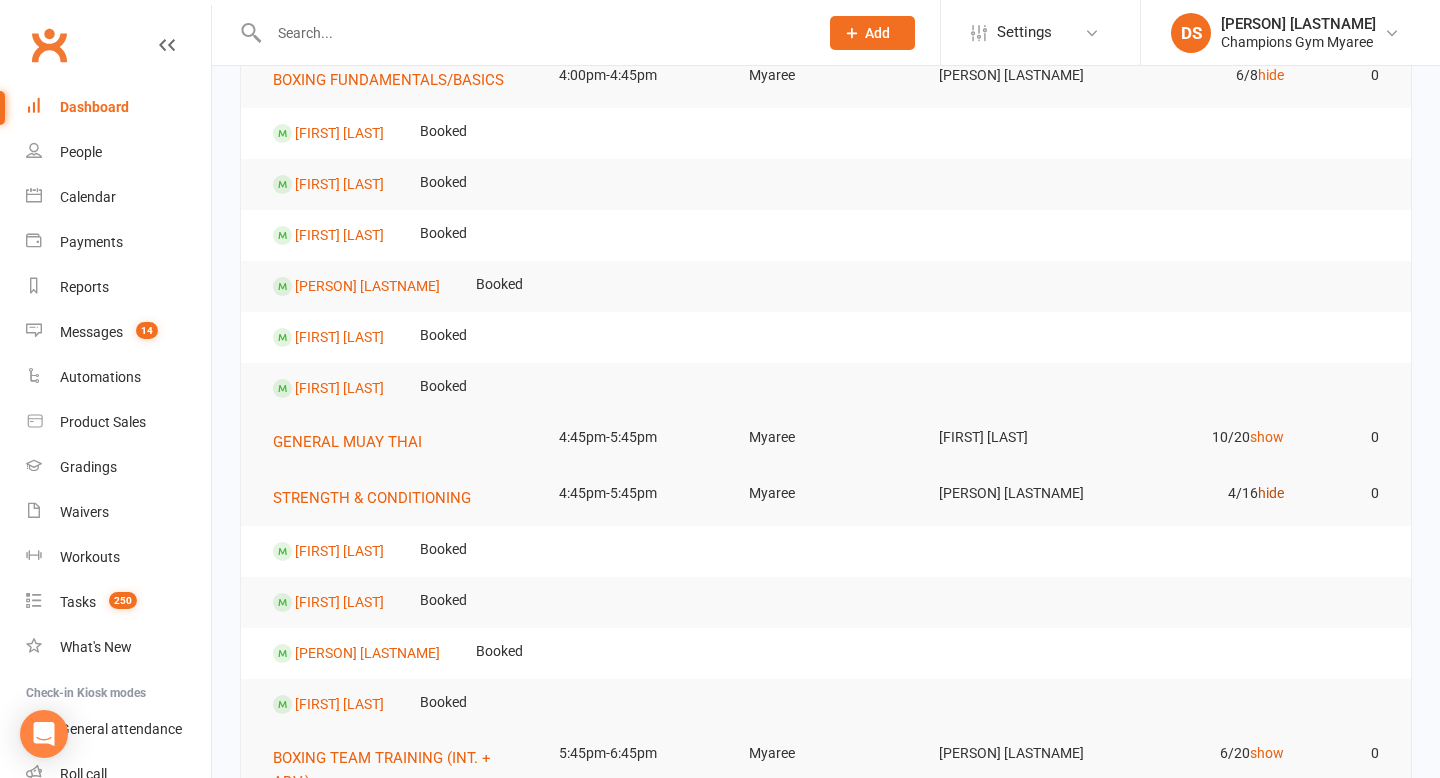 click on "hide" at bounding box center [1271, 493] 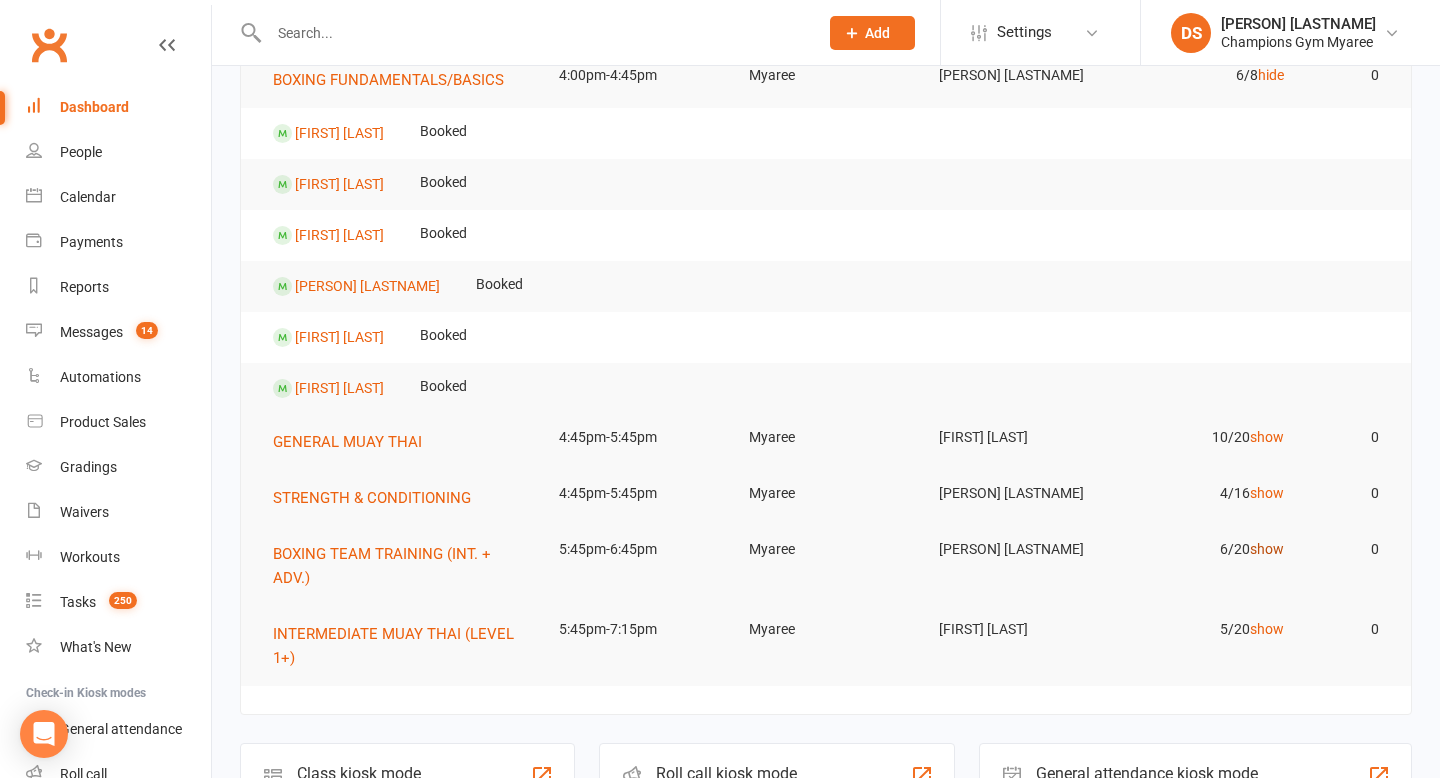 click on "show" at bounding box center [1267, 549] 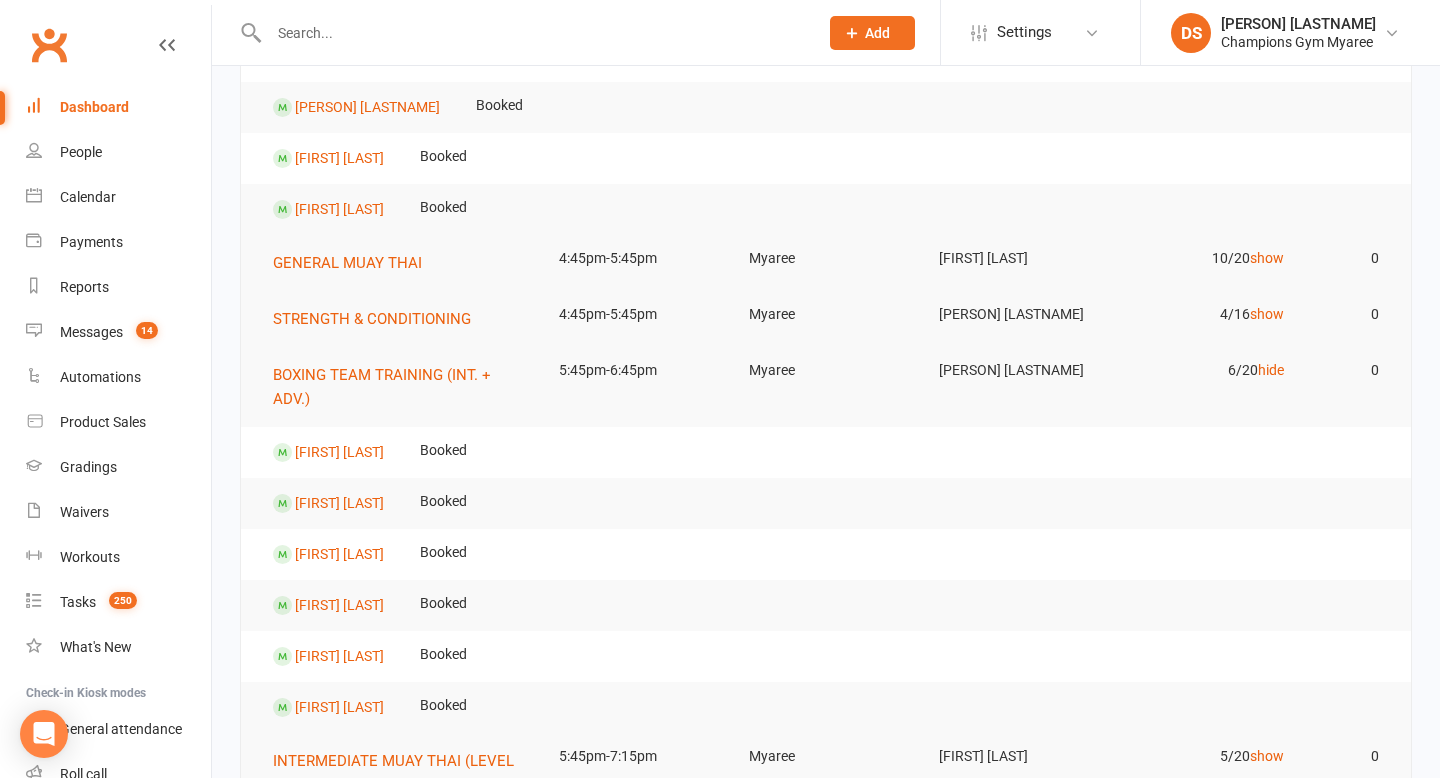 scroll, scrollTop: 424, scrollLeft: 0, axis: vertical 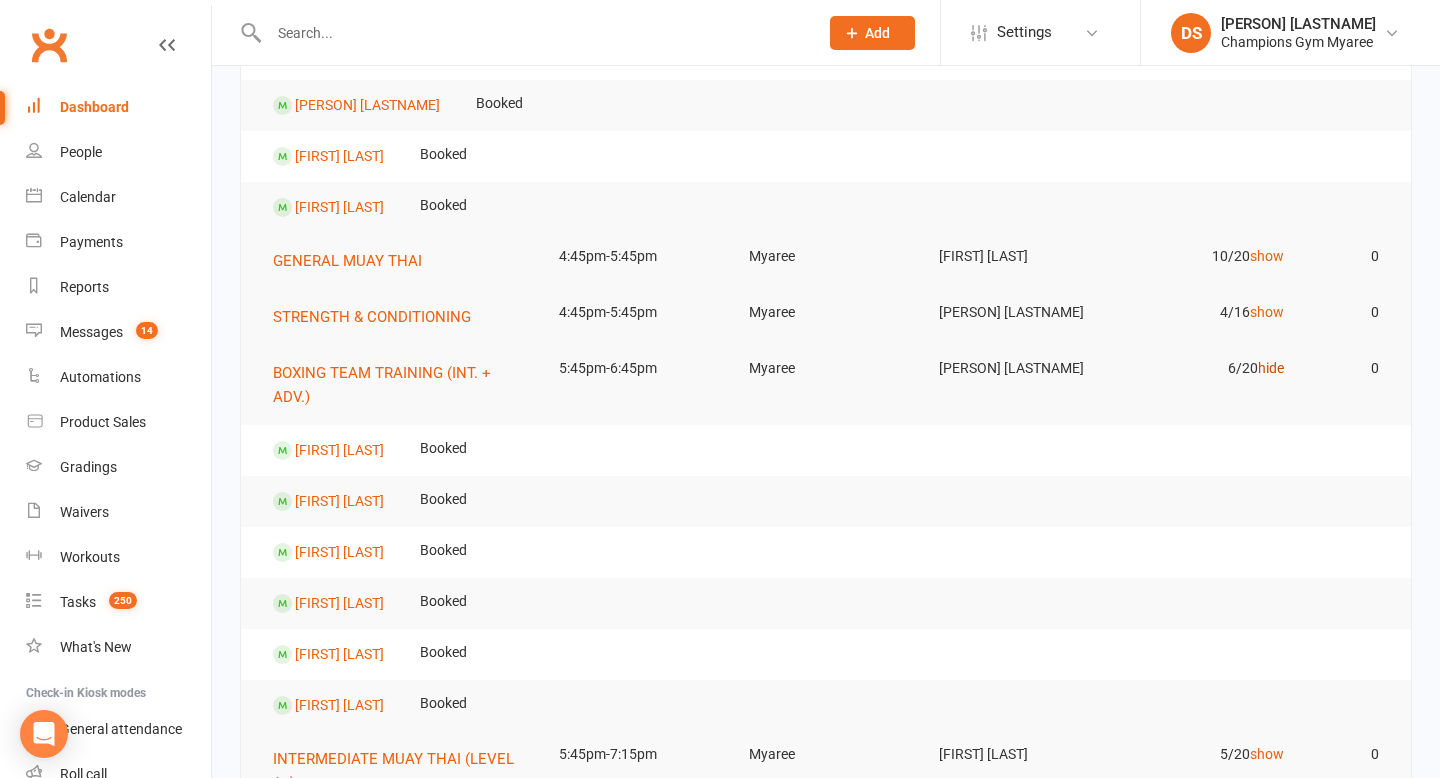 click on "hide" at bounding box center (1271, 368) 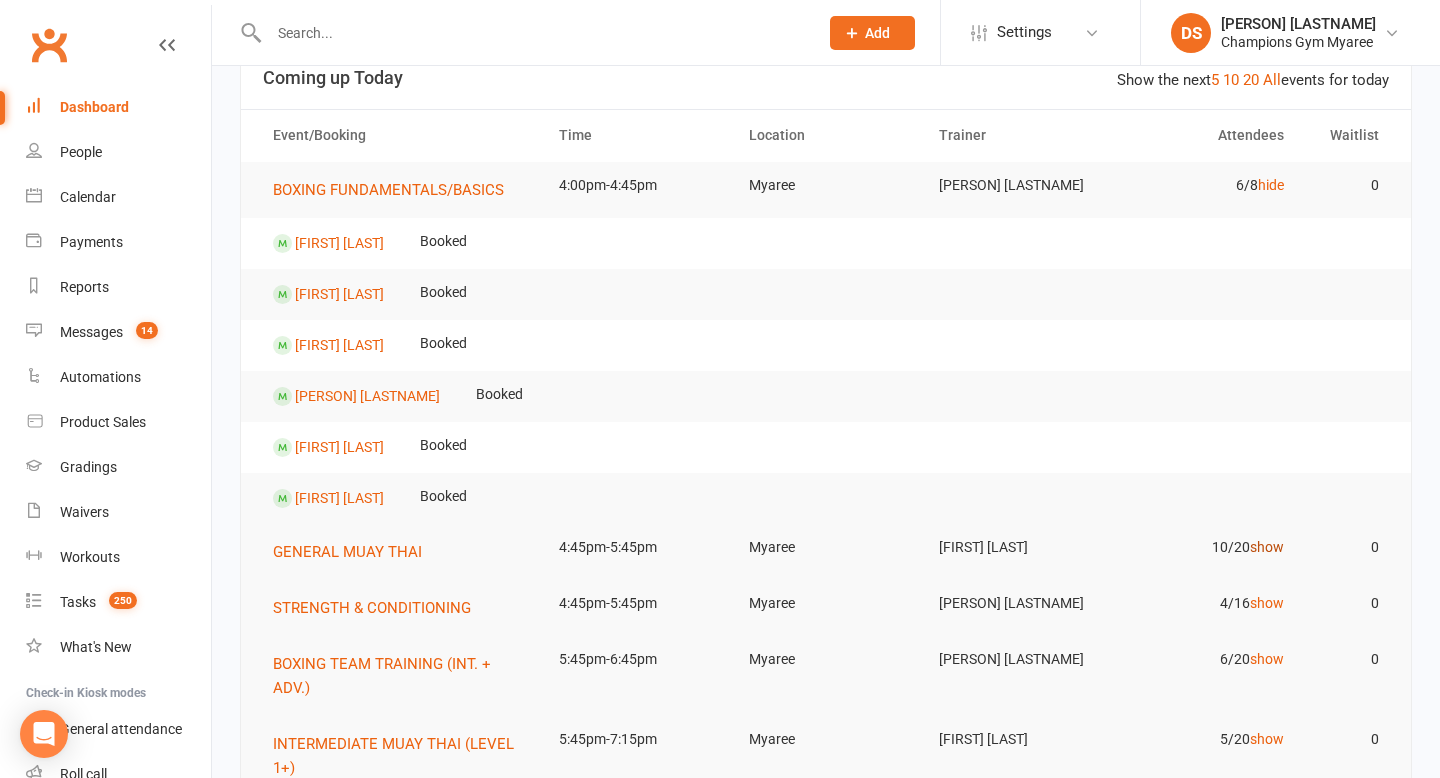 scroll, scrollTop: 129, scrollLeft: 0, axis: vertical 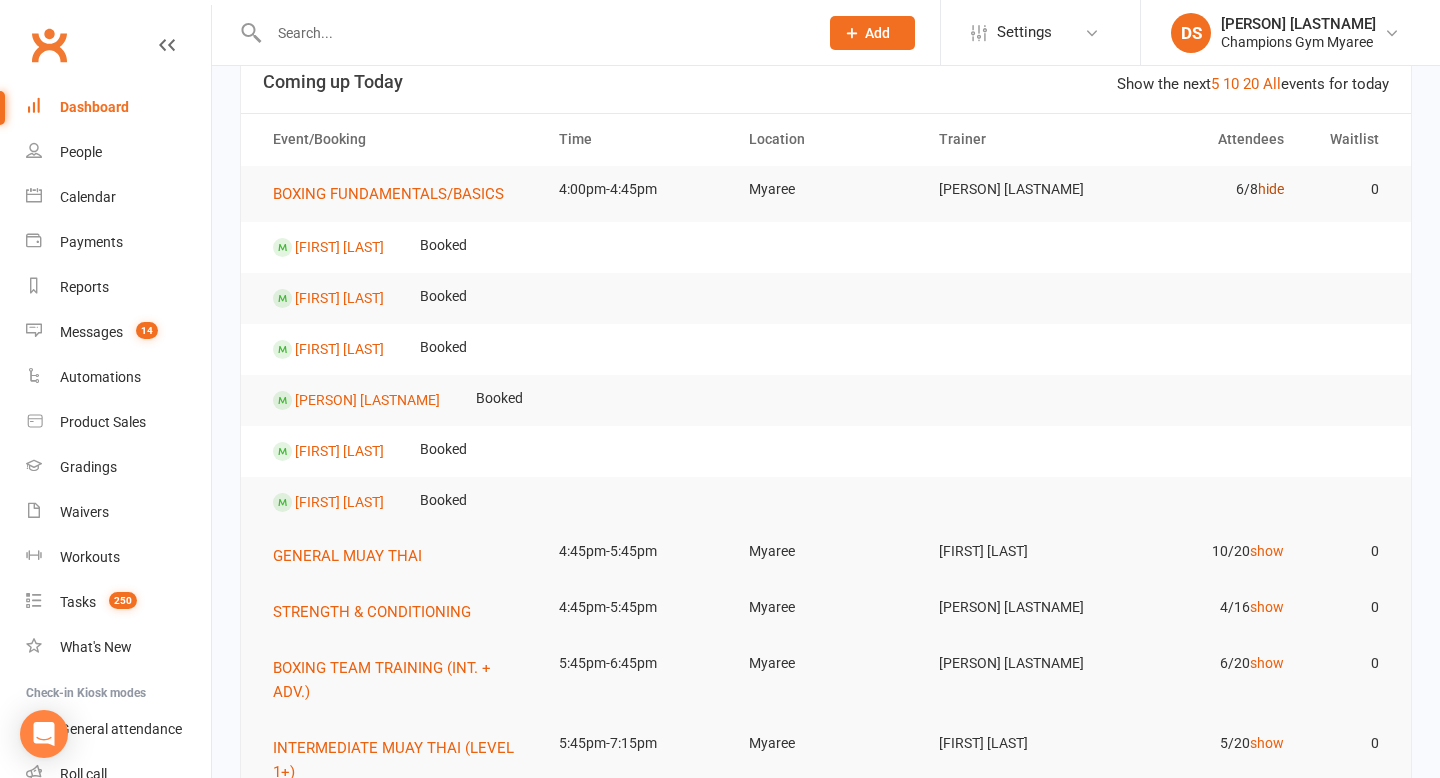 click on "hide" at bounding box center [1271, 189] 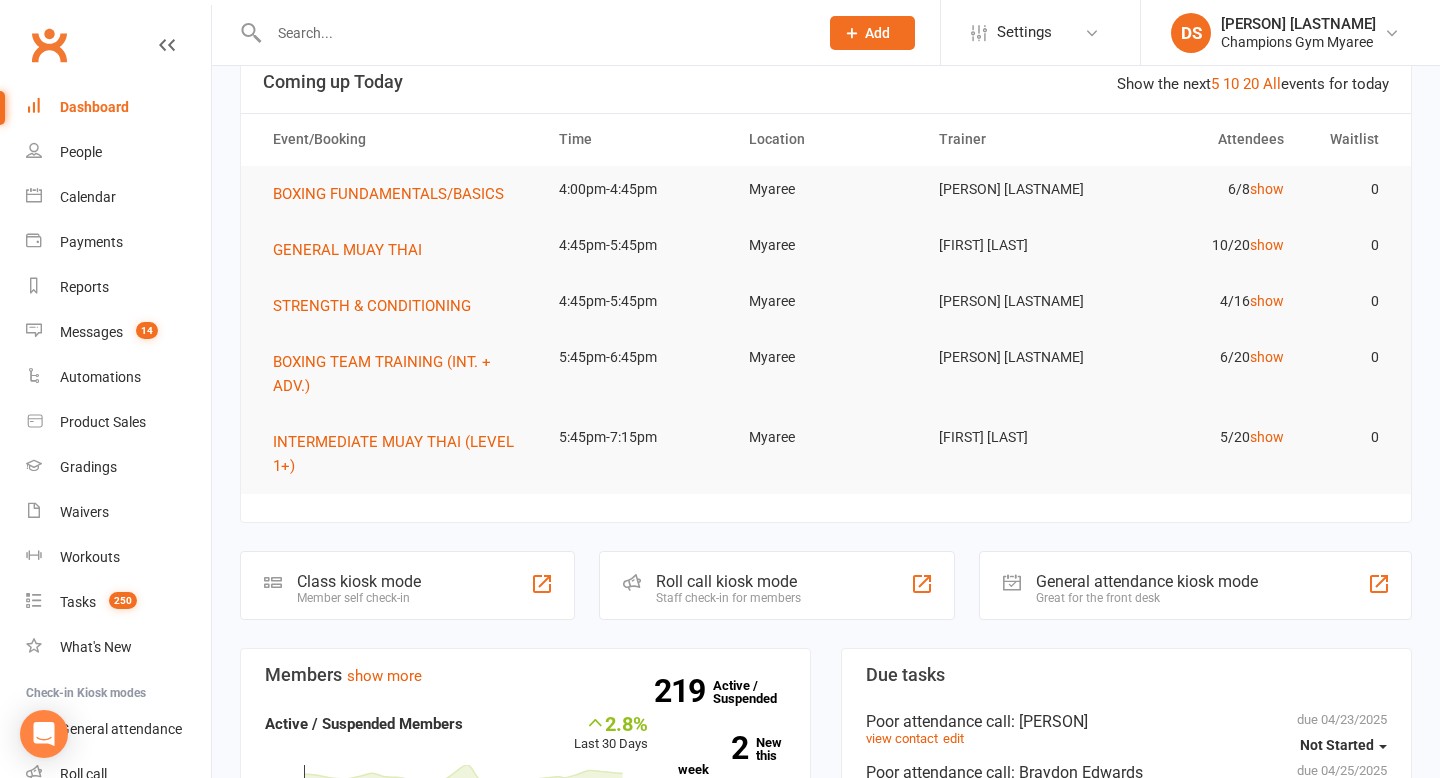 click at bounding box center [533, 33] 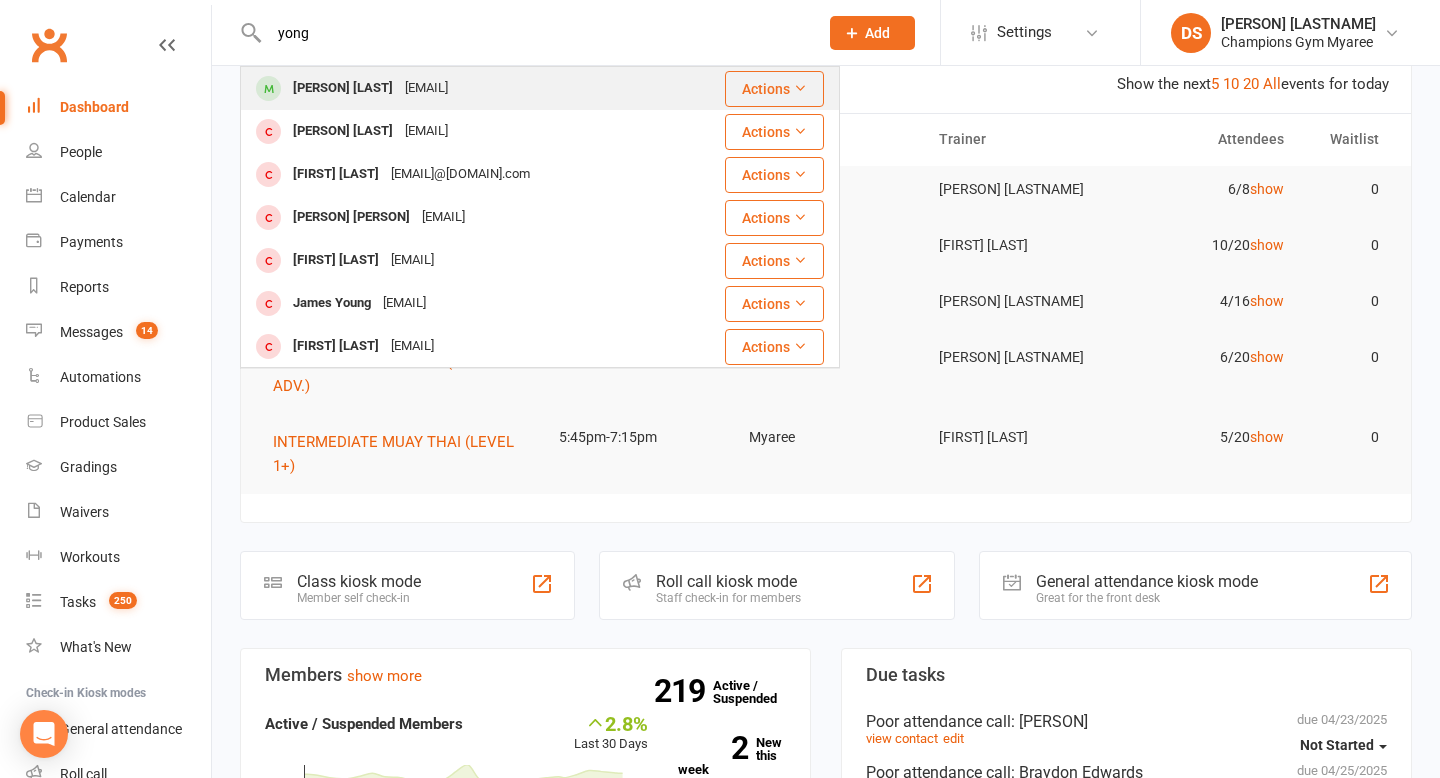 type on "yong" 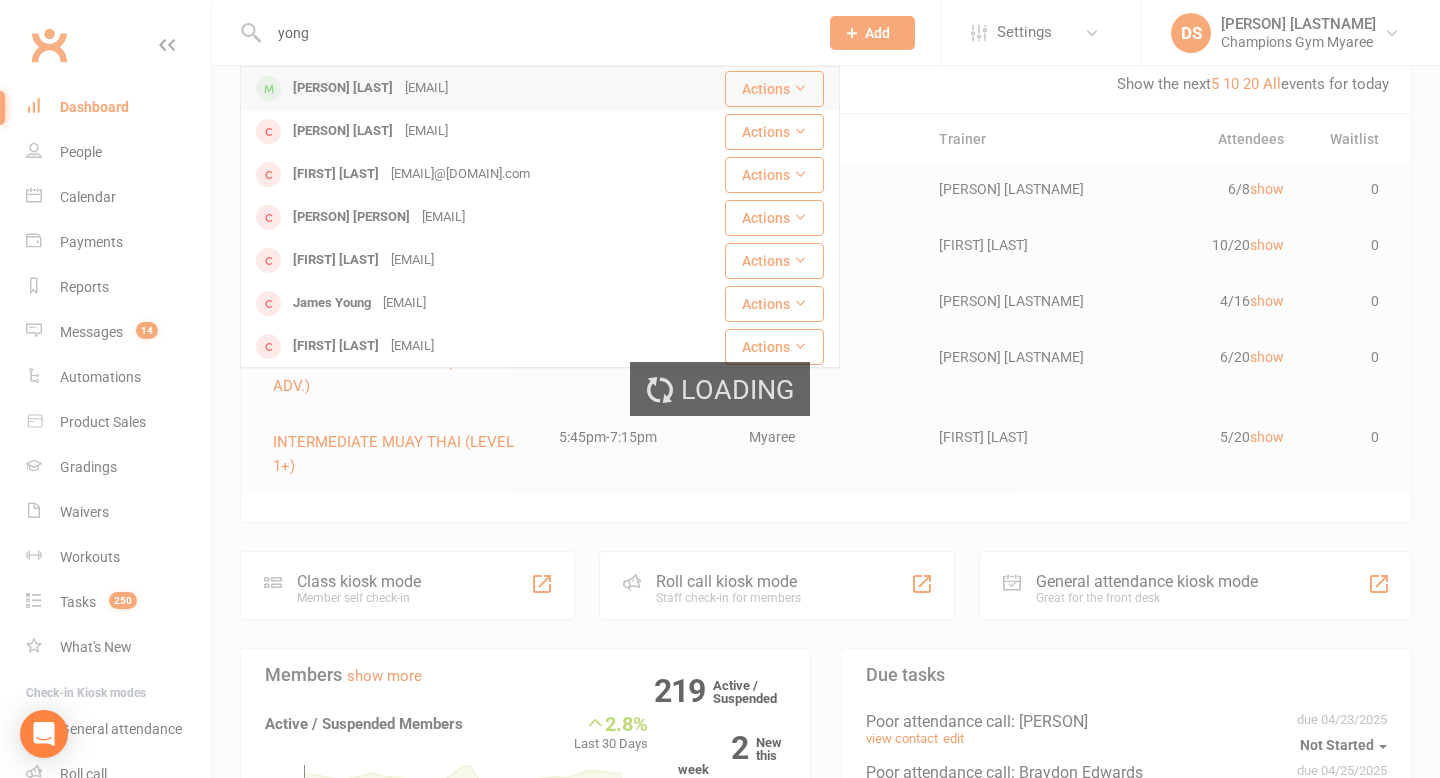 type 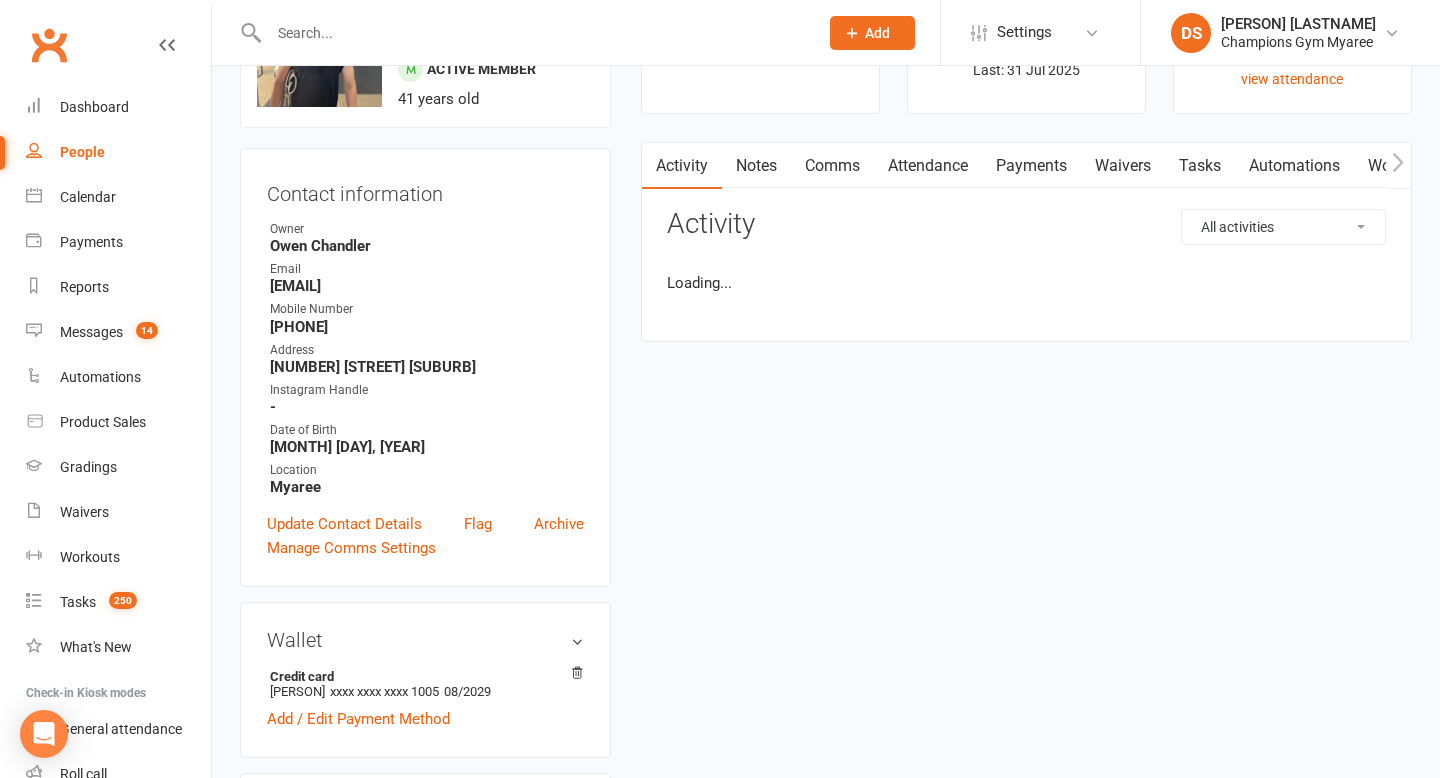 scroll, scrollTop: 0, scrollLeft: 0, axis: both 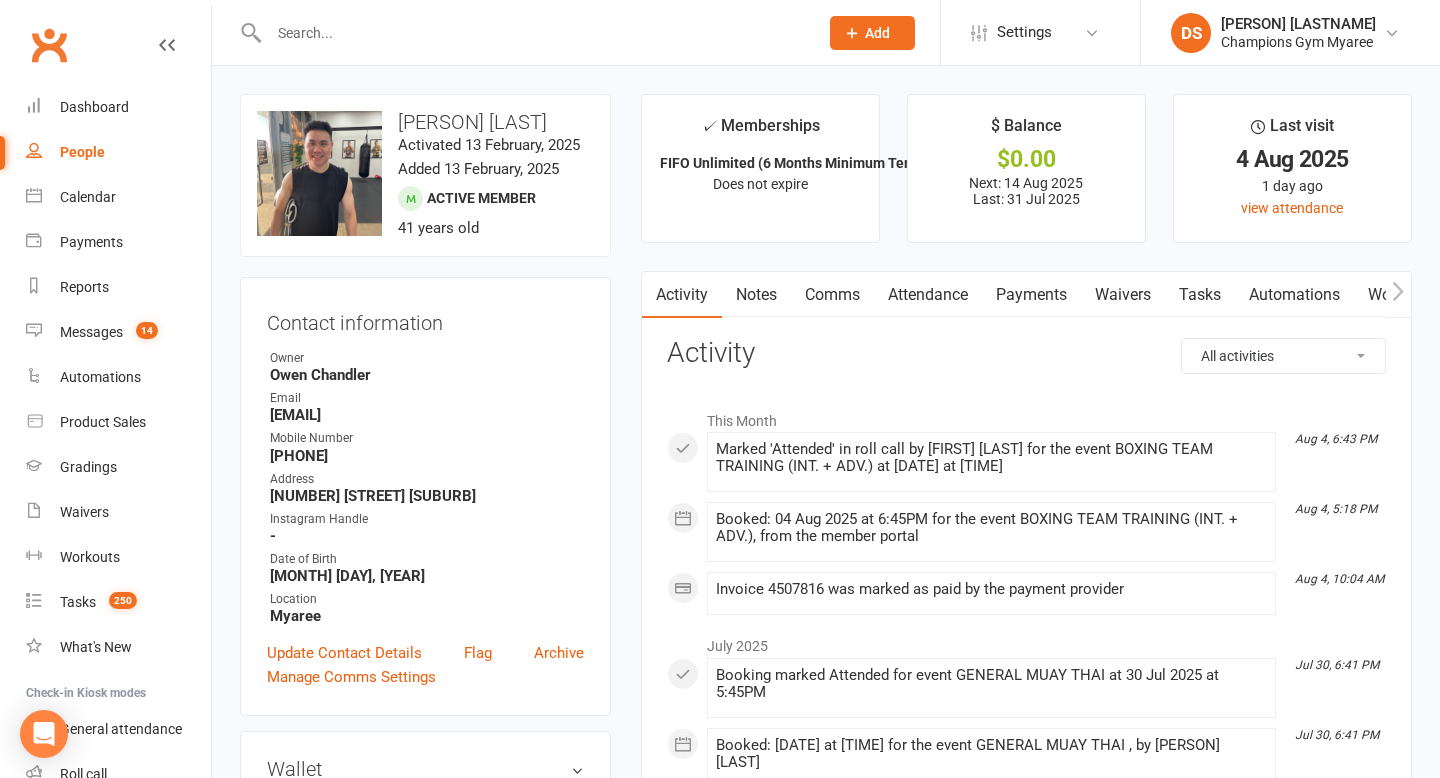 click on "Notes" at bounding box center [756, 295] 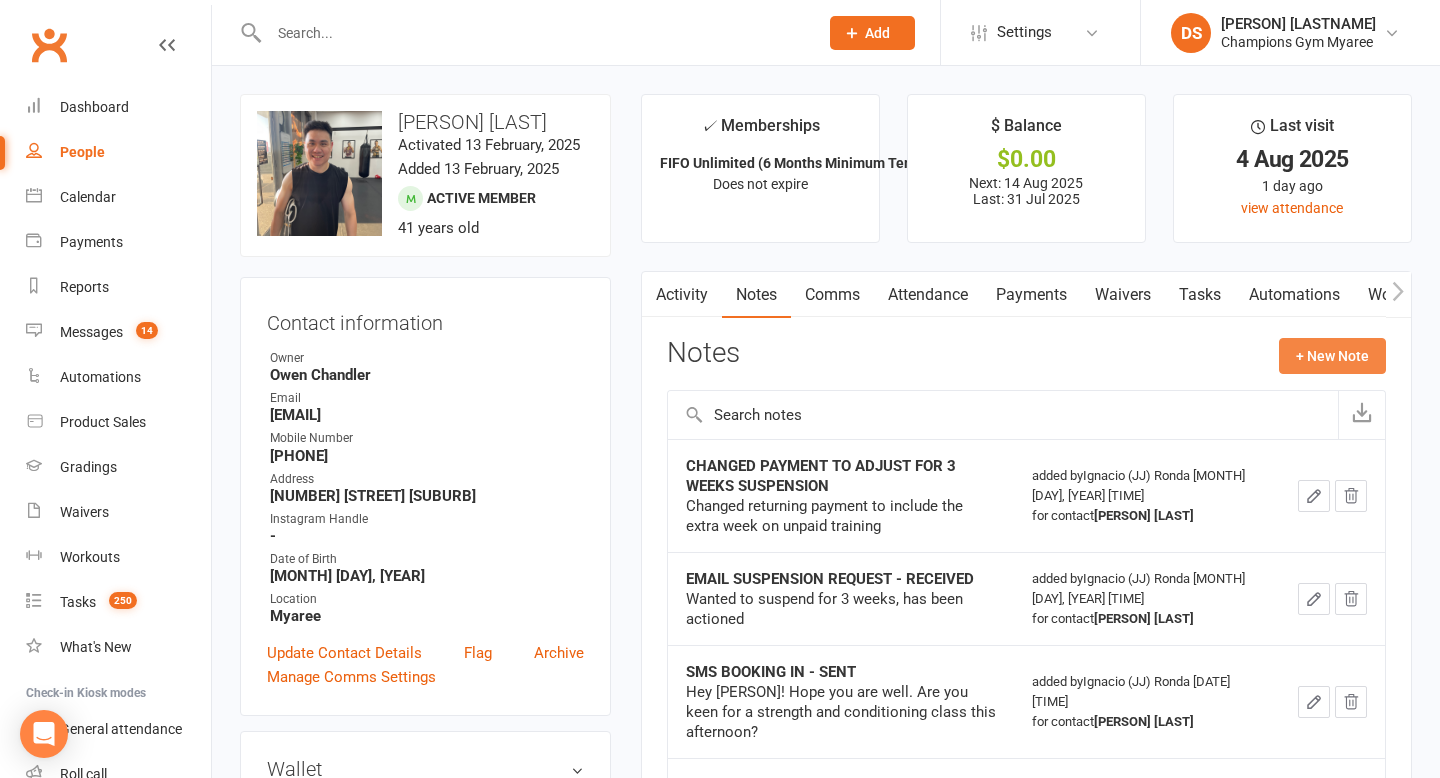 click on "+ New Note" at bounding box center (1332, 356) 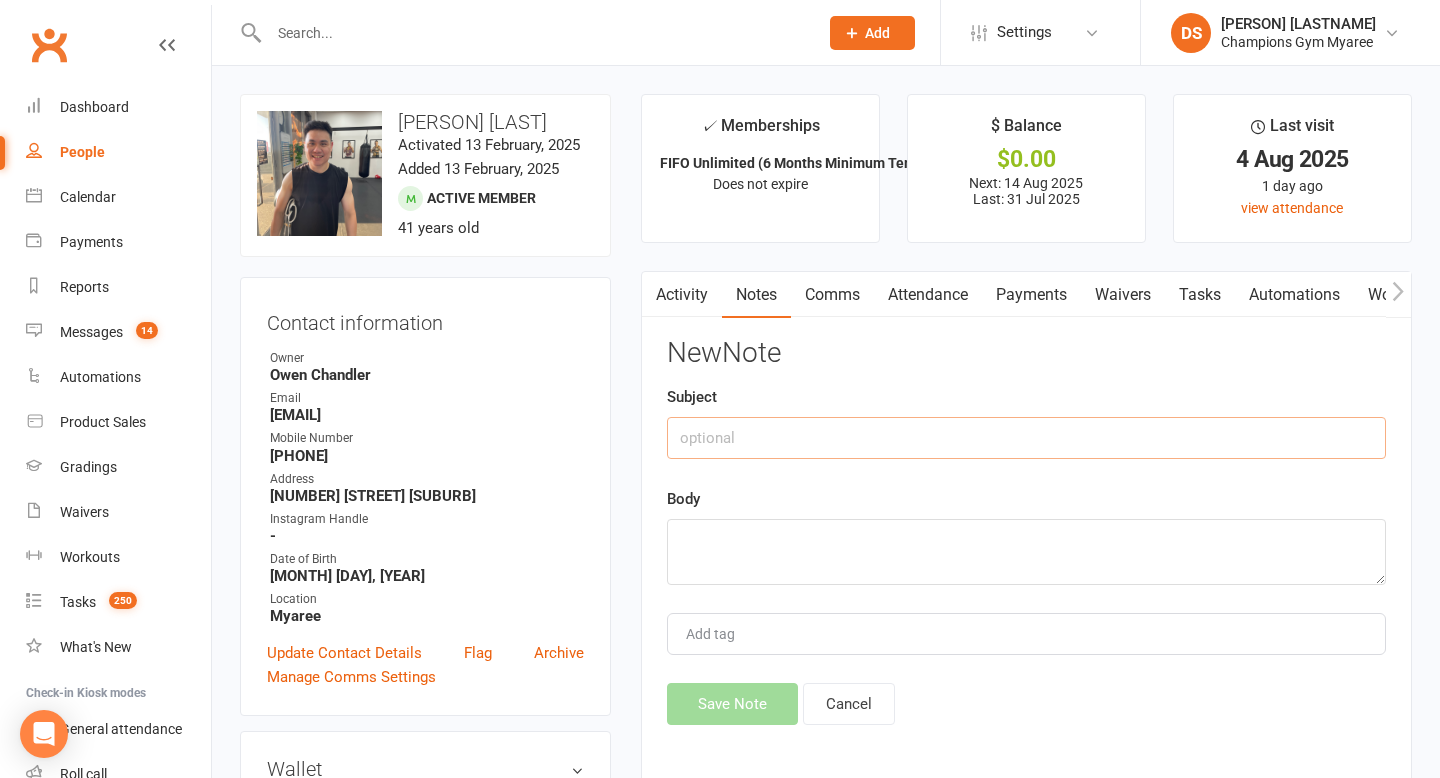 click at bounding box center [1026, 438] 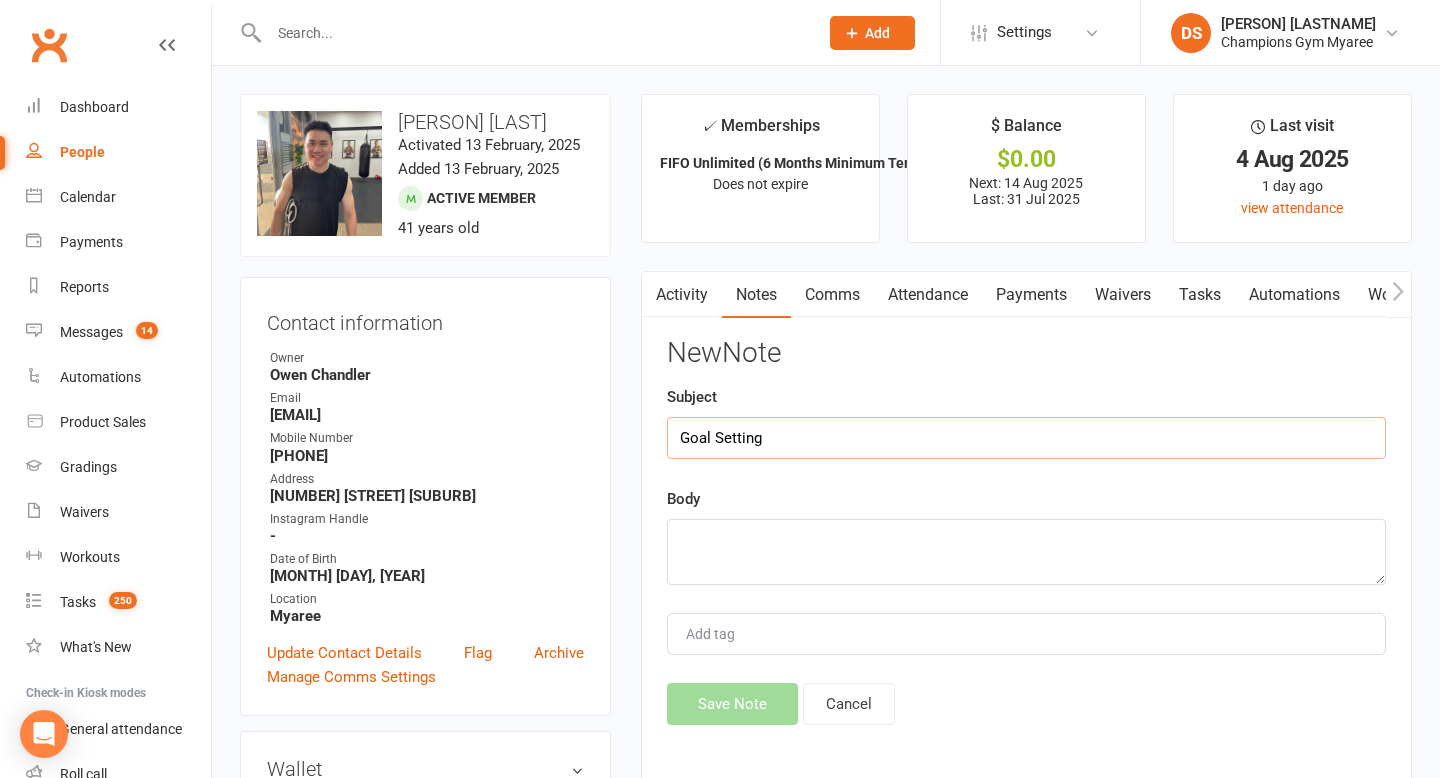 type on "Goal Setting" 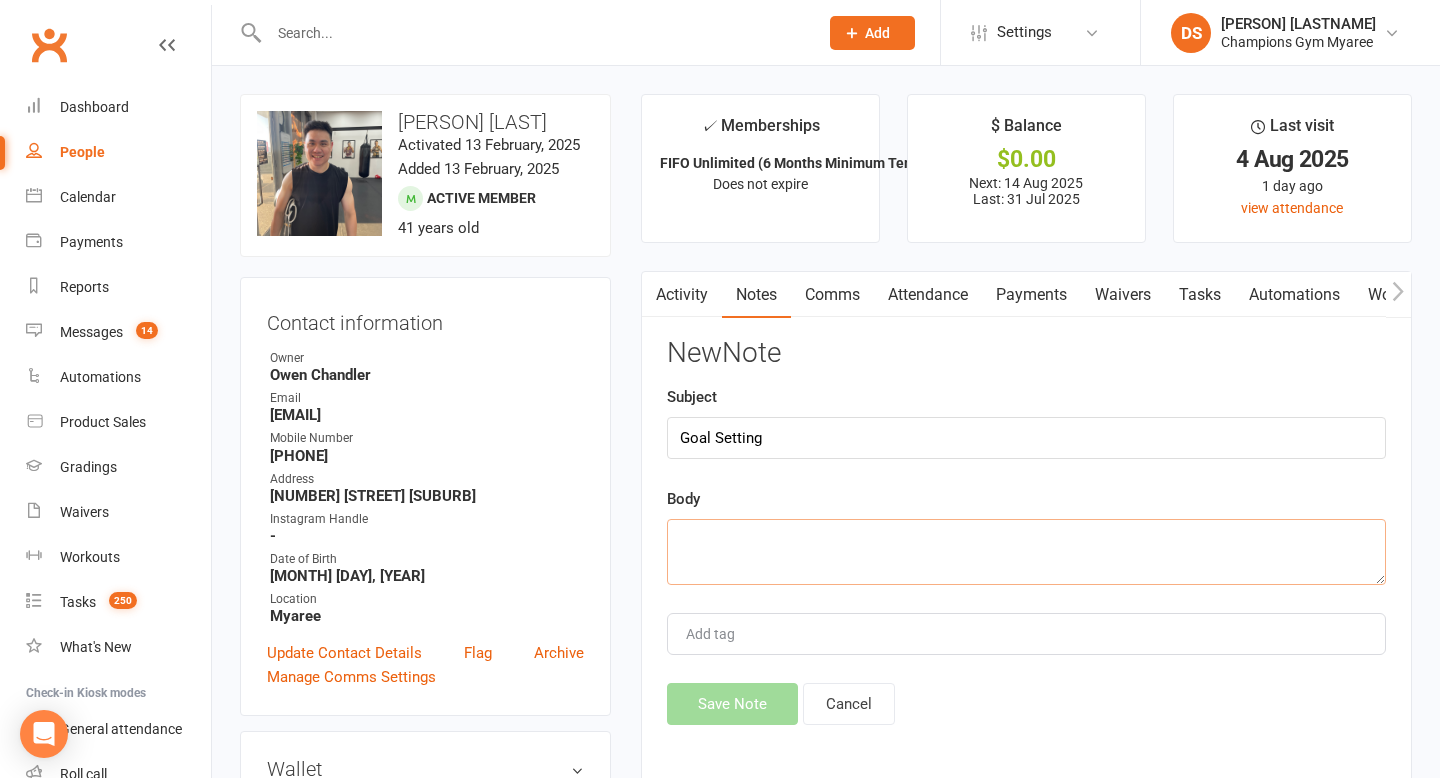 click at bounding box center (1026, 552) 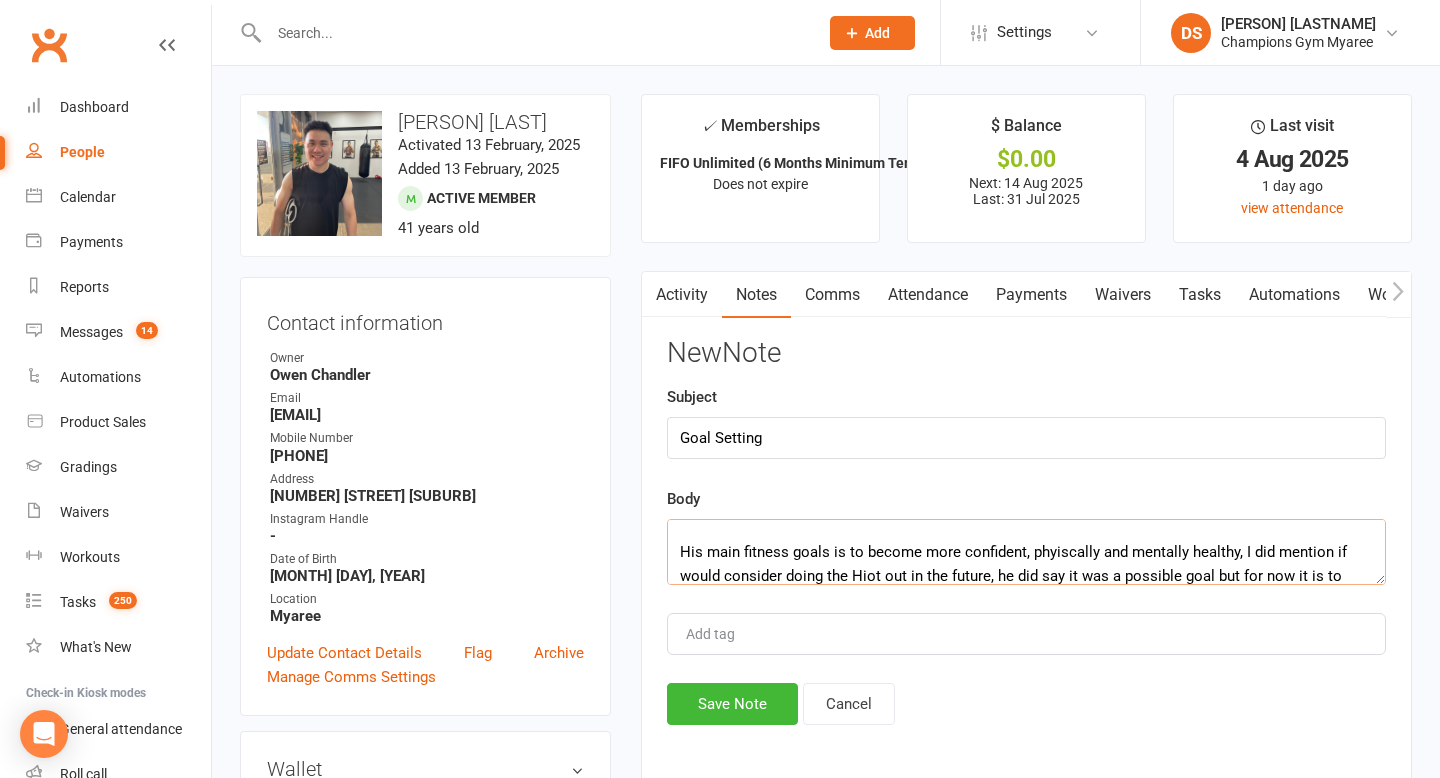 scroll, scrollTop: 84, scrollLeft: 0, axis: vertical 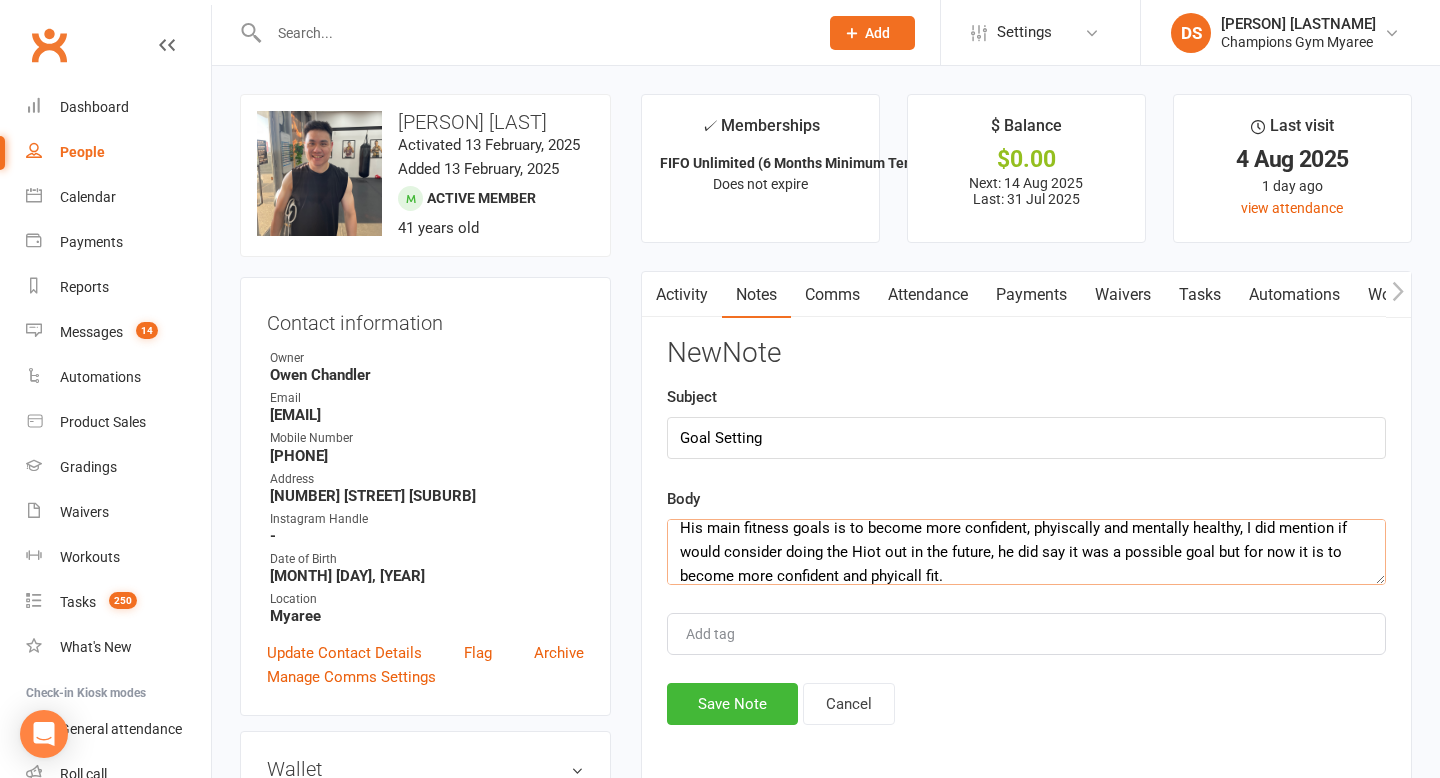 click on "Speaking to [PERSON] in the gym. His main priority is his mental health and coming to the gym helps with that. Hes currently having therapy to deal with his mental health, dealing with his divorce.
His main fitness goals is to become more confident, phyiscally and mentally healthy, I did mention if would consider doing the Hiot out in the future, he did say it was a possible goal but for now it is to become more confident and phyicall fit." at bounding box center (1026, 552) 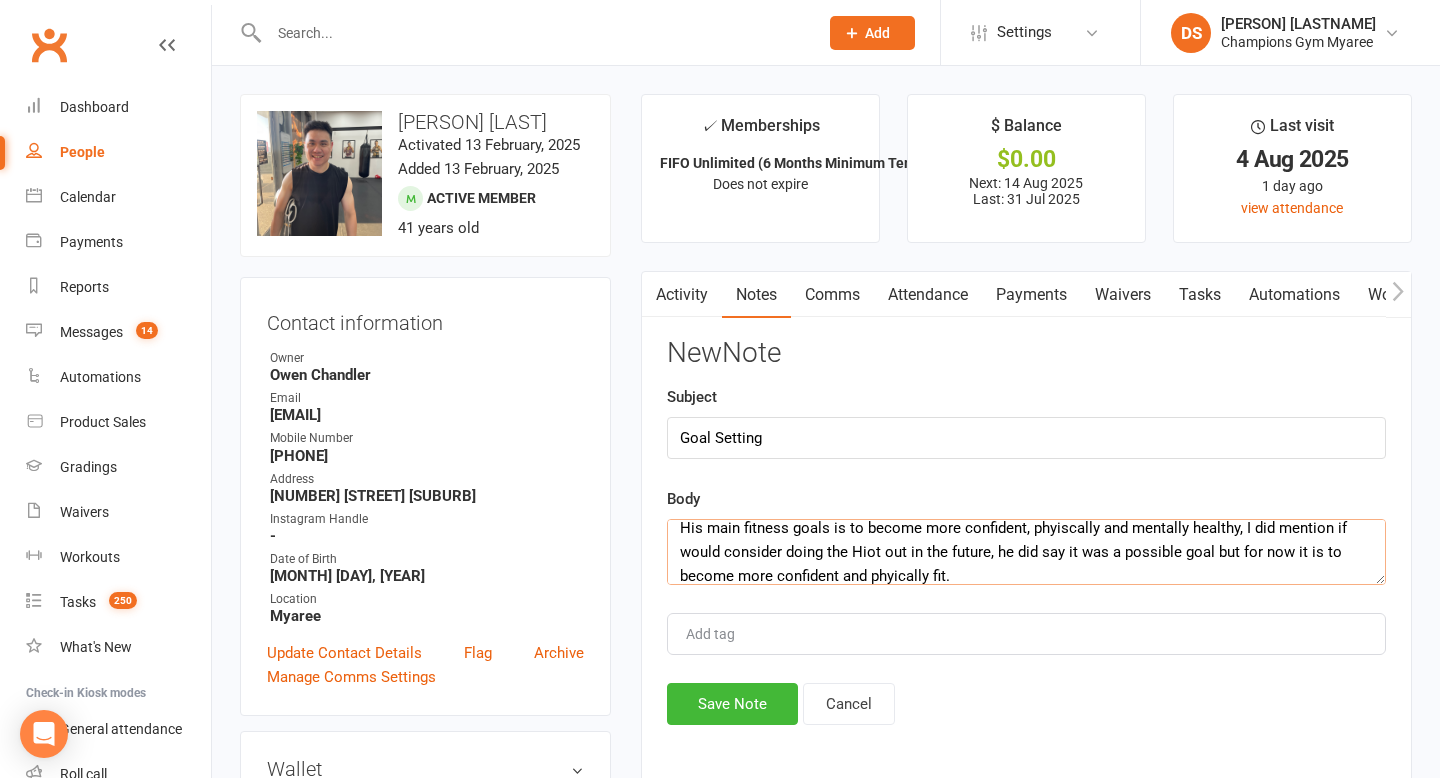 click on "Speaking to [NAME] in the gym. His main priority is his mental health and coming to the gym helps with that. Hes currently having therapy to deal with his mental health, dealing with his divorce.
His main fitness goals is to become more confident, phyiscally and mentally healthy, I did mention if would consider doing the Hiot out in the future, he did say it was a possible goal but for now it is to become more confident and phyically fit." at bounding box center (1026, 552) 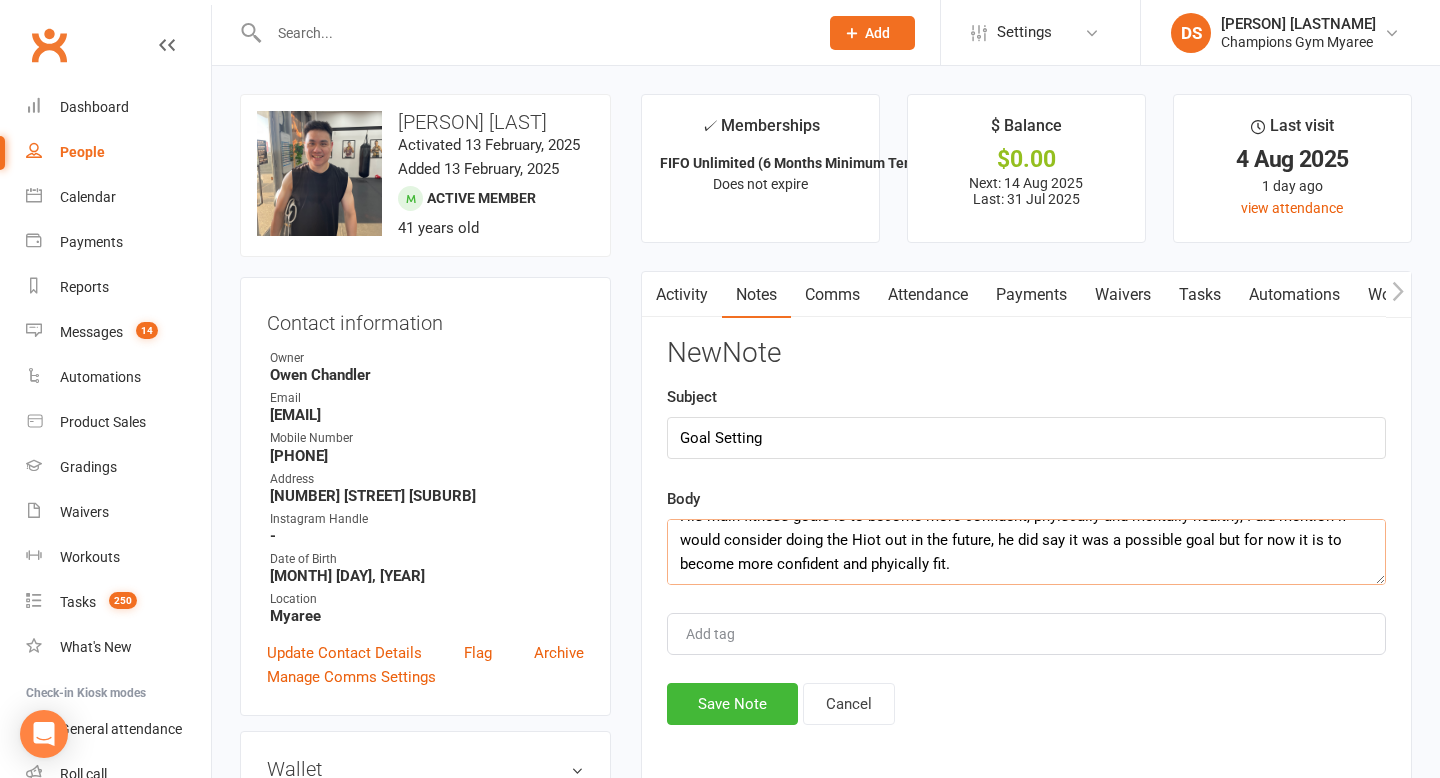 scroll, scrollTop: 132, scrollLeft: 0, axis: vertical 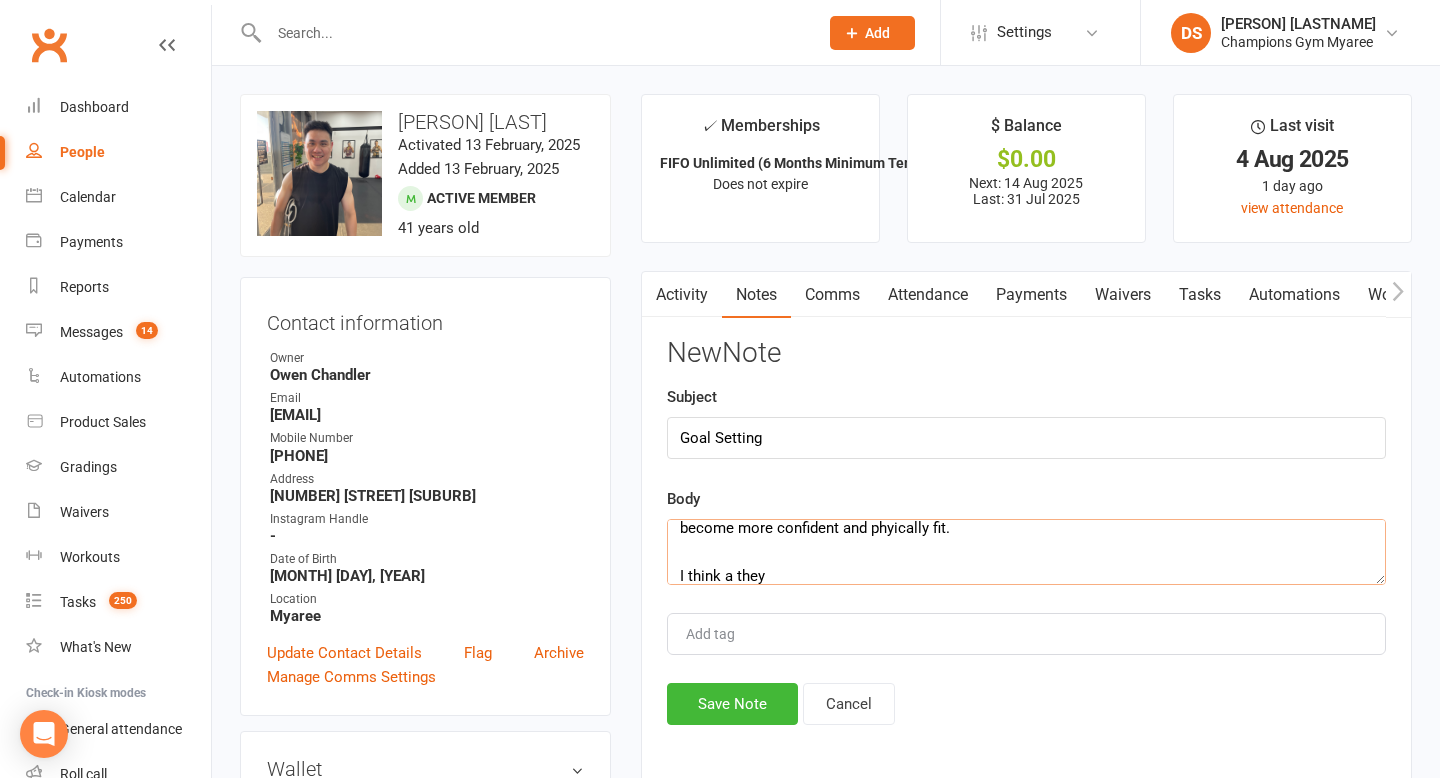 click on "Speaking to Yong in the gym. His main priority is his mental health and coming to the gym helps with that. Hes currently having therapy to deal with his mental health, dealing with his divorce.
His main fitness goals is to become more confident, phyiscally and mentally healthy, I did mention if would consider doing the Hiot out in the future, he did say it was a possible goal but for now it is to become more confident and phyically fit.
I think a they" at bounding box center [1026, 552] 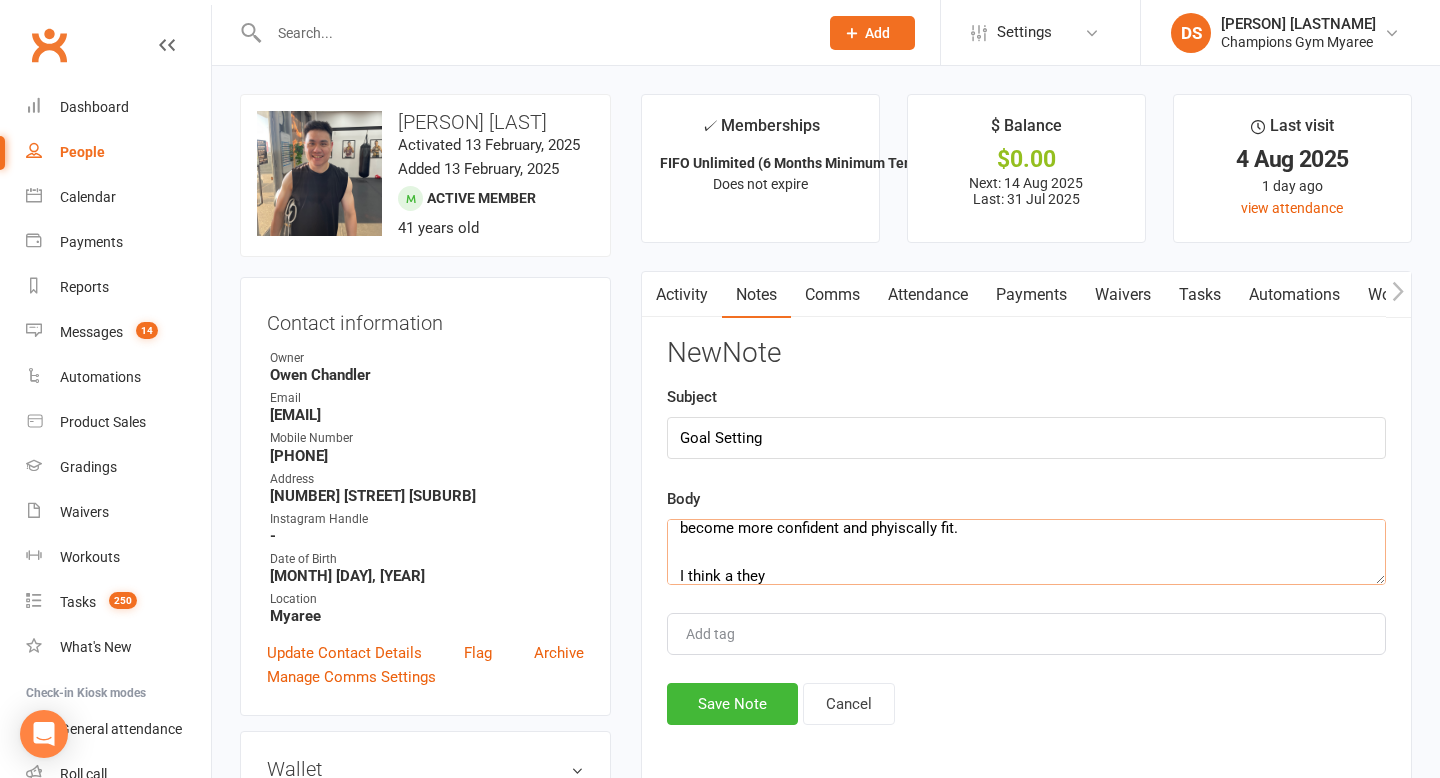 scroll, scrollTop: 130, scrollLeft: 0, axis: vertical 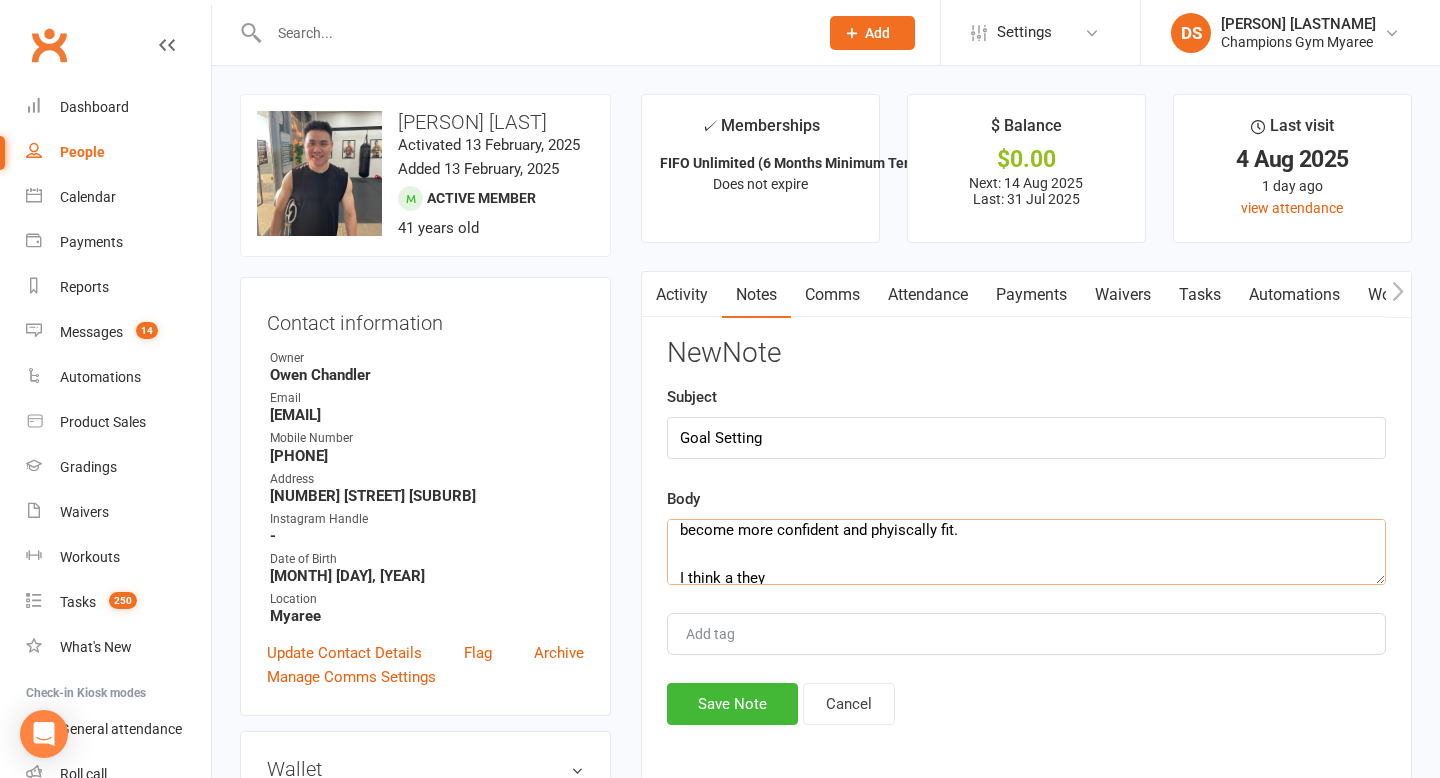 click on "Speaking to [NAME] in the gym. His main priority is his mental health and coming to the gym helps with that. Hes currently having therapy to deal with his mental health, dealing with his divorce.
His main fitness goals is to become more confident, phyiscally and mentally healthy, I did mention if would consider doing the Hiot out in the future, he did say it was a possible goal but for now it is to become more confident and phyiscally fit.
I think a they" at bounding box center (1026, 552) 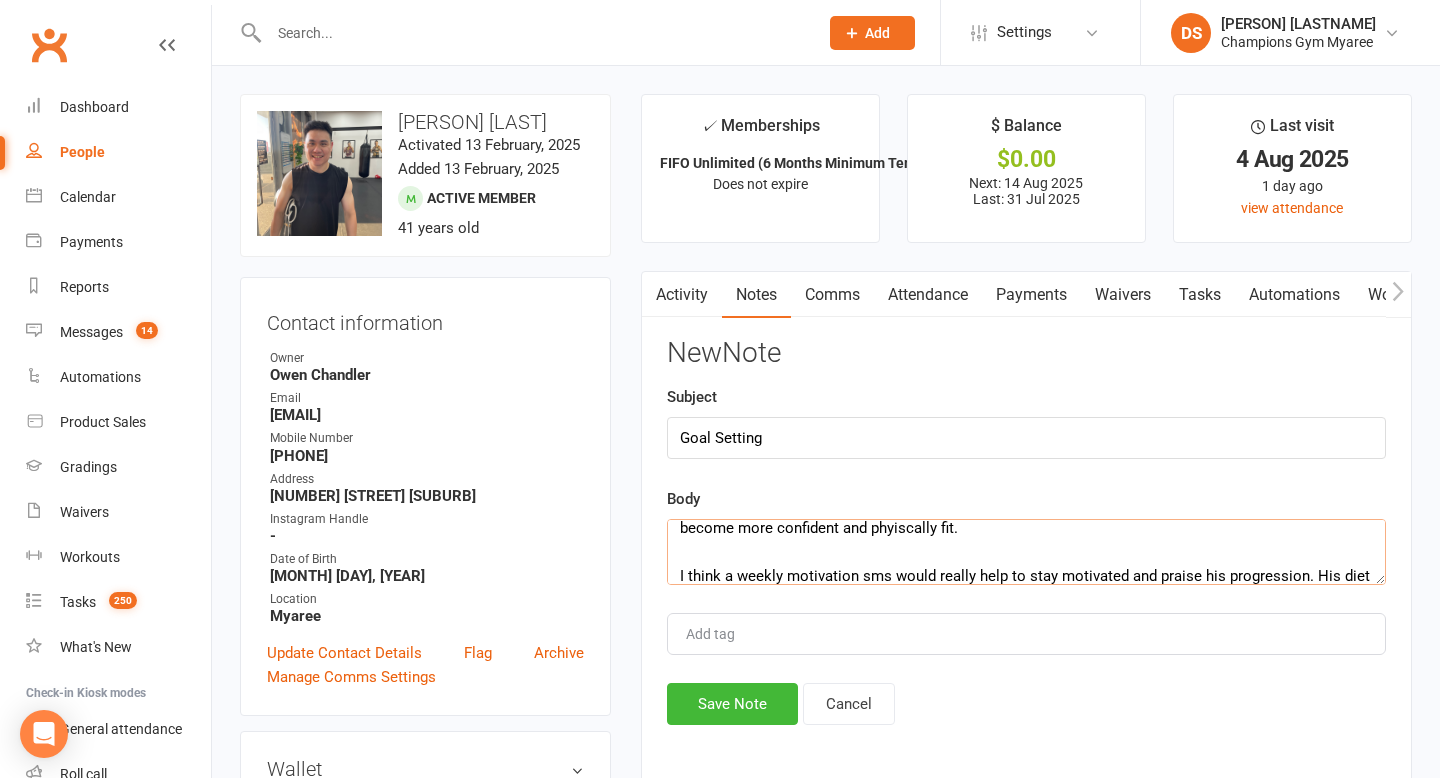 scroll, scrollTop: 156, scrollLeft: 0, axis: vertical 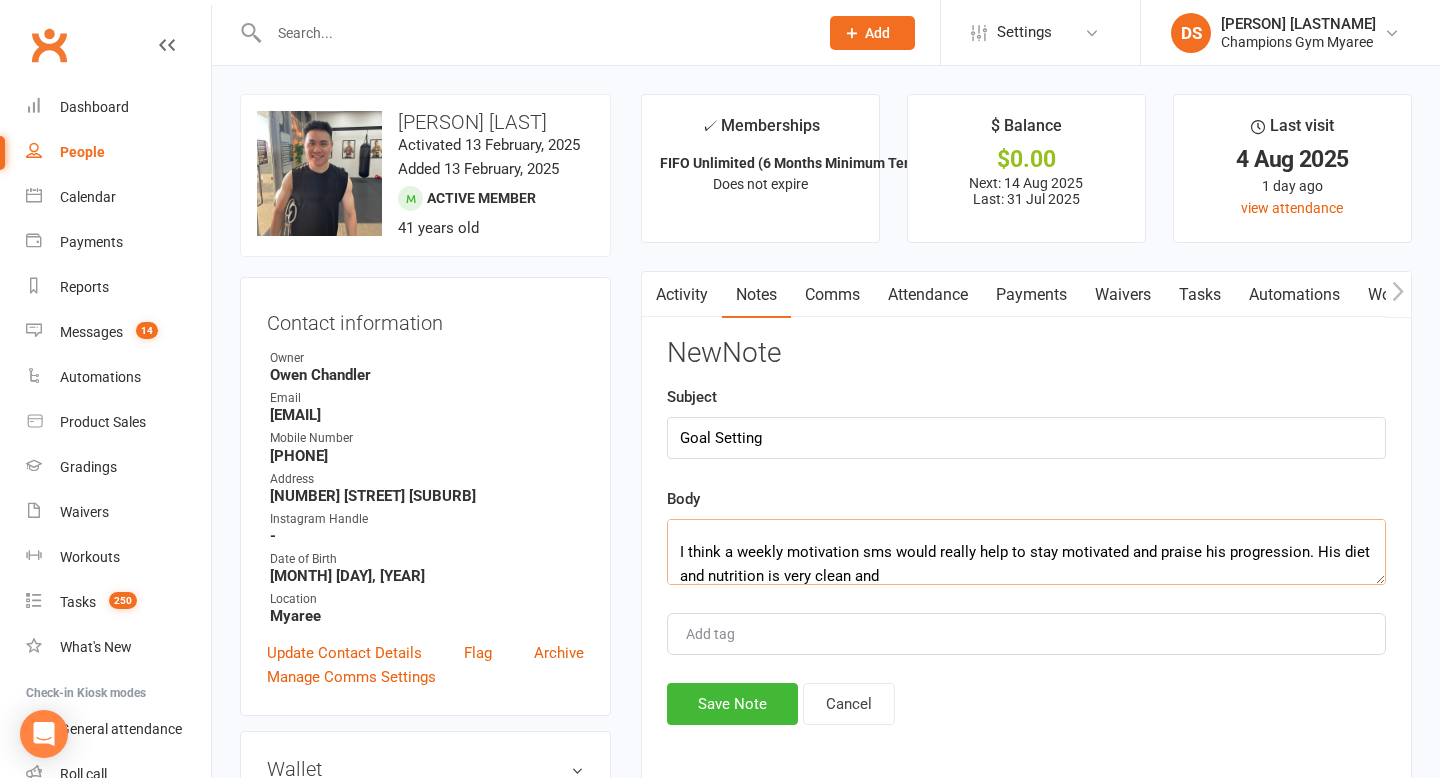 click on "Speaking to [NAME] in the gym. His main priority is his mental health and coming to the gym helps with that. Hes currently having therapy to deal with his mental health, dealing with his divorce.
His main fitness goals is to become more confident, phyiscally and mentally healthy, I did mention if would consider doing the Hiot out in the future, he did say it was a possible goal but for now it is to become more confident and phyiscally fit.
I think a weekly motivation sms would really help to stay motivated and praise his progression. His diet and nutrition is very clean and" at bounding box center [1026, 552] 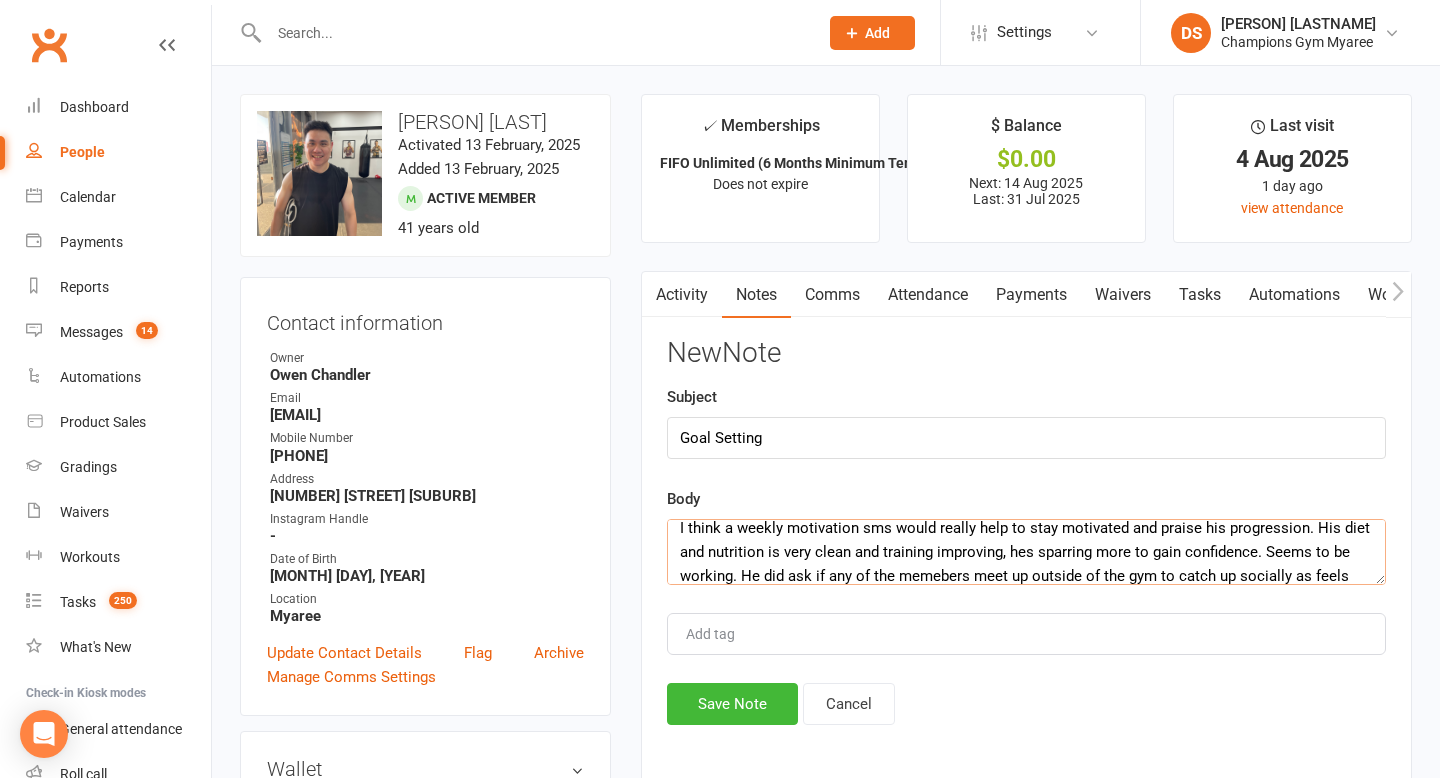 scroll, scrollTop: 204, scrollLeft: 0, axis: vertical 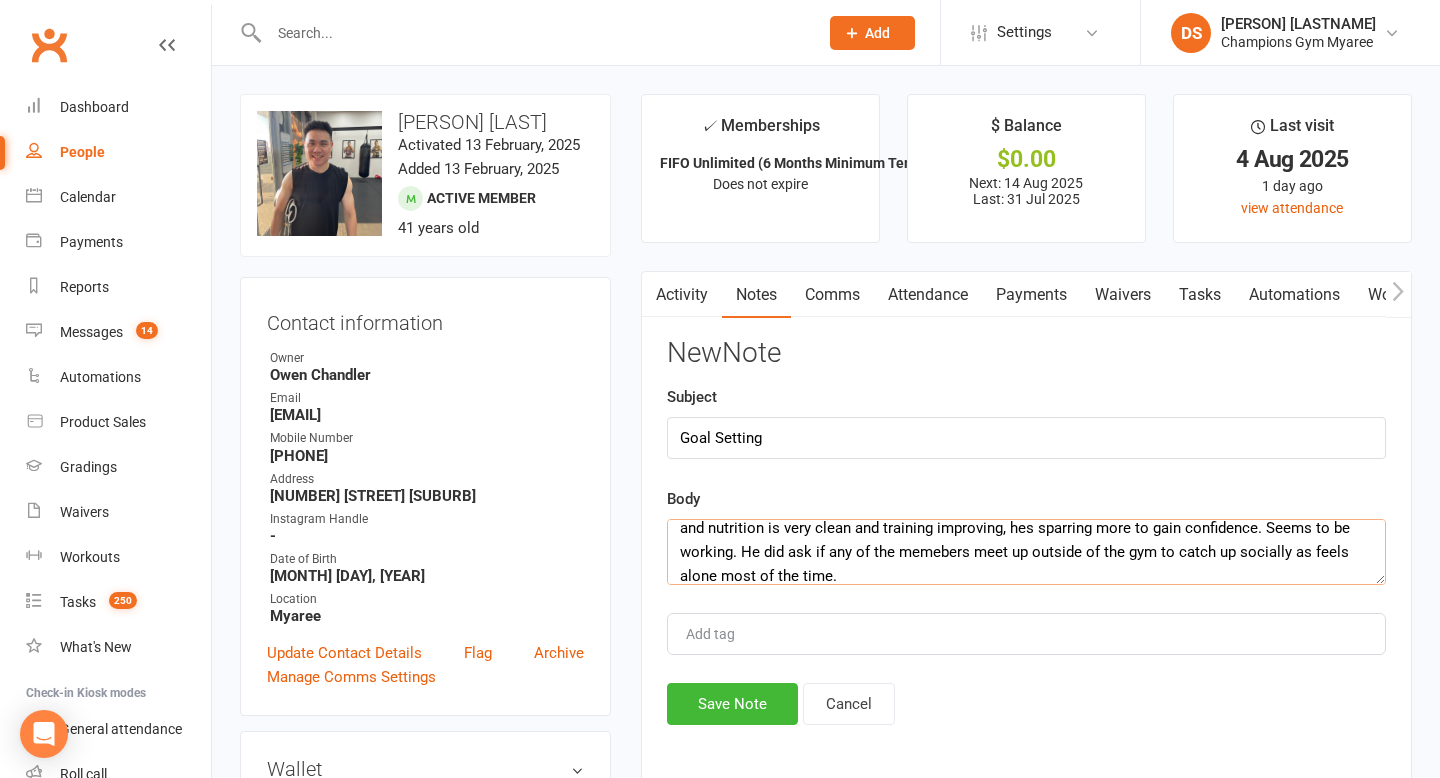 type on "Speaking to Yong in the gym. His main priority is his mental health and coming to the gym helps with that. Hes currently having therapy to deal with his mental health, dealing with his divorce.
His main fitness goals is to become more confident, phyiscally and mentally healthy, I did mention if would consider doing the Hiot out in the future, he did say it was a possible goal but for now it is to become more confident and phyiscally fit.
I think a weekly motivation sms would really help to stay motivated and praise his progression. His diet and nutrition is very clean and training improving, hes sparring more to gain confidence. Seems to be working. He did ask if any of the memebers meet up outside of the gym to catch up socially as feels alone most of the time." 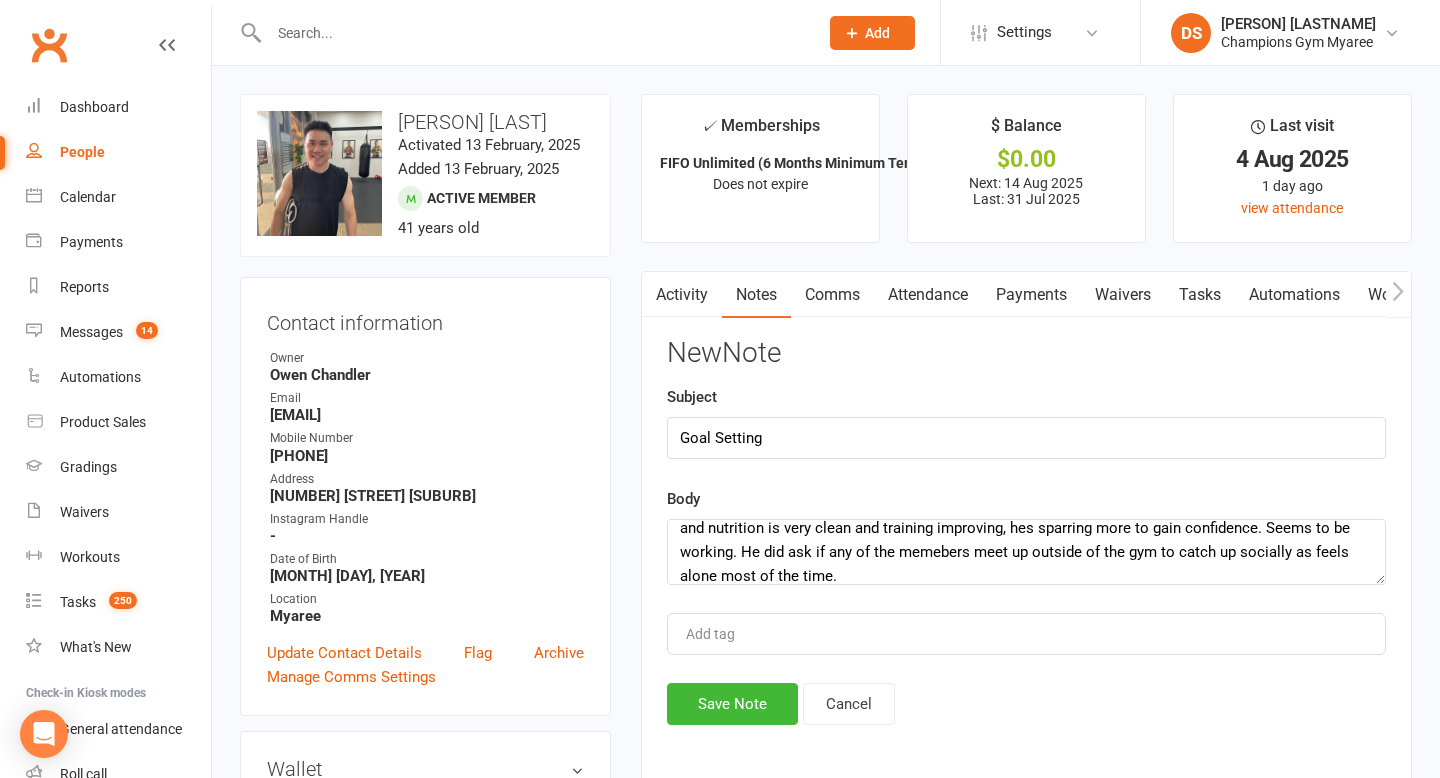 click on "Save Note Cancel" at bounding box center (1026, 704) 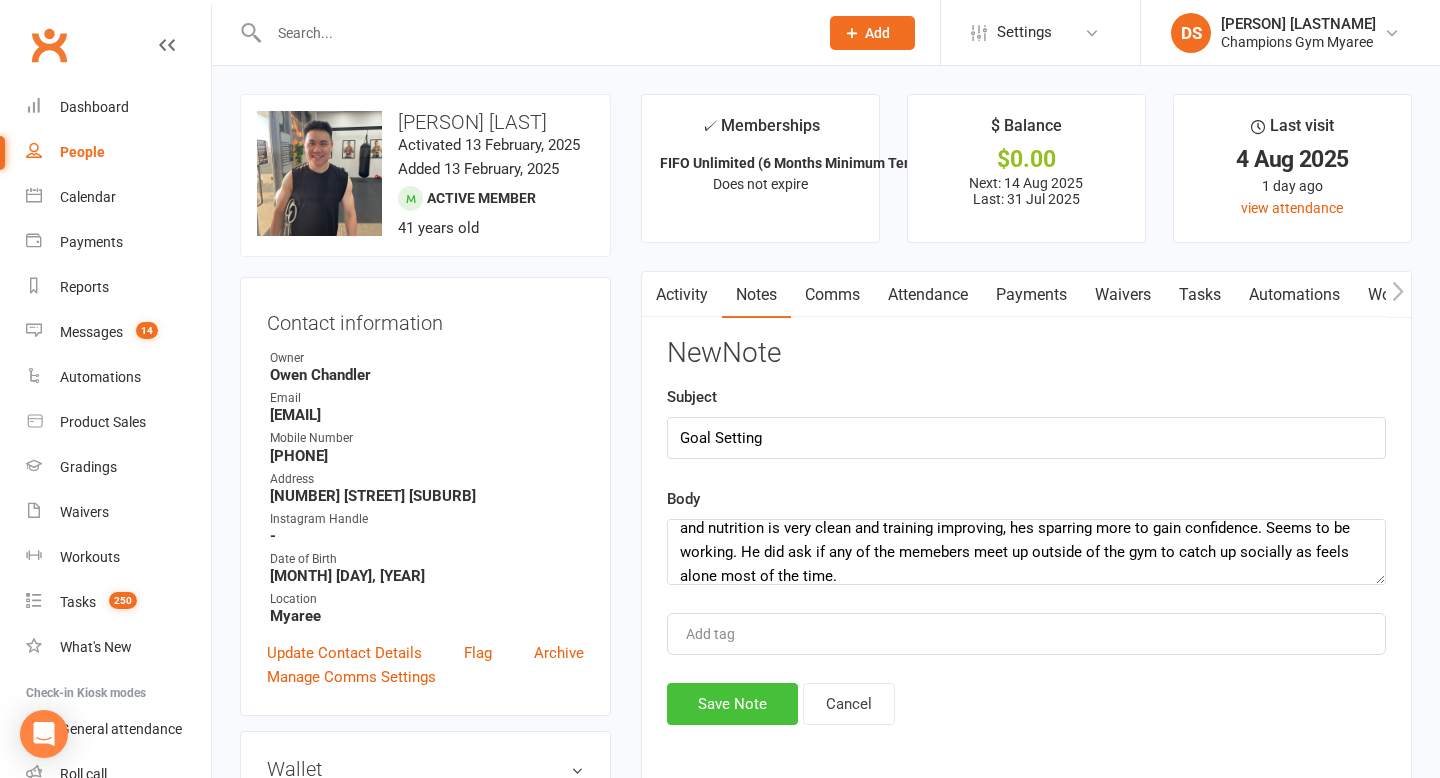 click on "Save Note" at bounding box center (732, 704) 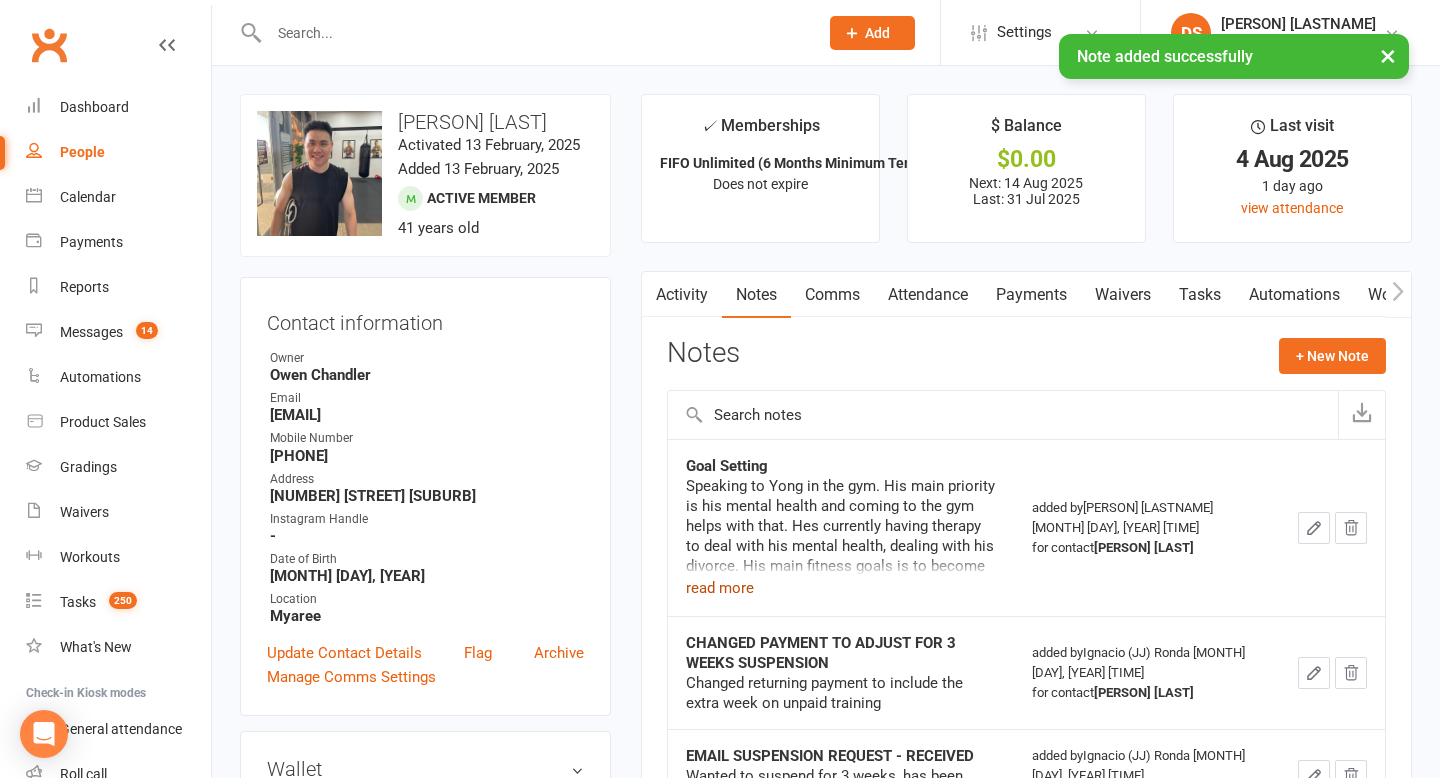click on "read more" at bounding box center [720, 588] 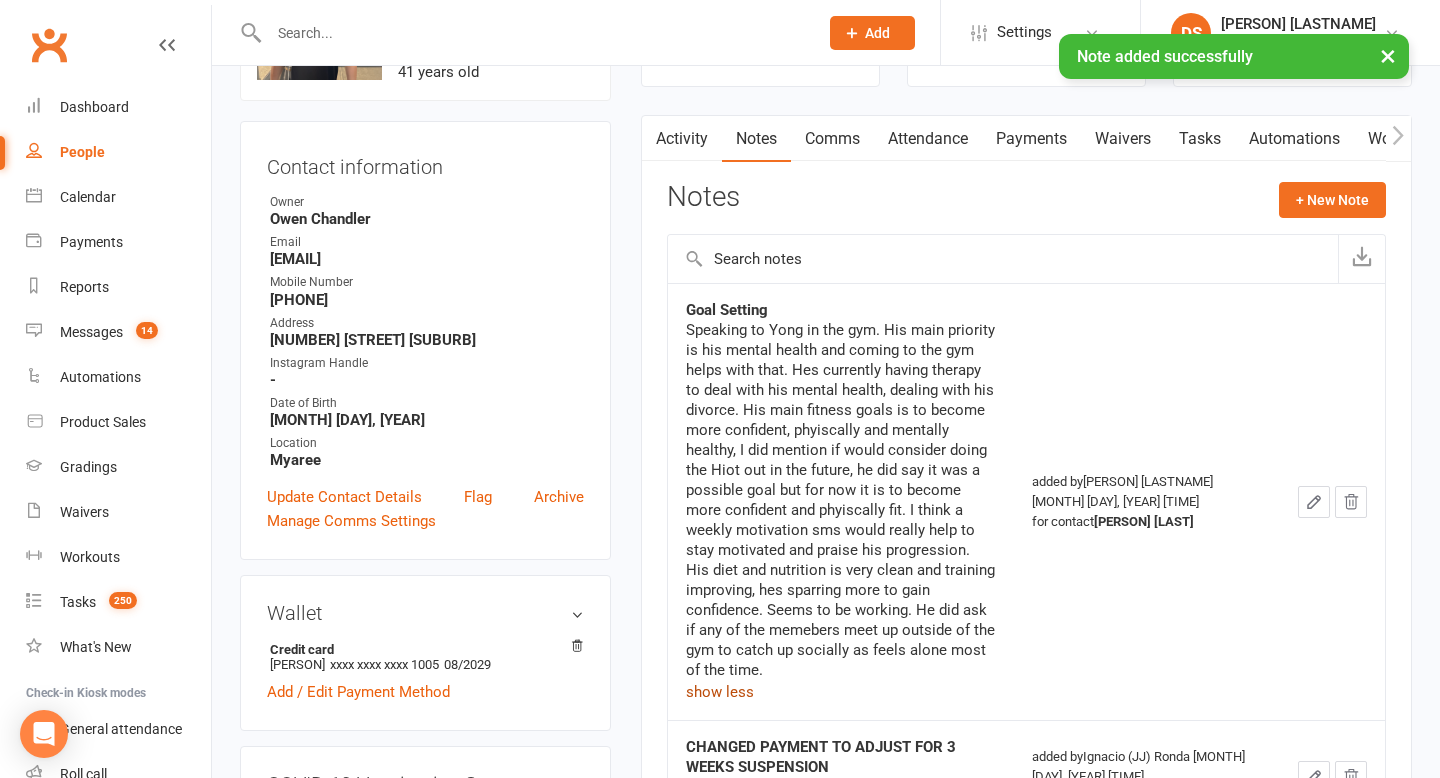 scroll, scrollTop: 166, scrollLeft: 0, axis: vertical 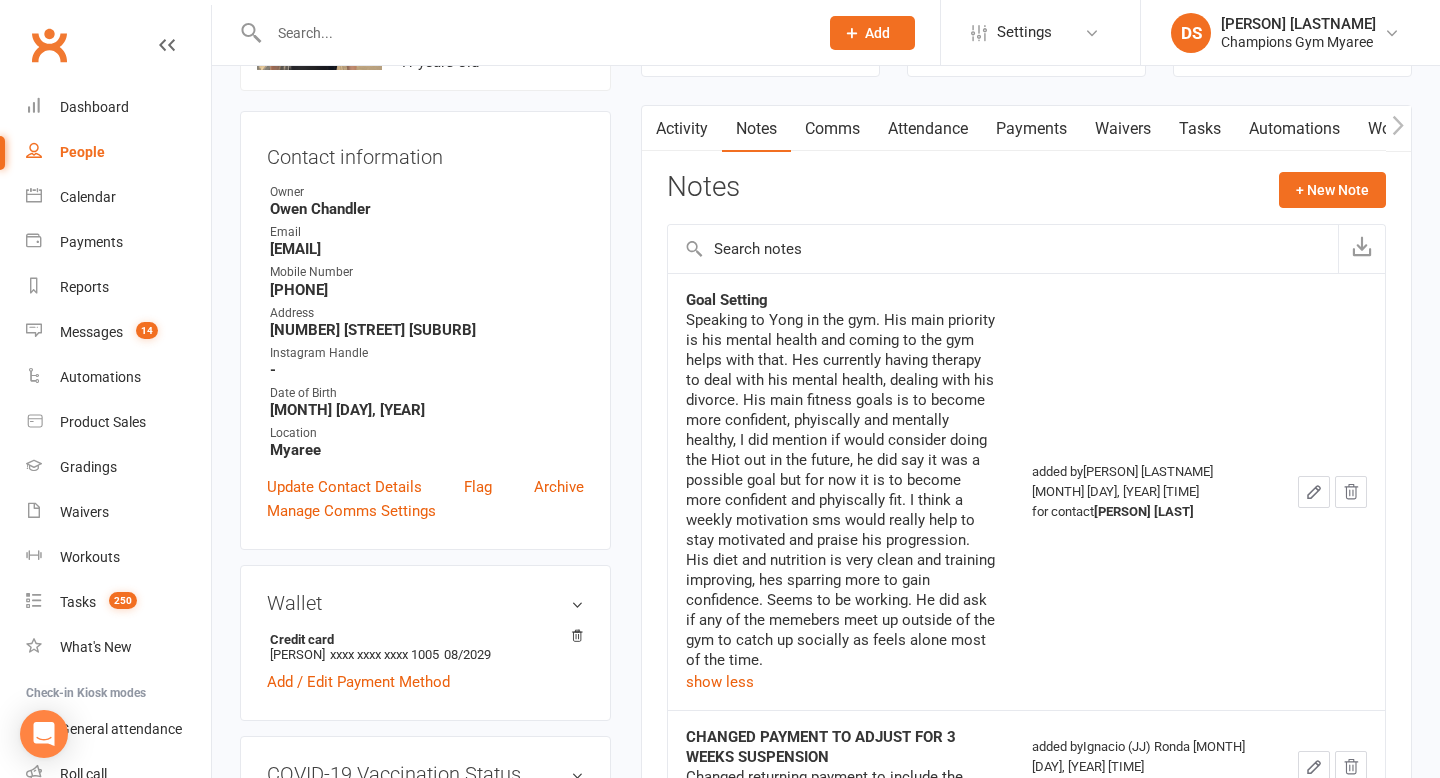 click at bounding box center [533, 33] 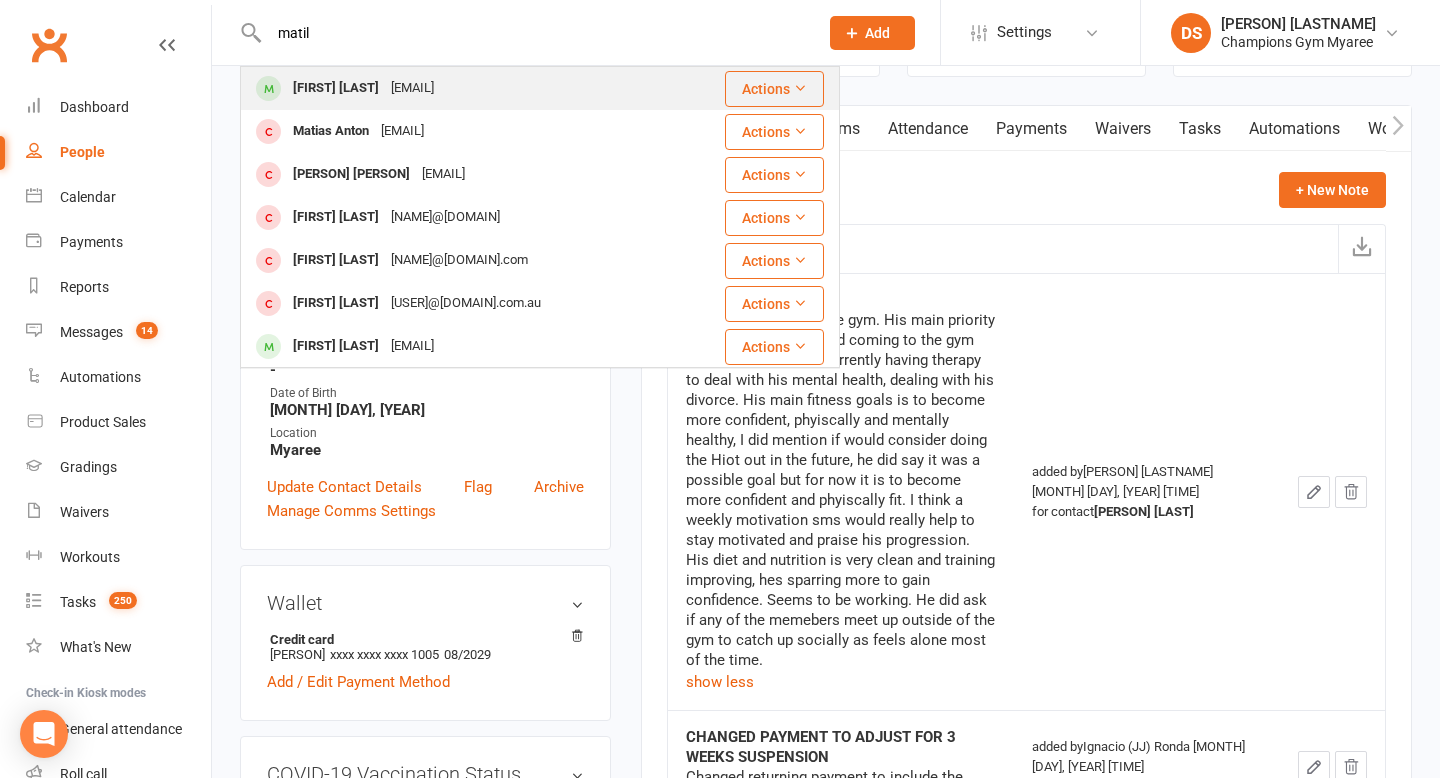 type on "matil" 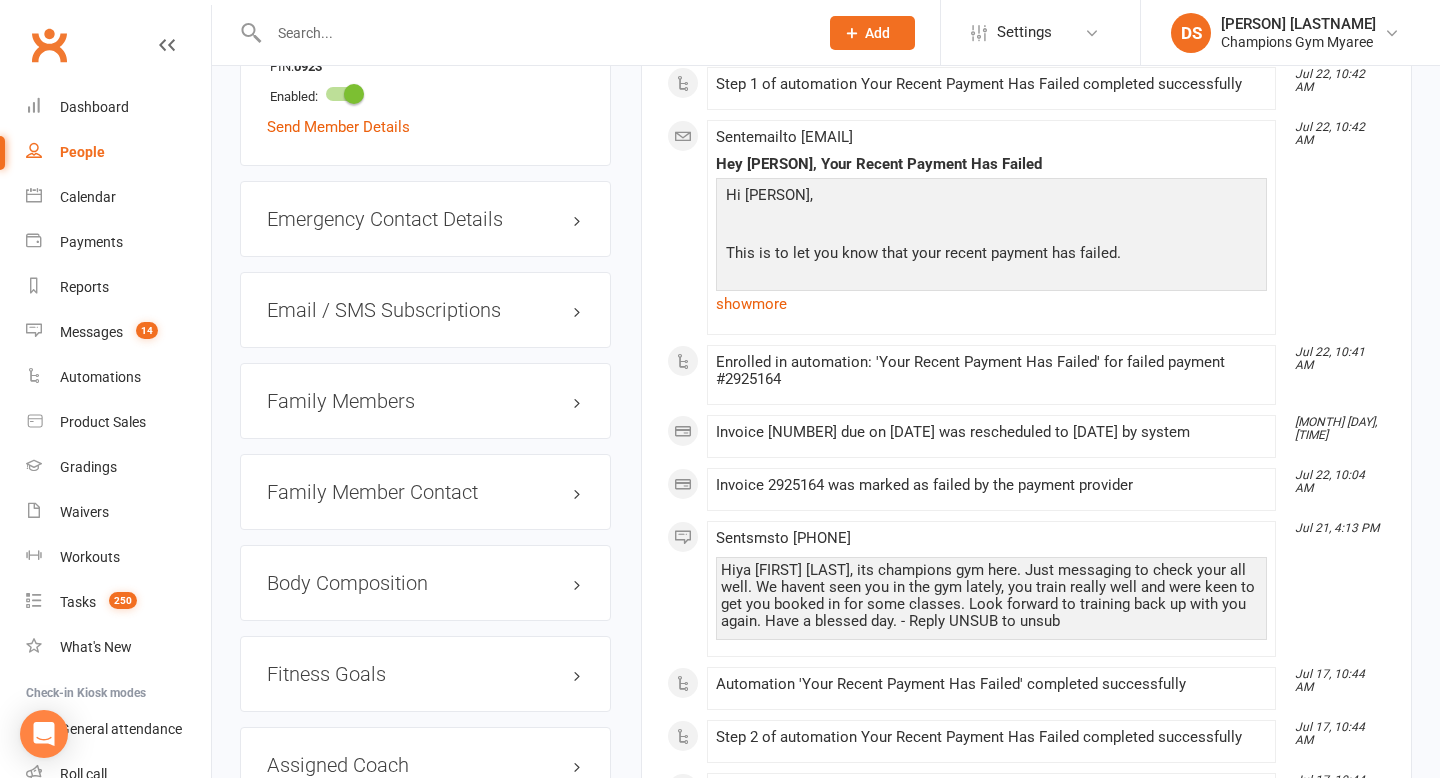 scroll, scrollTop: 1560, scrollLeft: 0, axis: vertical 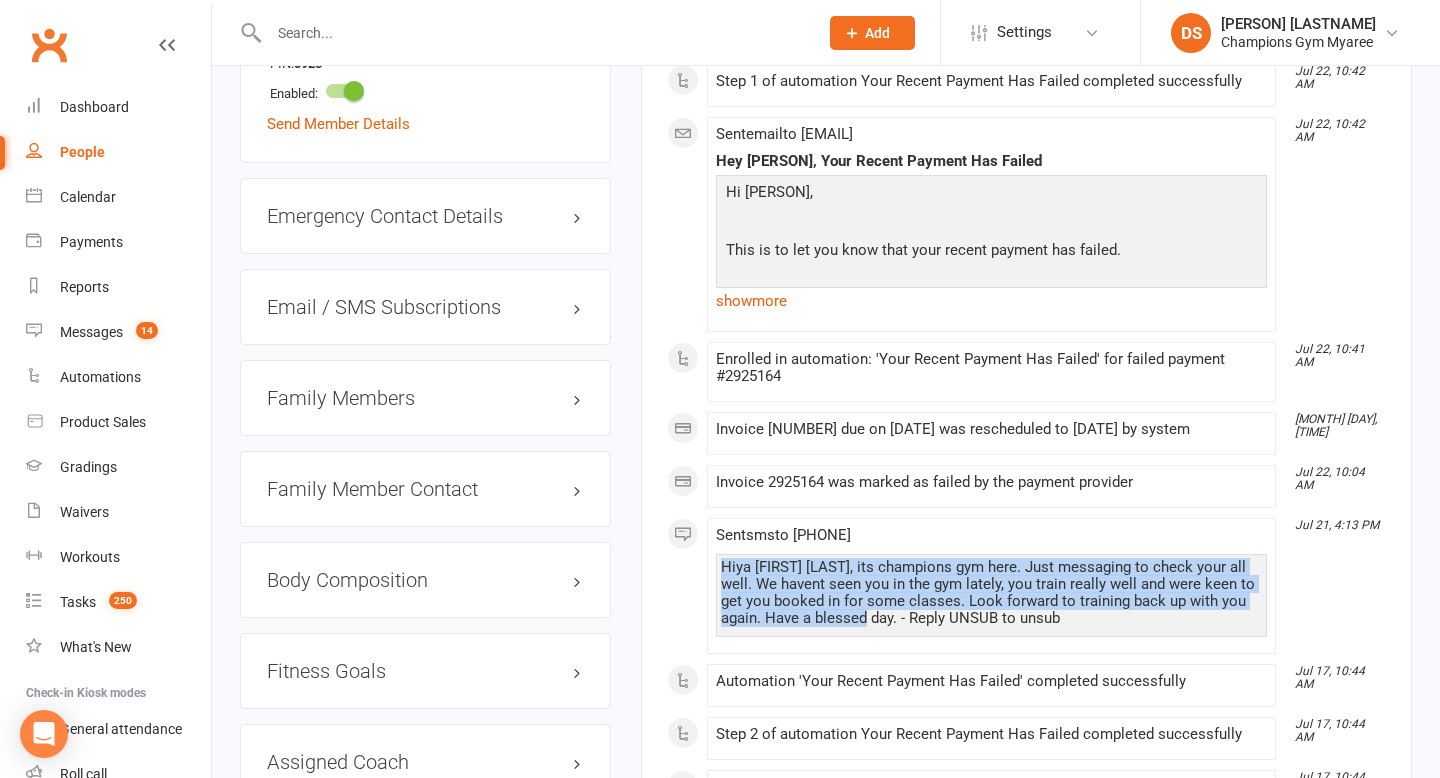 drag, startPoint x: 848, startPoint y: 619, endPoint x: 717, endPoint y: 563, distance: 142.46754 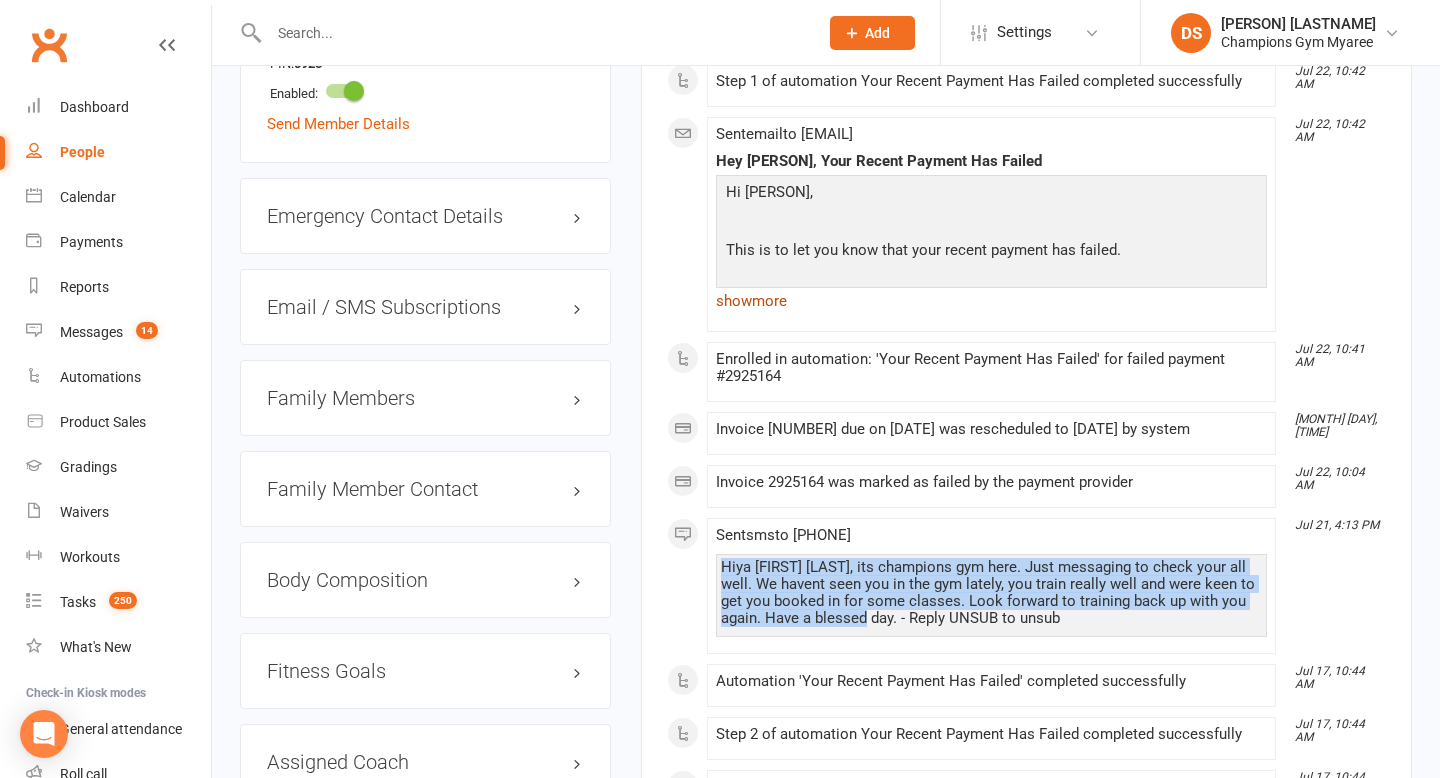 scroll, scrollTop: 0, scrollLeft: 0, axis: both 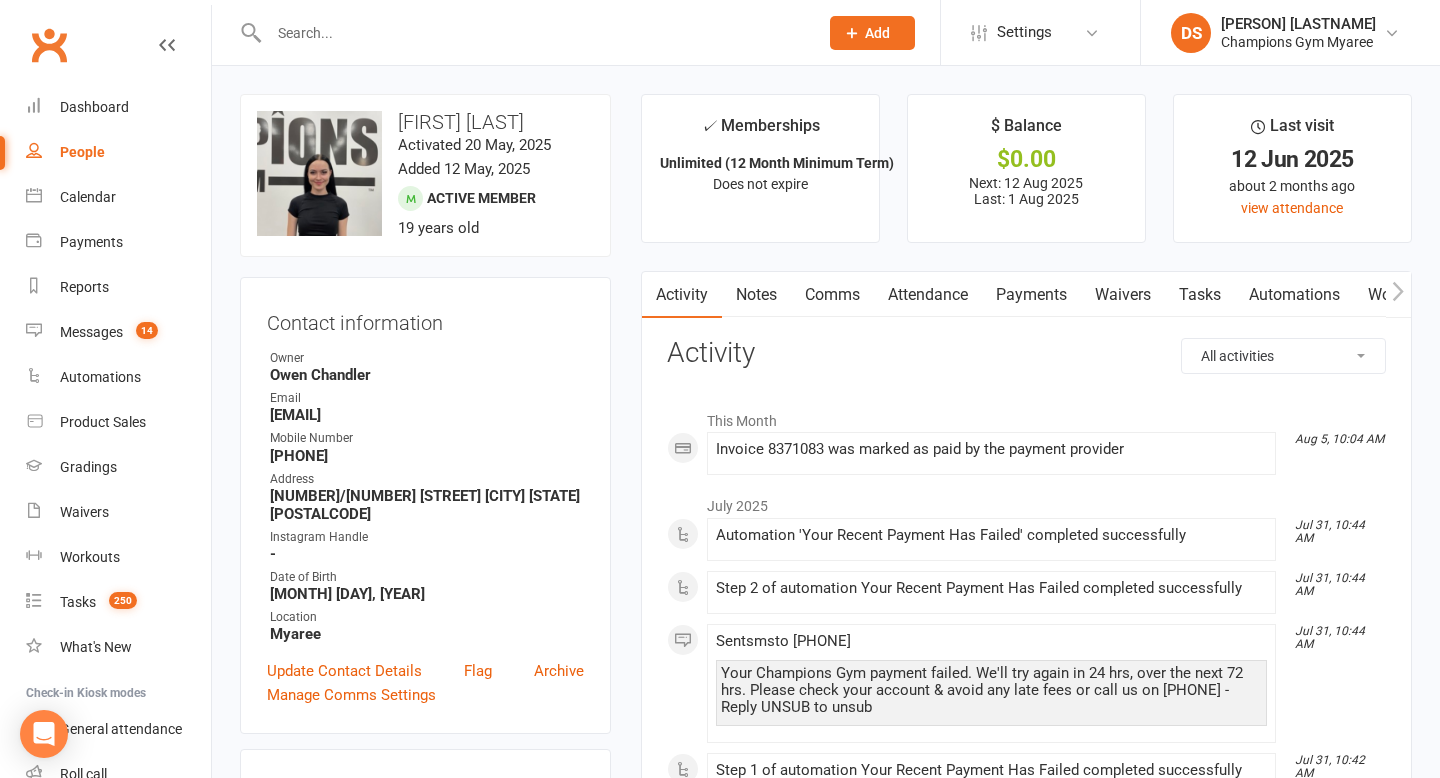 click on "Comms" at bounding box center (832, 295) 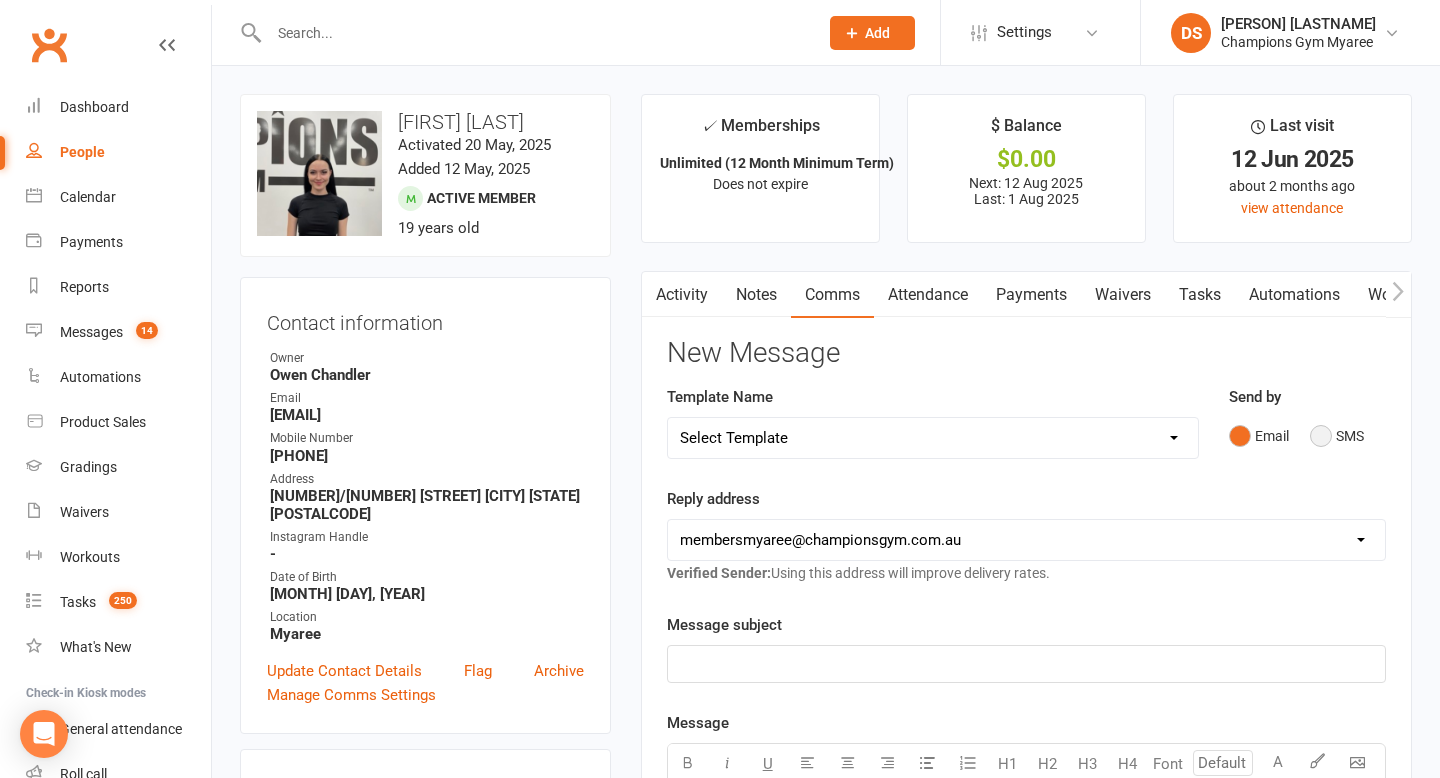 click on "SMS" at bounding box center [1337, 436] 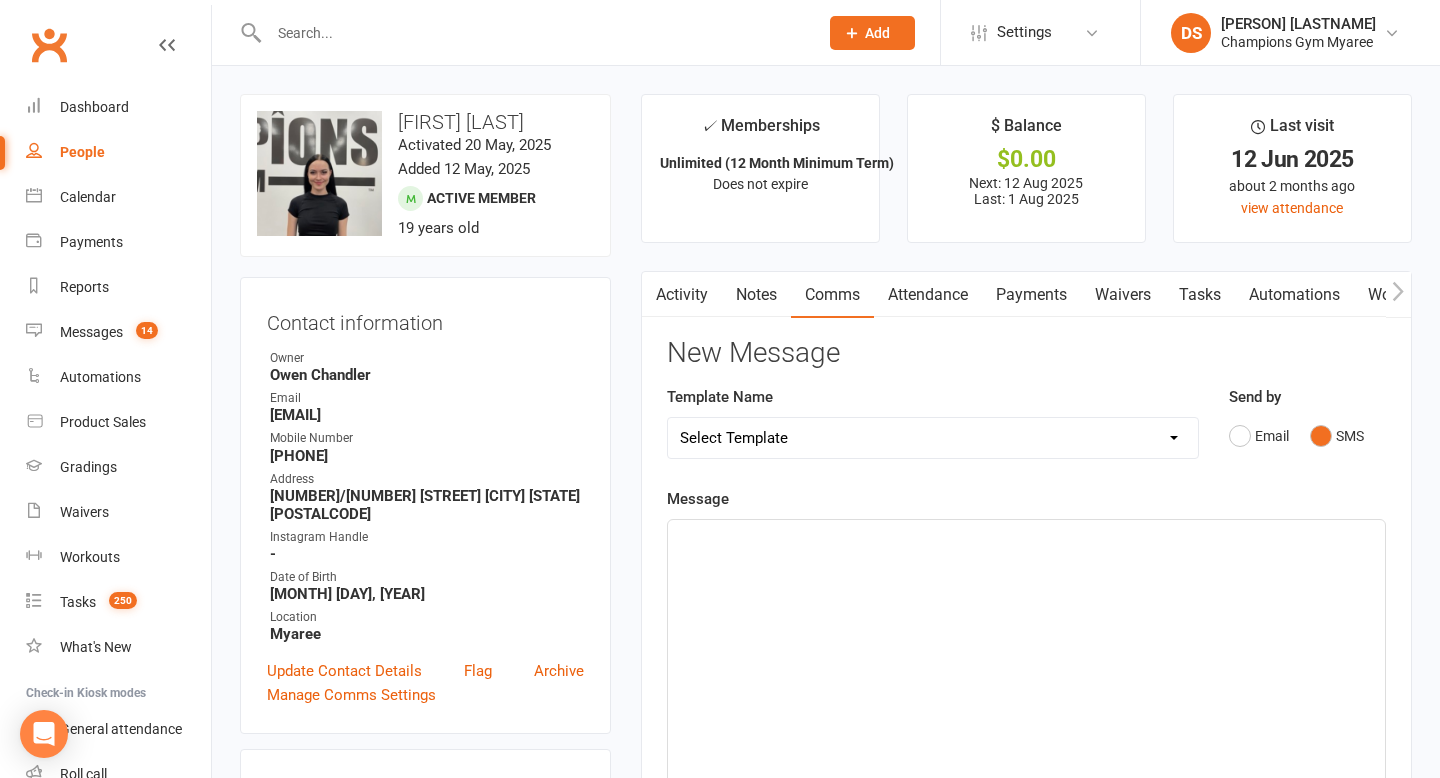 click on "﻿" 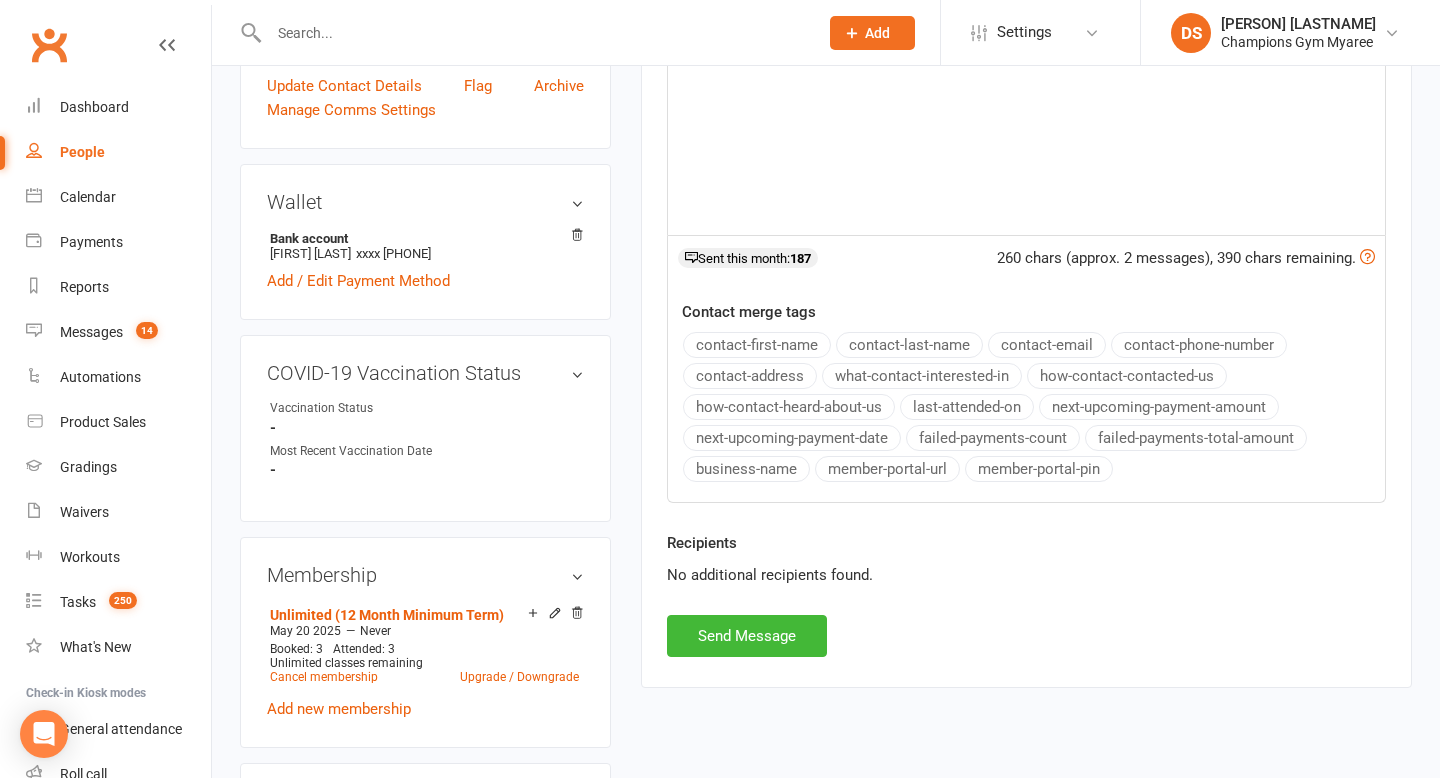 scroll, scrollTop: 590, scrollLeft: 0, axis: vertical 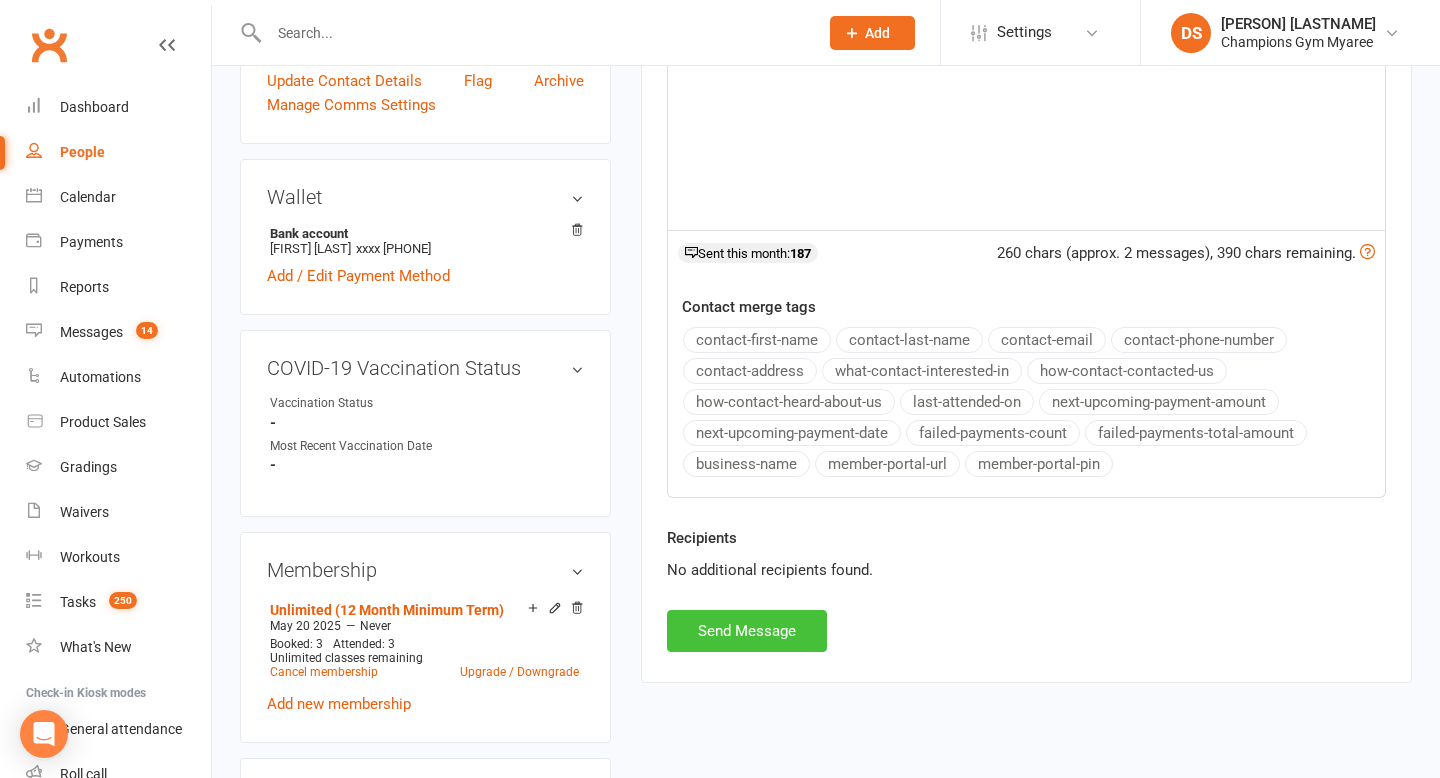 click on "Send Message" at bounding box center [747, 631] 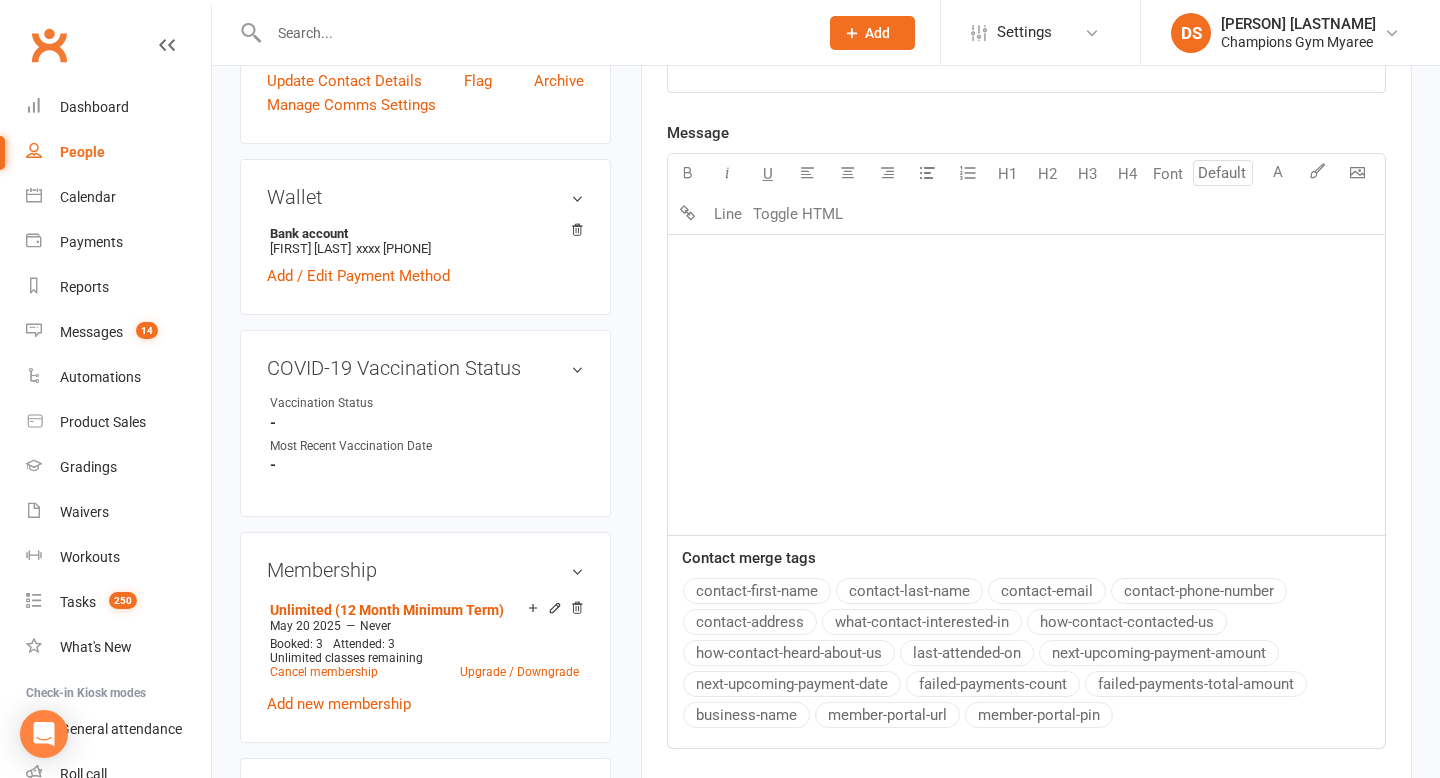 click at bounding box center (533, 33) 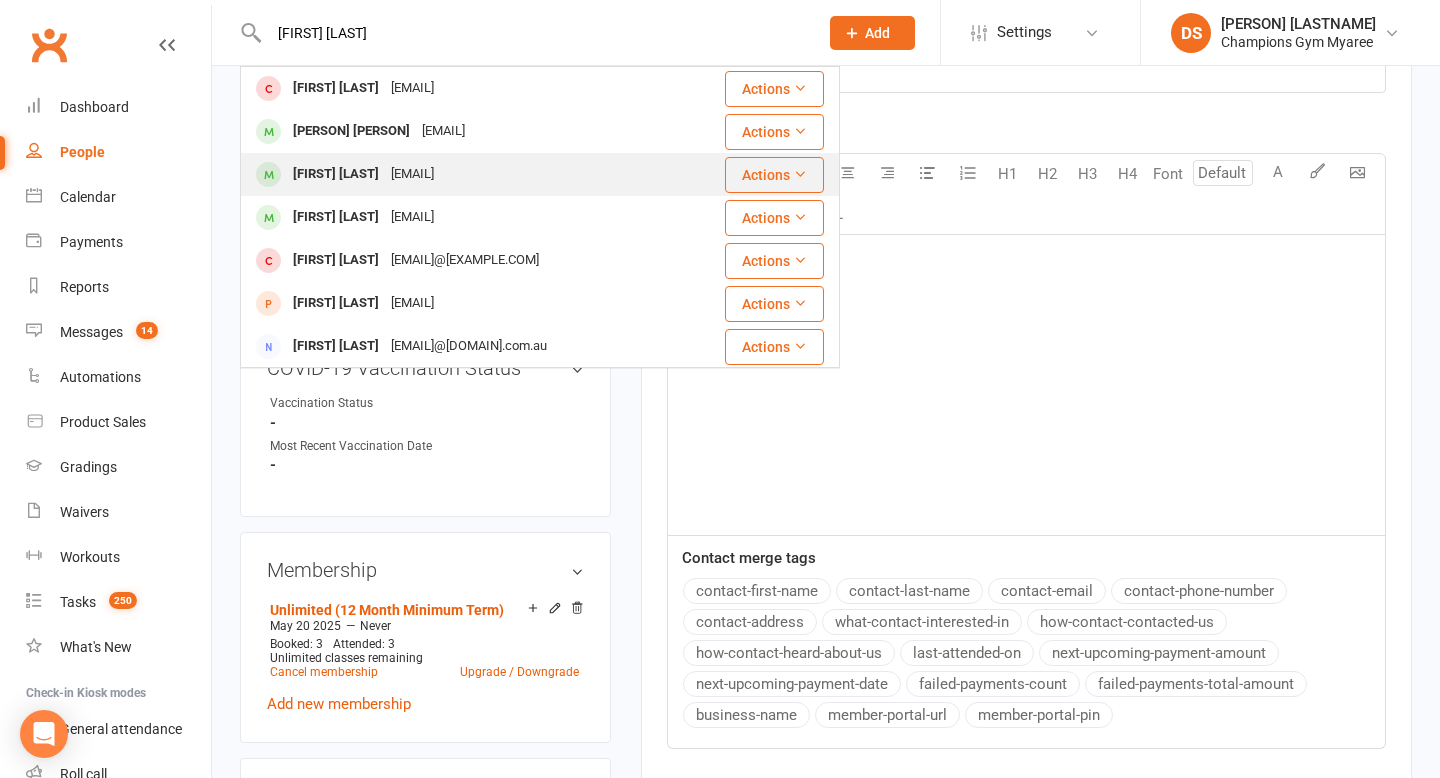 type on "[FIRST] [LAST]" 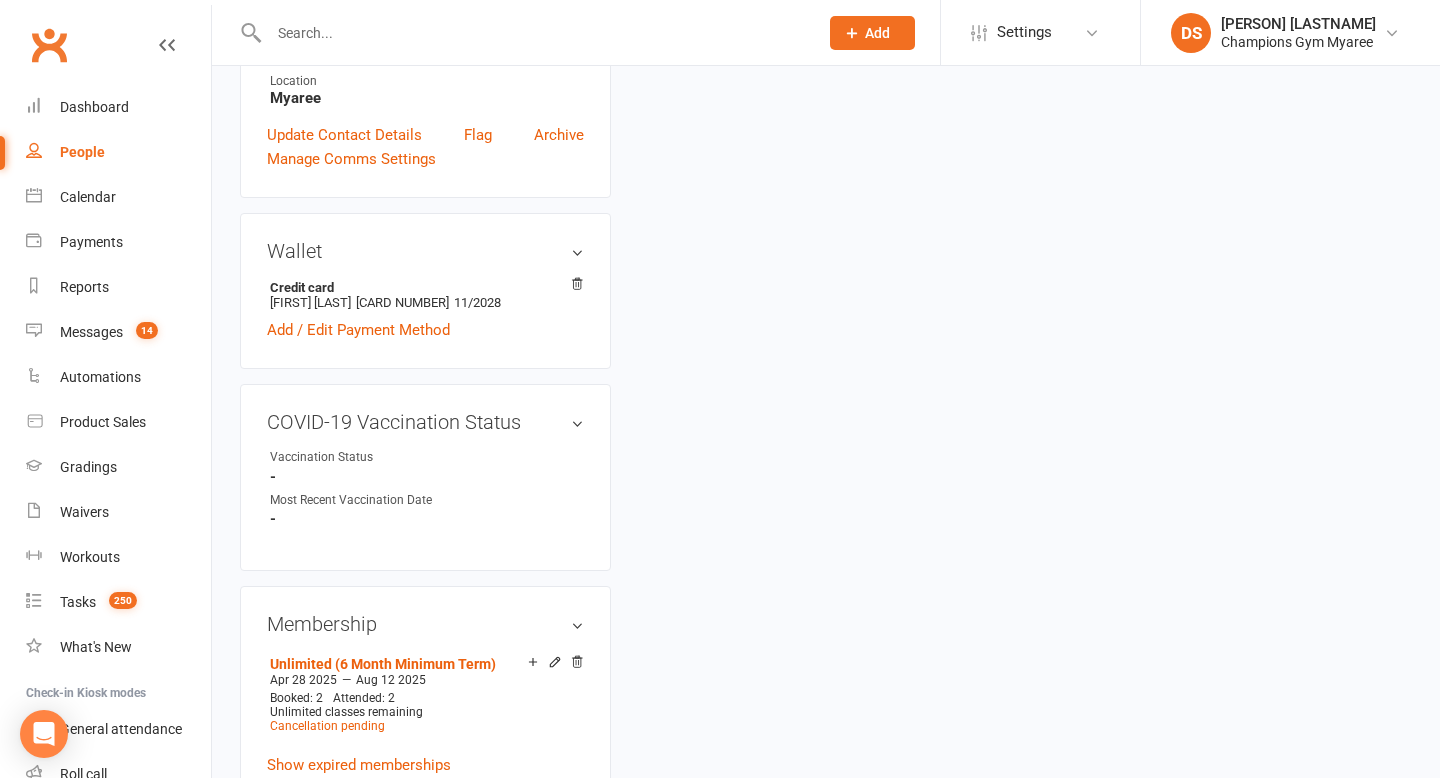 scroll, scrollTop: 0, scrollLeft: 0, axis: both 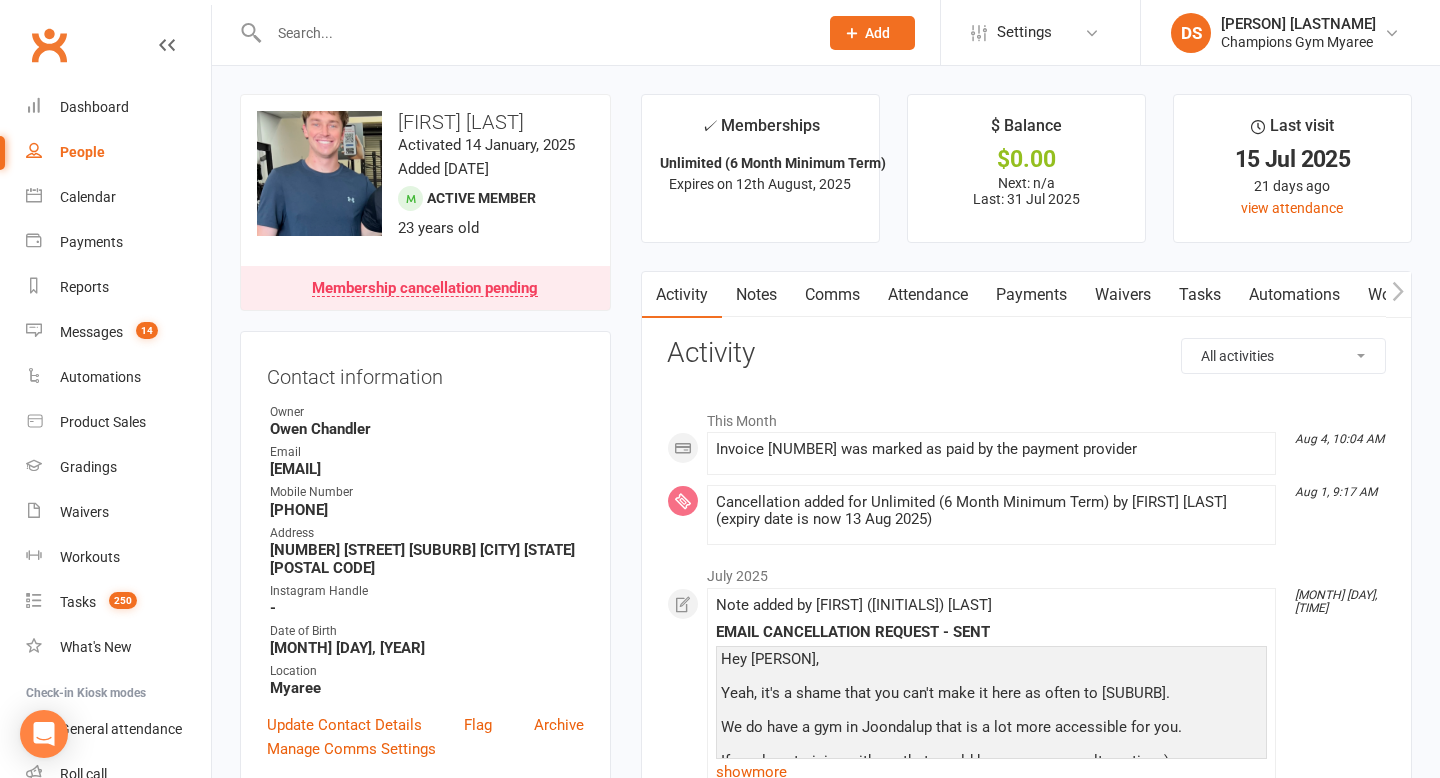 click at bounding box center (533, 33) 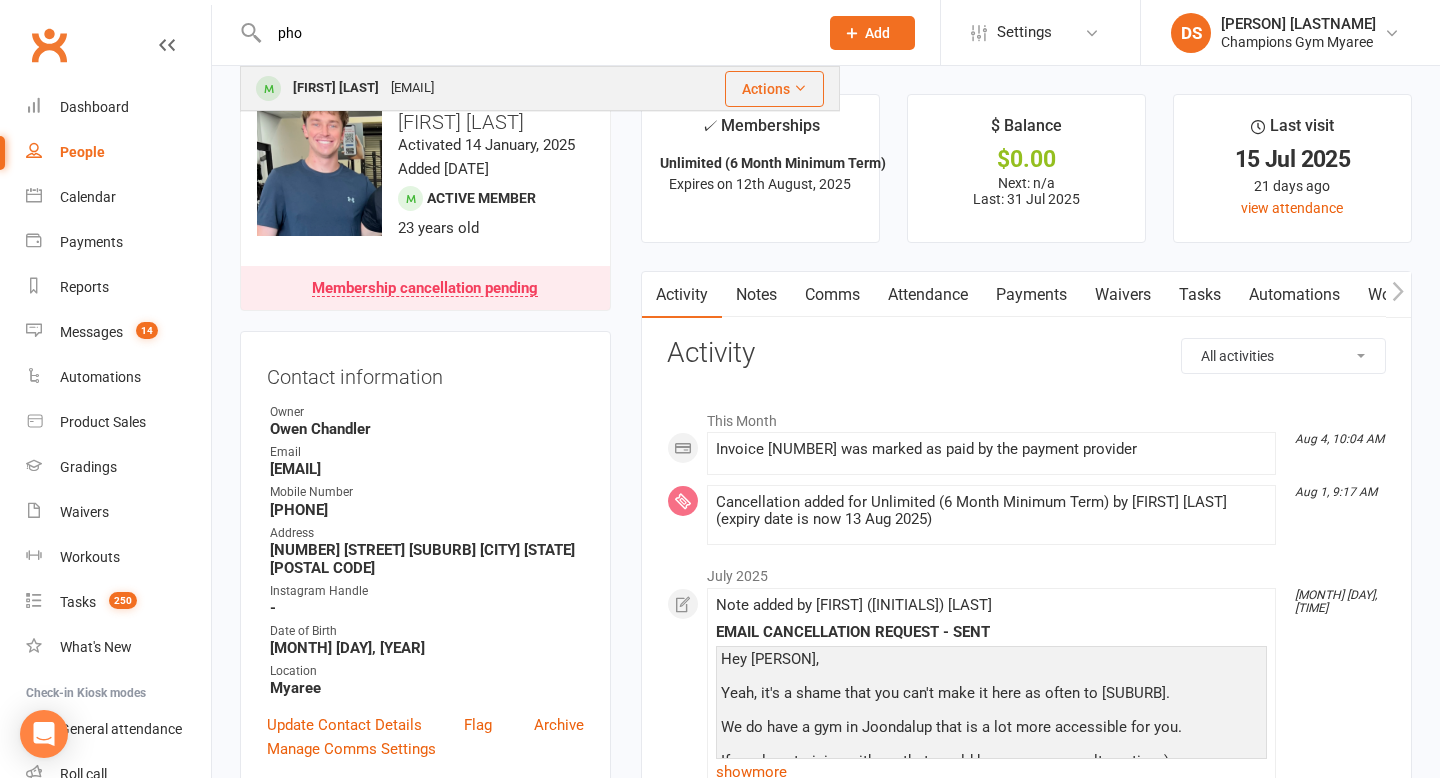 type on "pho" 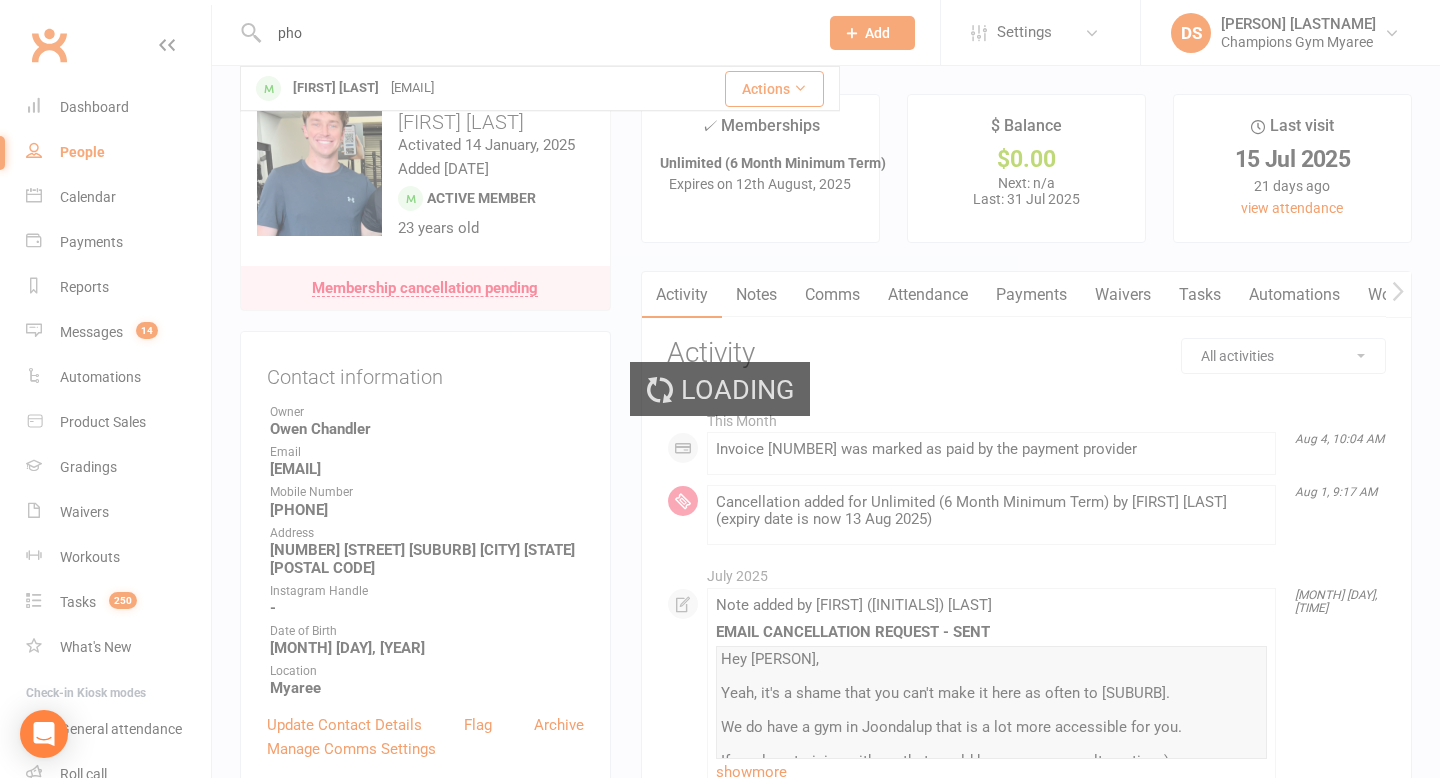 type 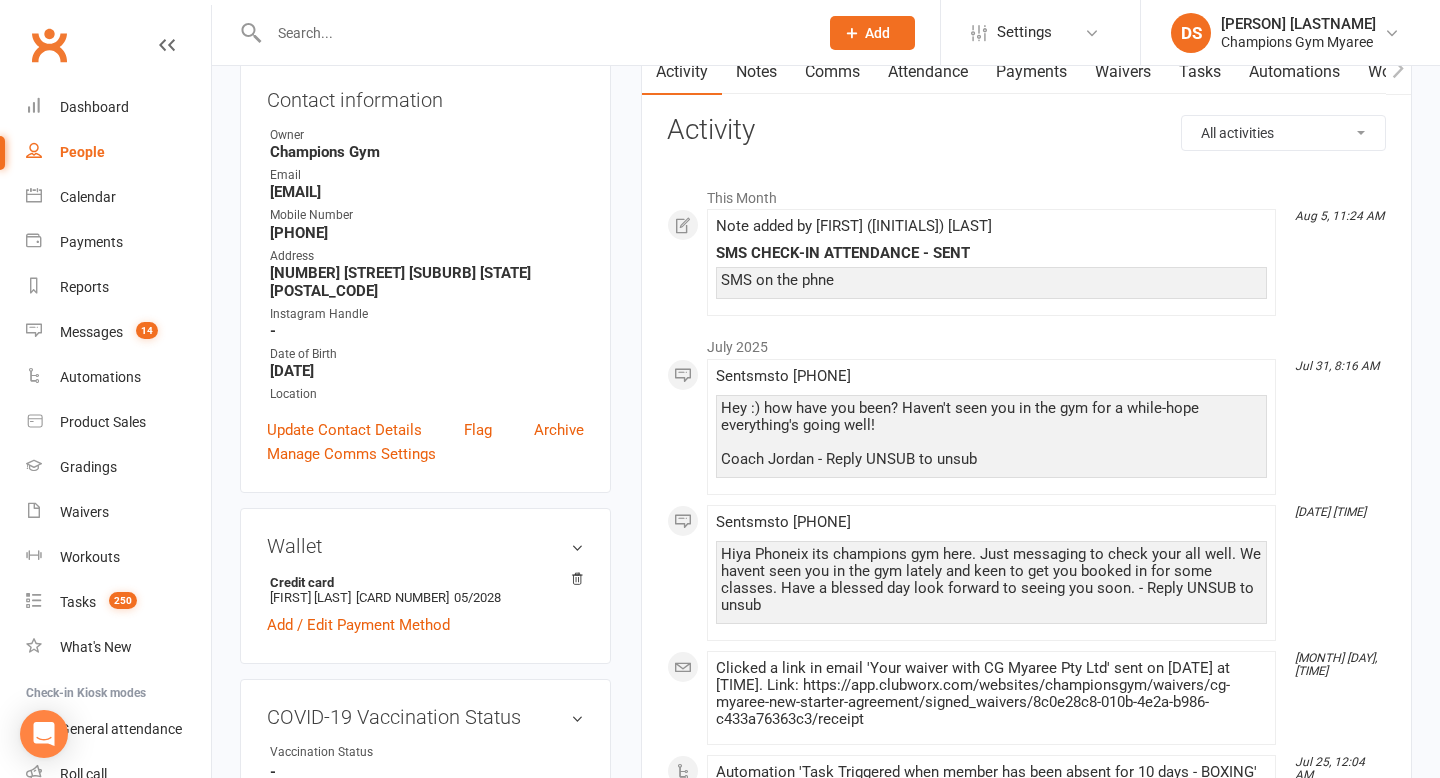 scroll, scrollTop: 229, scrollLeft: 0, axis: vertical 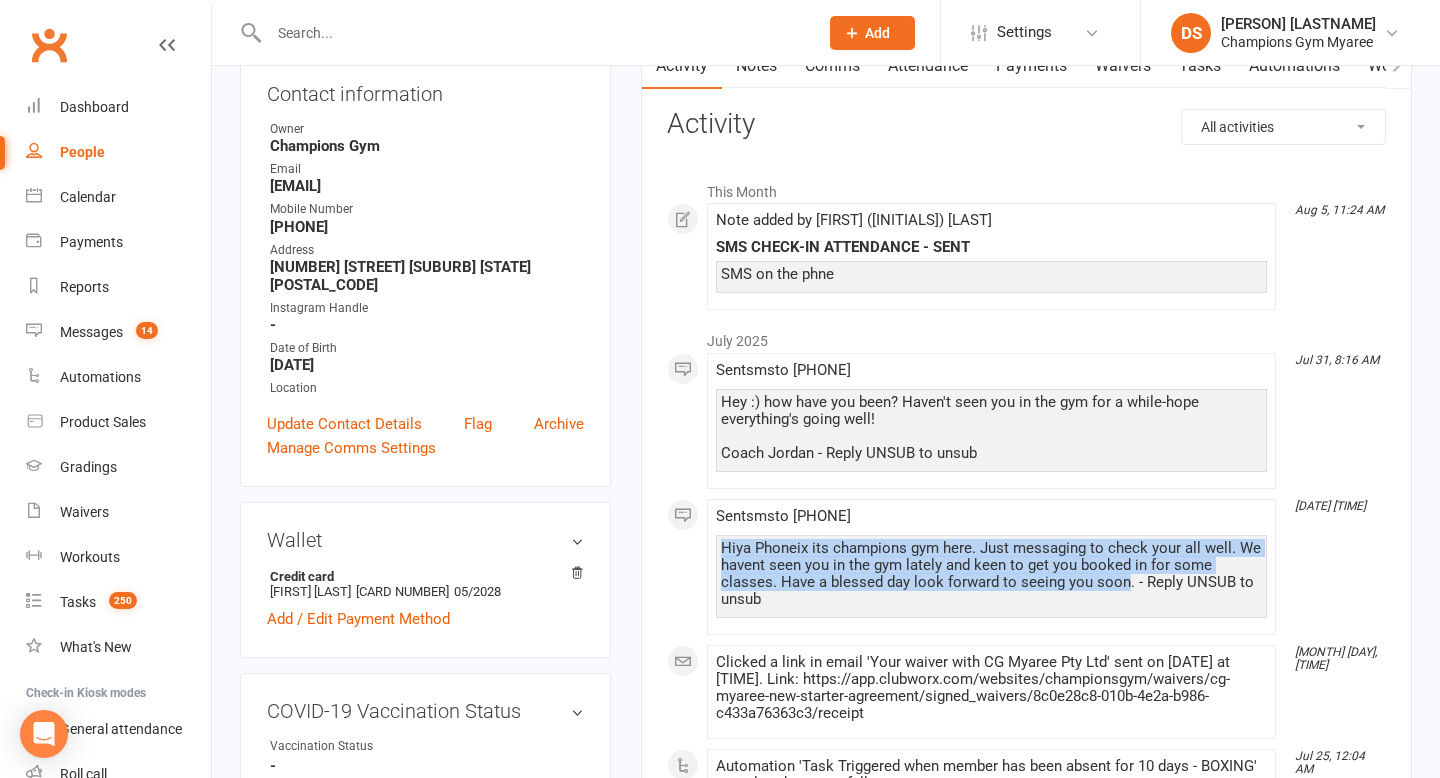 drag, startPoint x: 1123, startPoint y: 581, endPoint x: 701, endPoint y: 543, distance: 423.70746 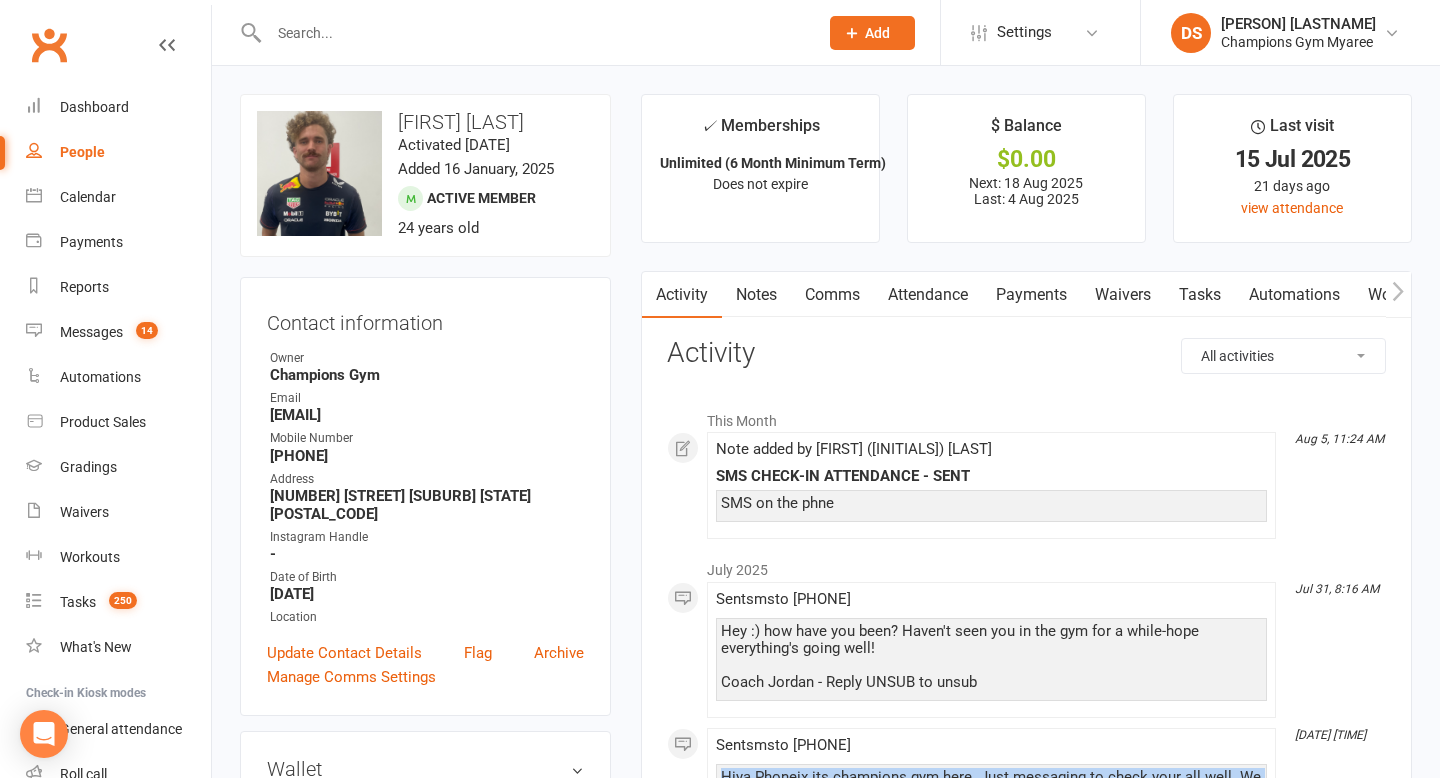click on "Comms" at bounding box center [832, 295] 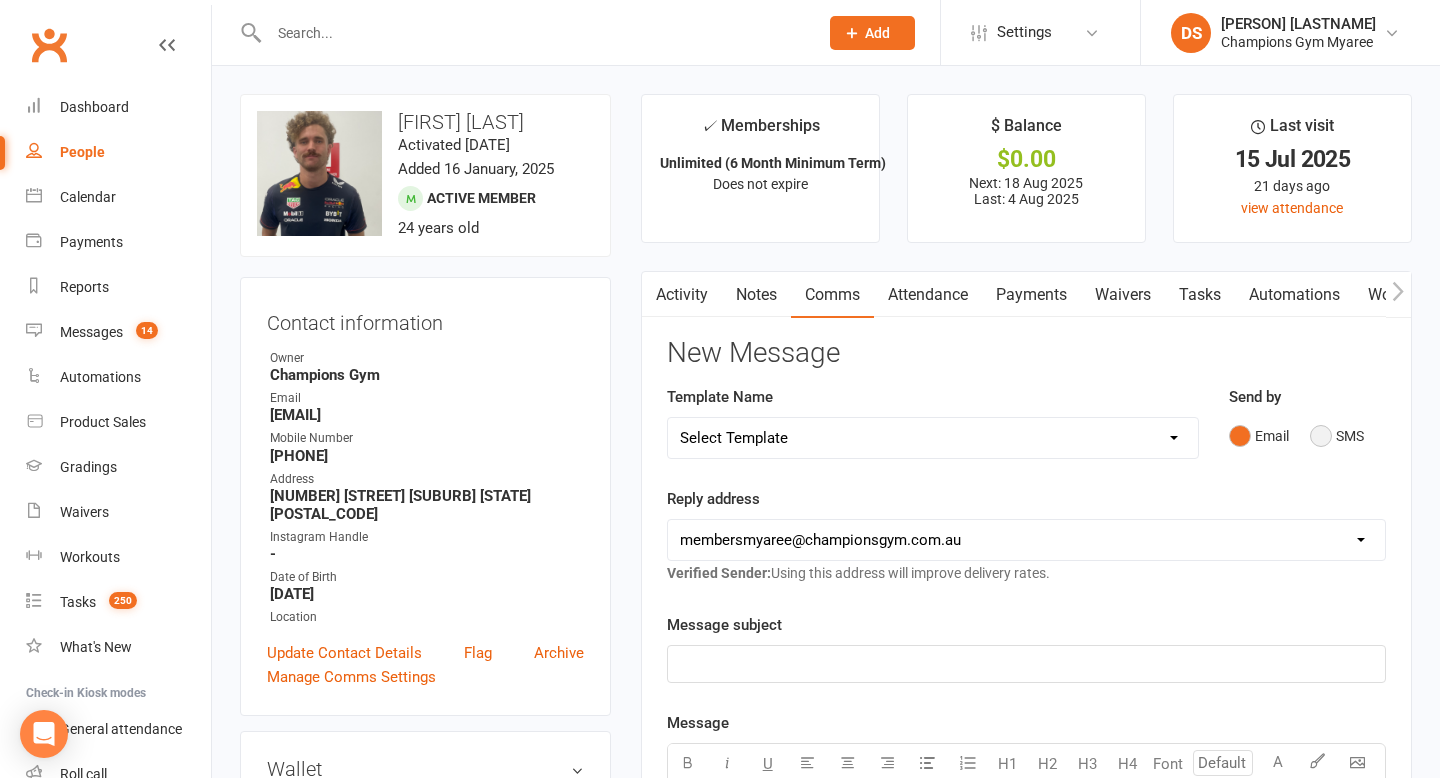 click on "SMS" at bounding box center (1337, 436) 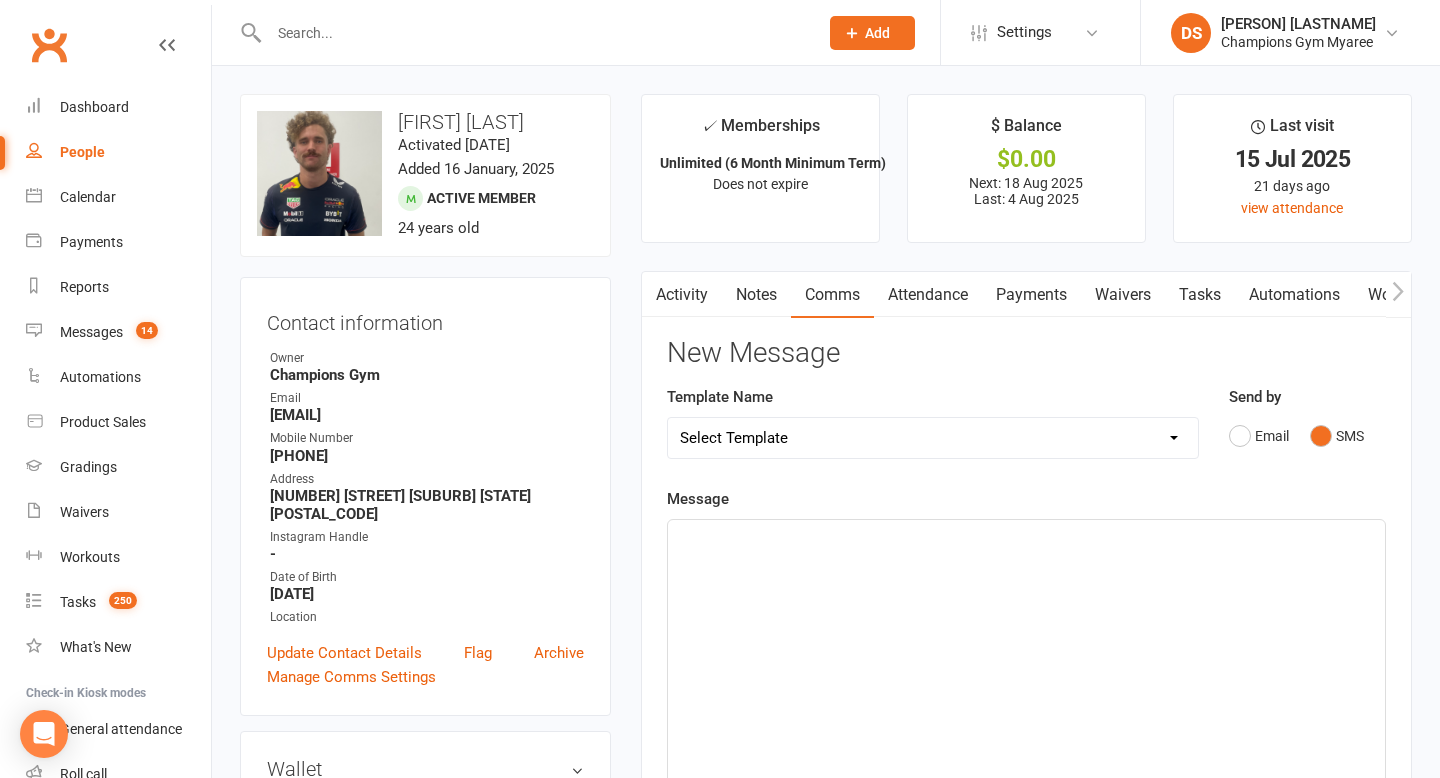 click on "﻿" 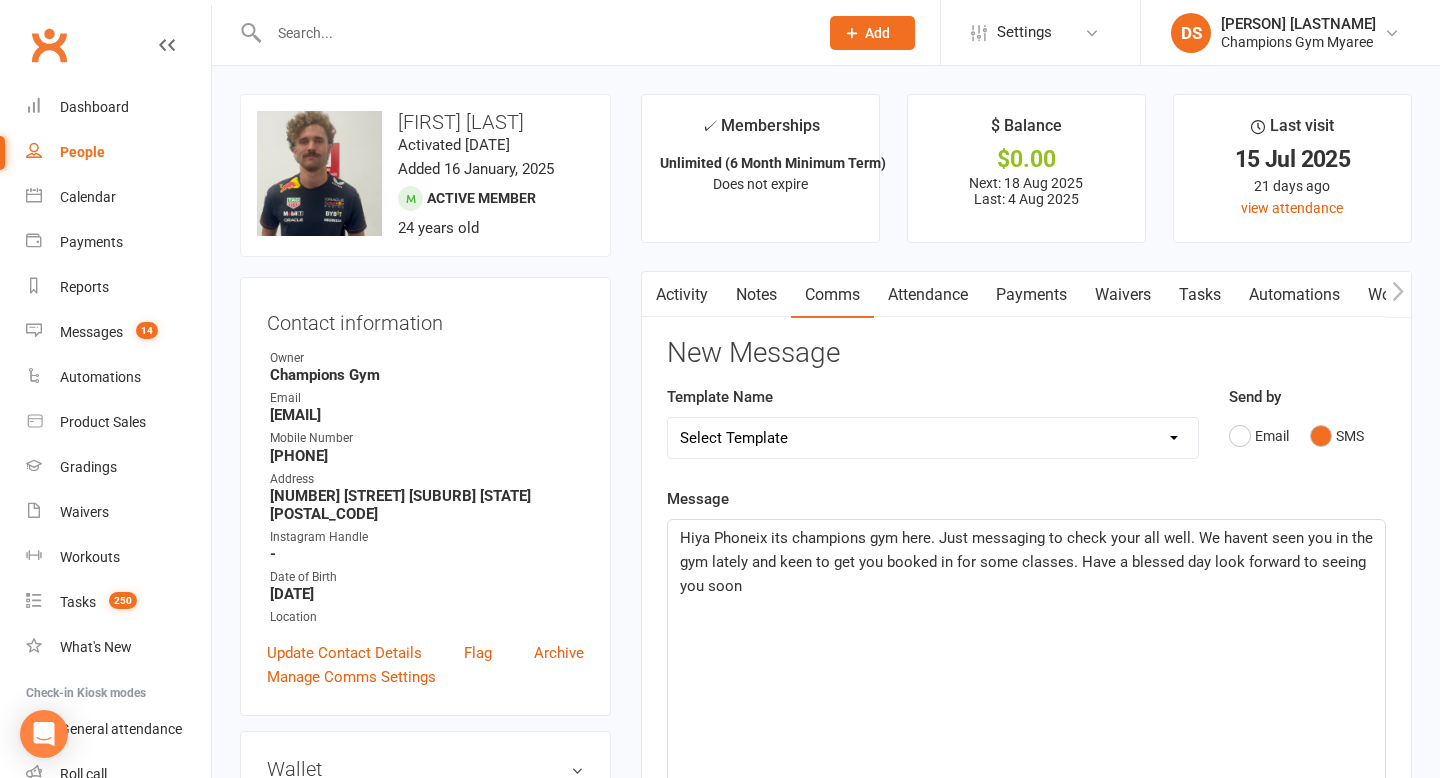 click on "Hiya Phoneix its champions gym here. Just messaging to check your all well. We havent seen you in the gym lately and keen to get you booked in for some classes. Have a blessed day look forward to seeing you soon" 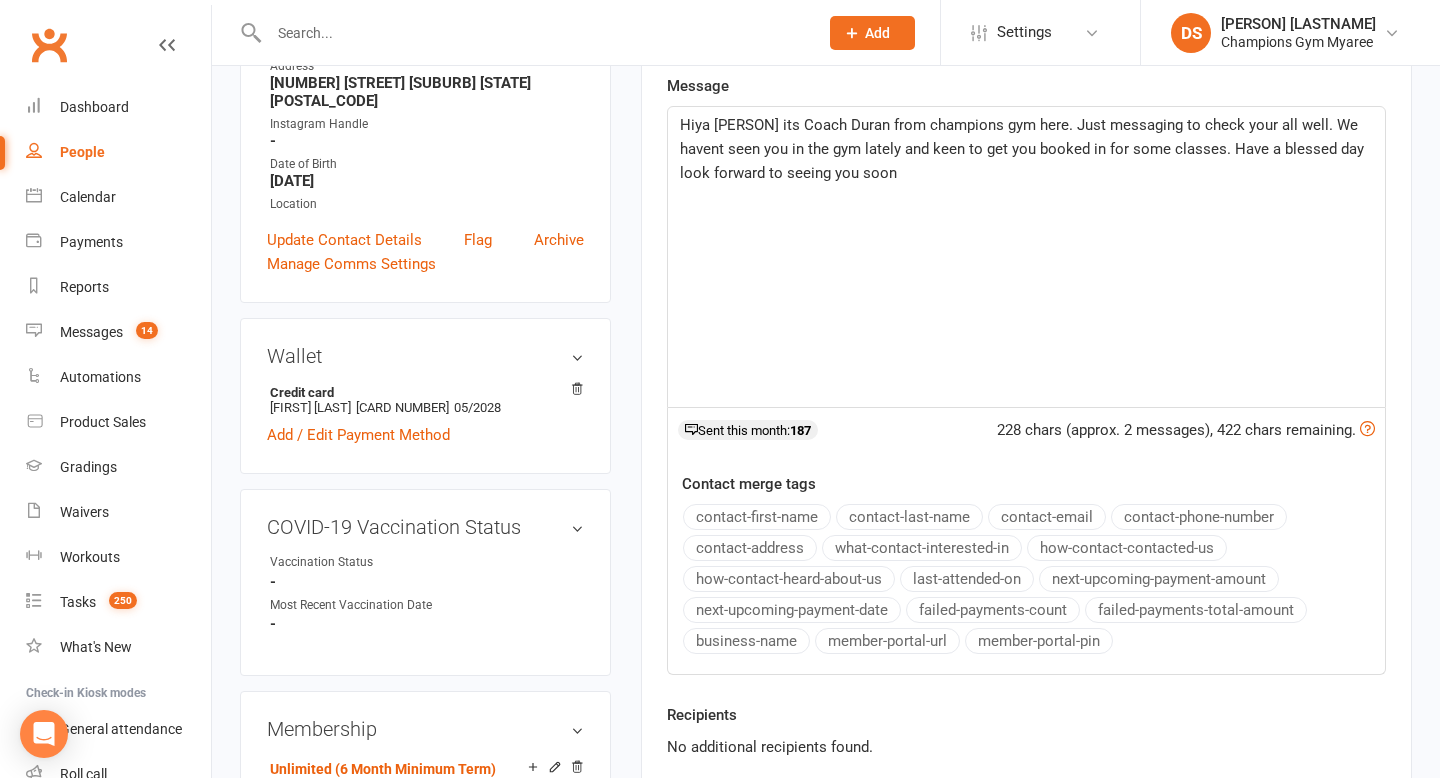 scroll, scrollTop: 534, scrollLeft: 0, axis: vertical 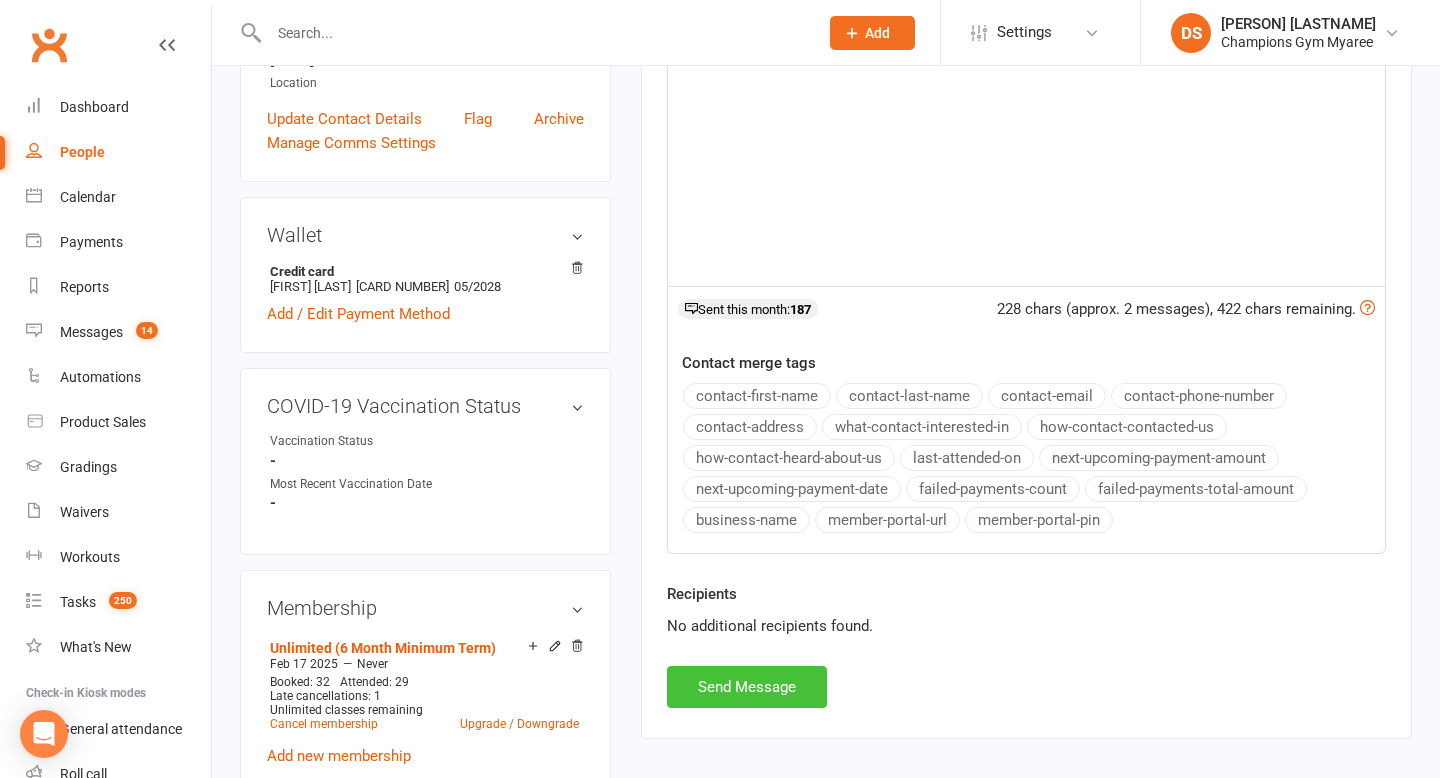 click on "Send Message" at bounding box center (747, 687) 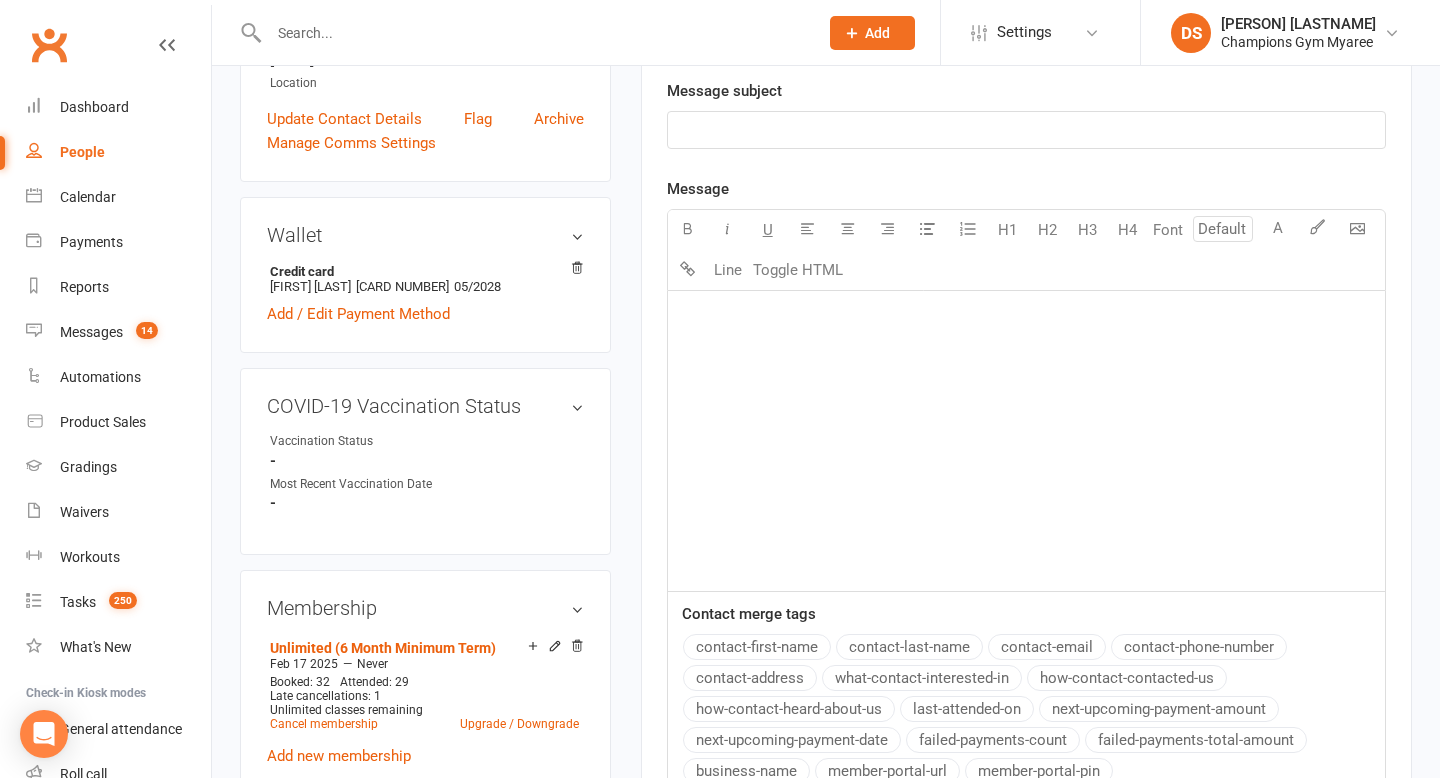 click at bounding box center [533, 33] 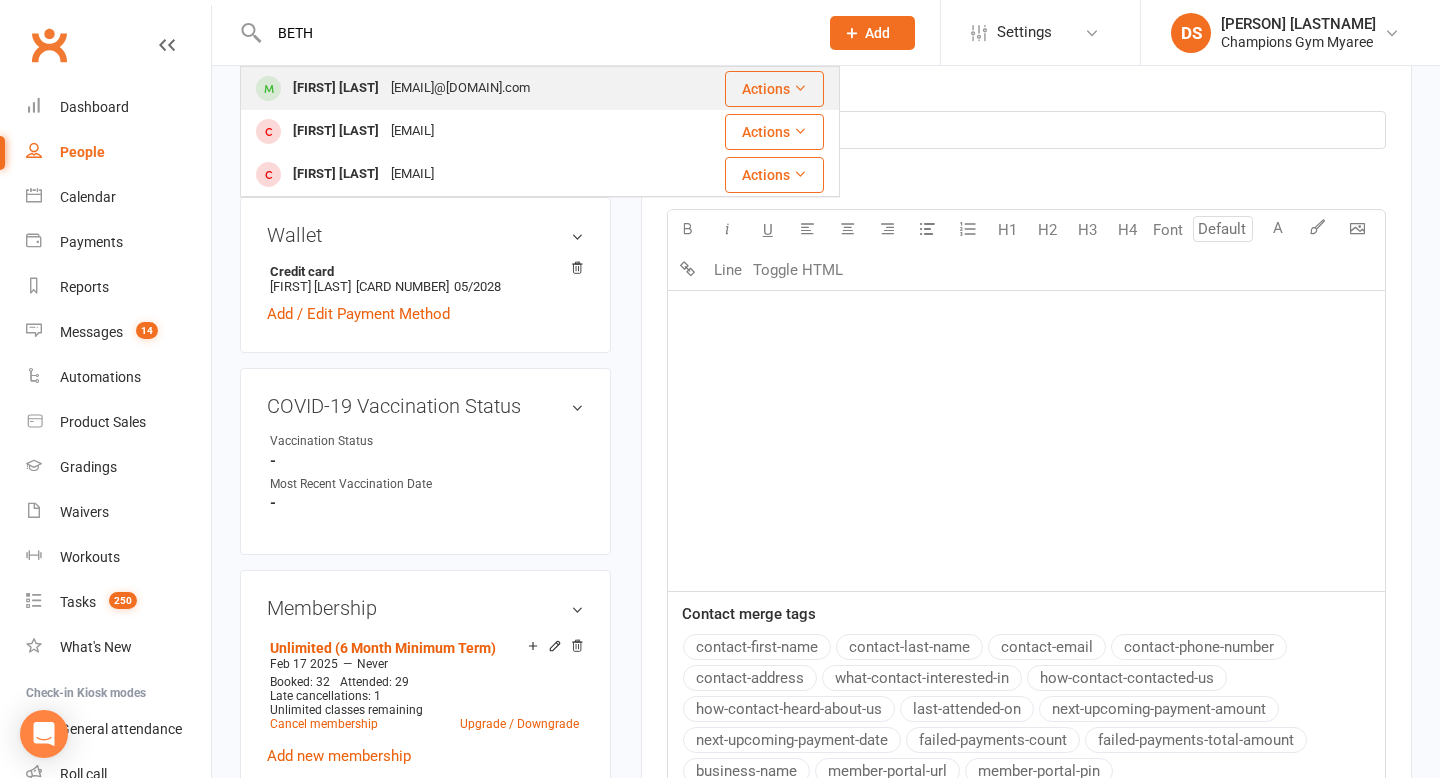 type 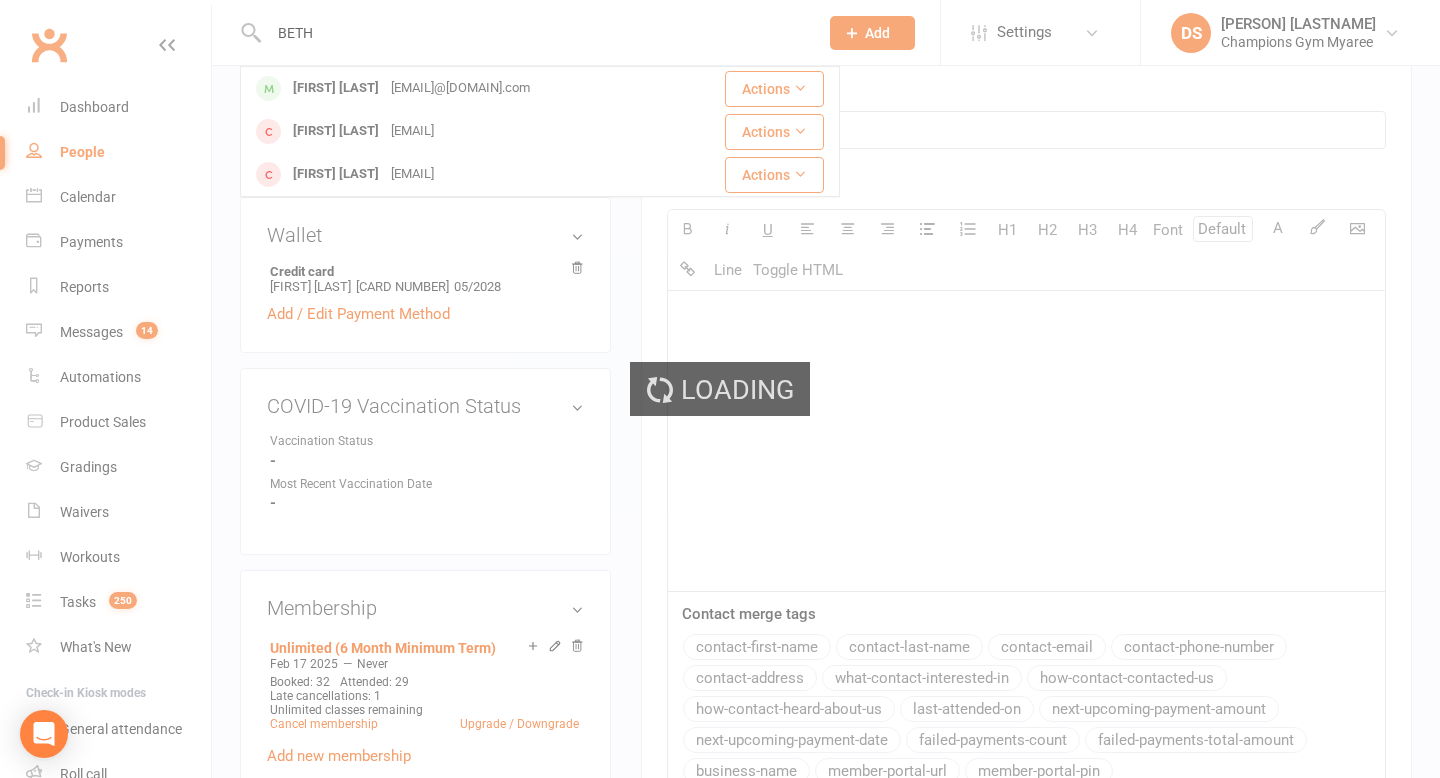 type 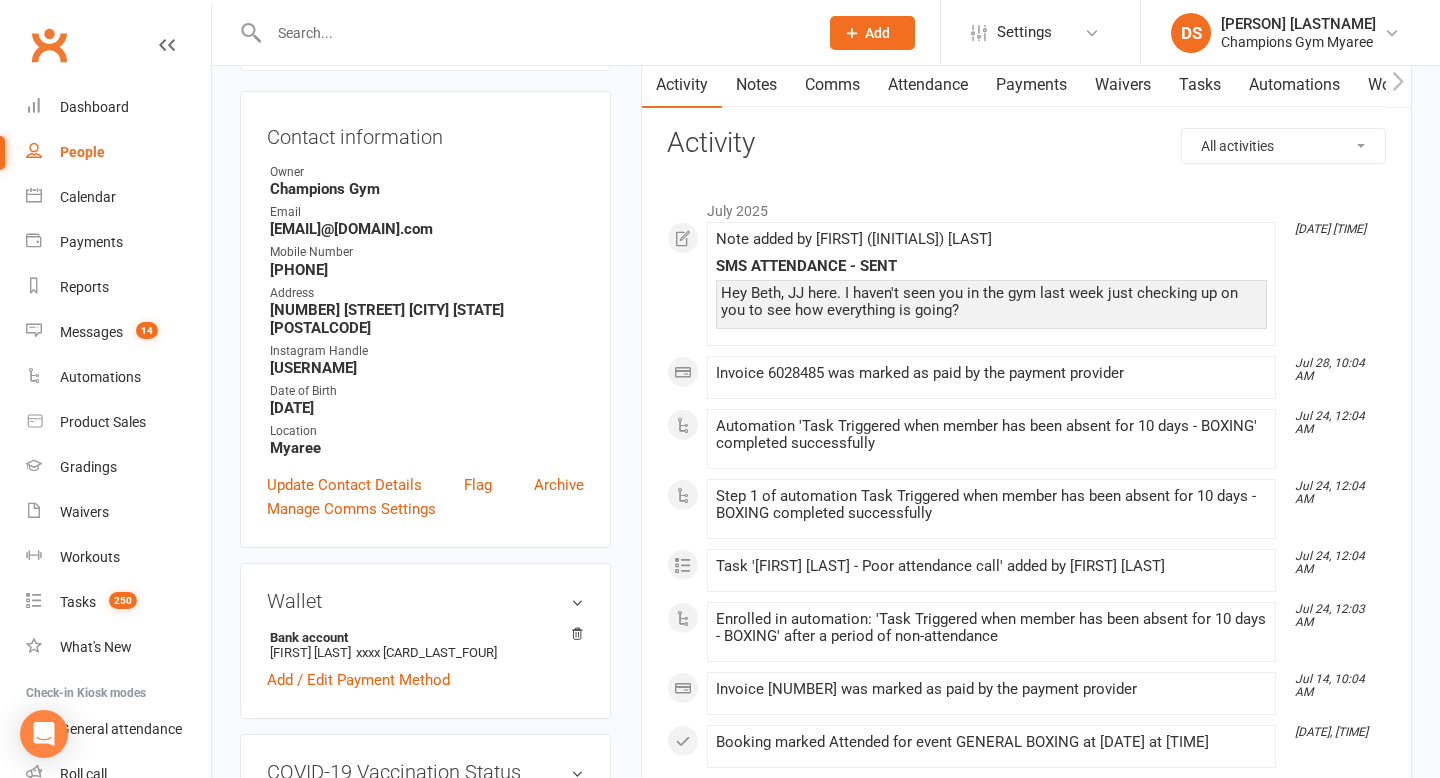scroll, scrollTop: 0, scrollLeft: 0, axis: both 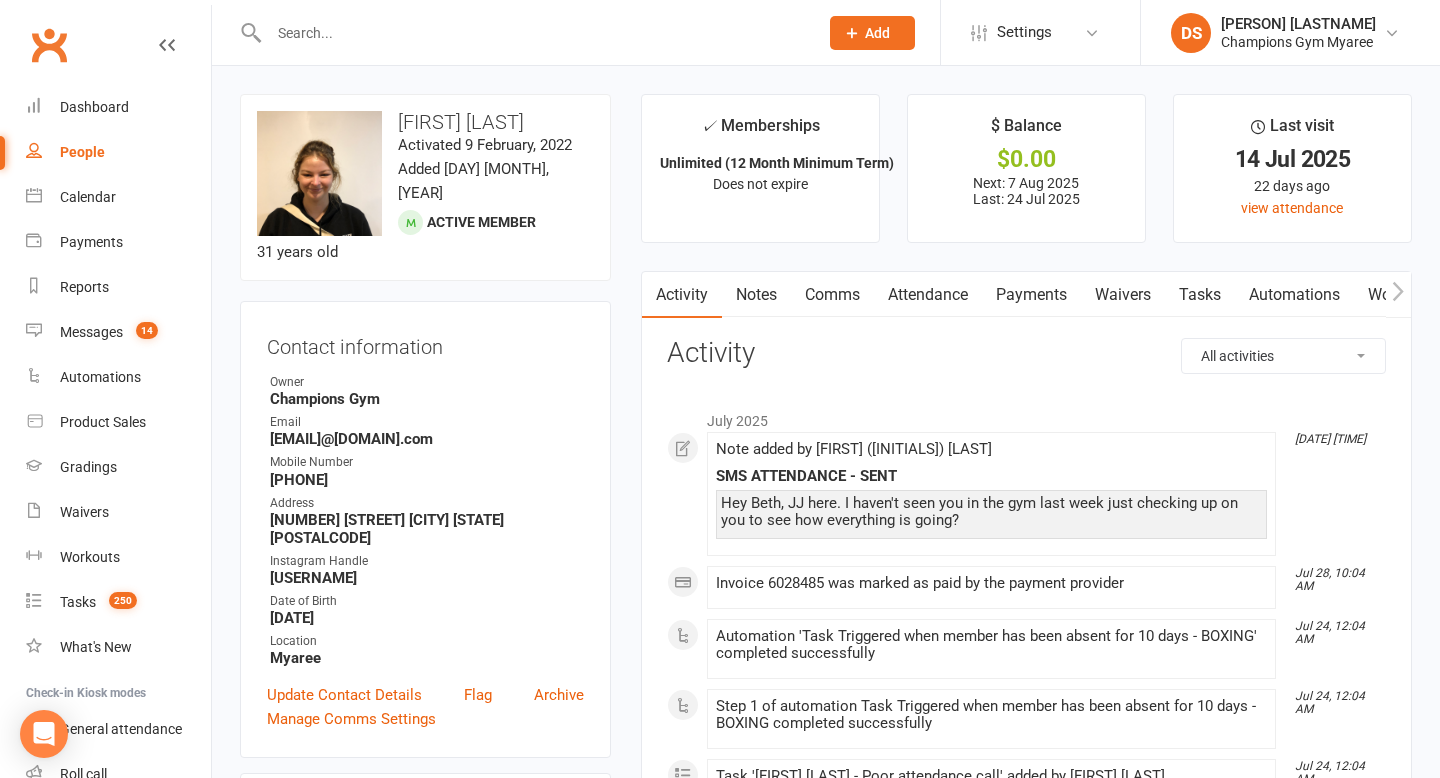click on "Comms" at bounding box center [832, 295] 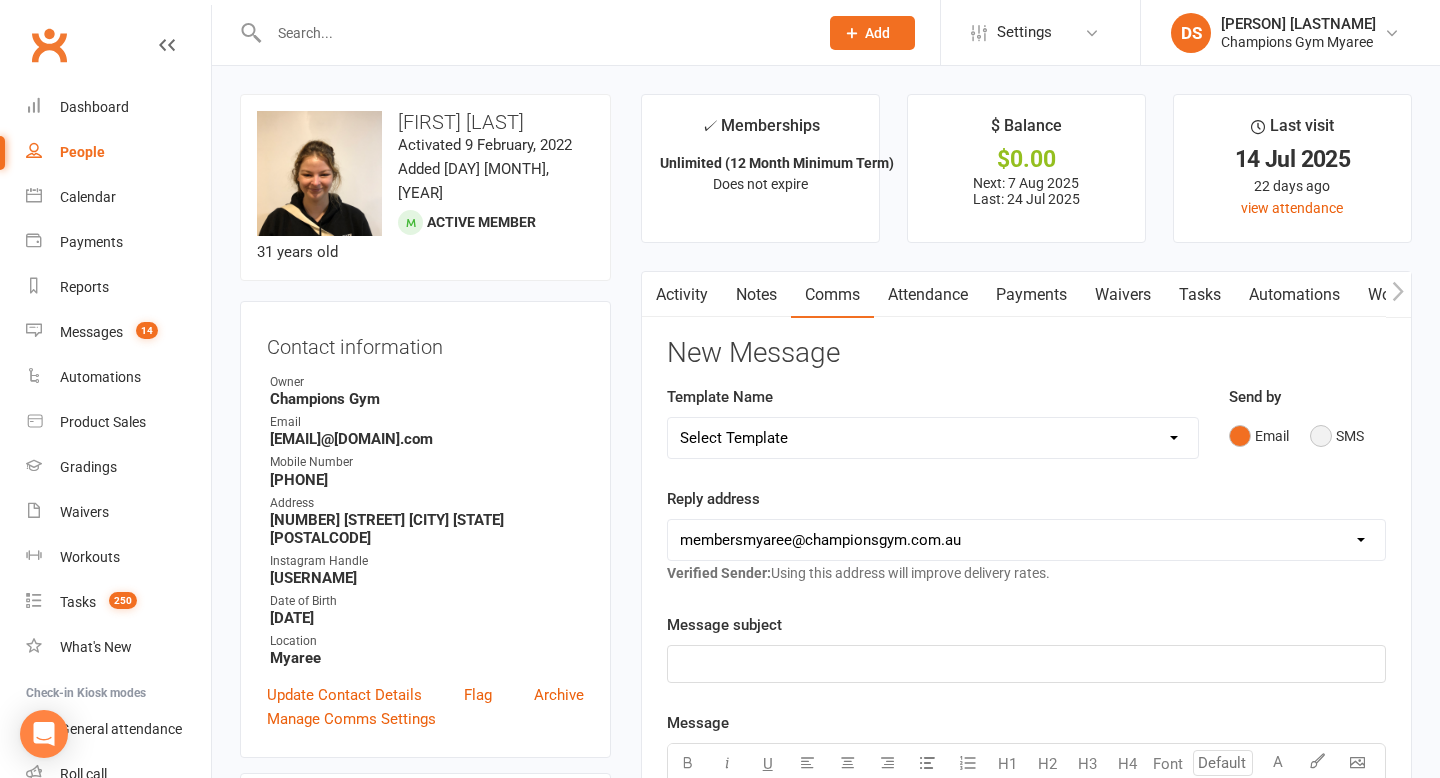 click on "SMS" at bounding box center [1337, 436] 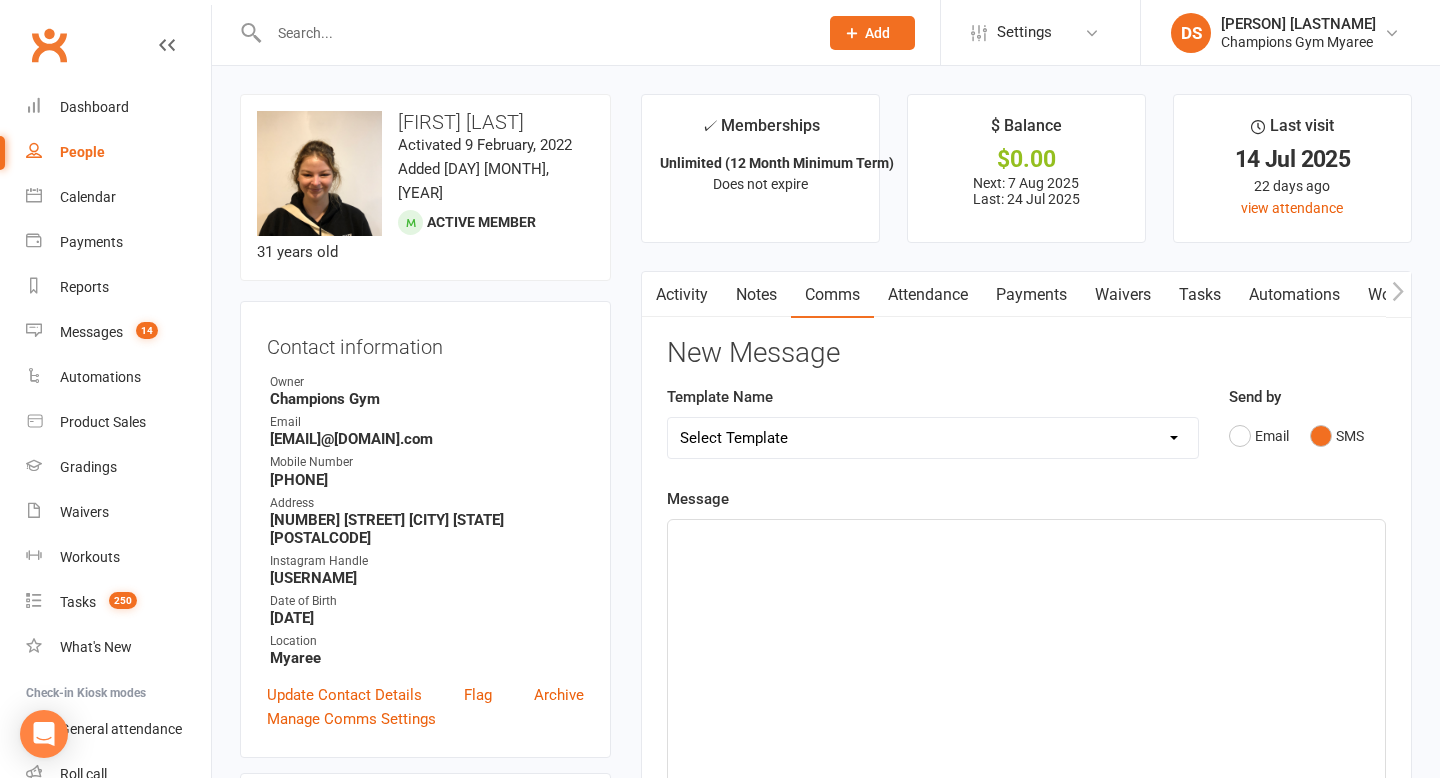 click on "﻿" 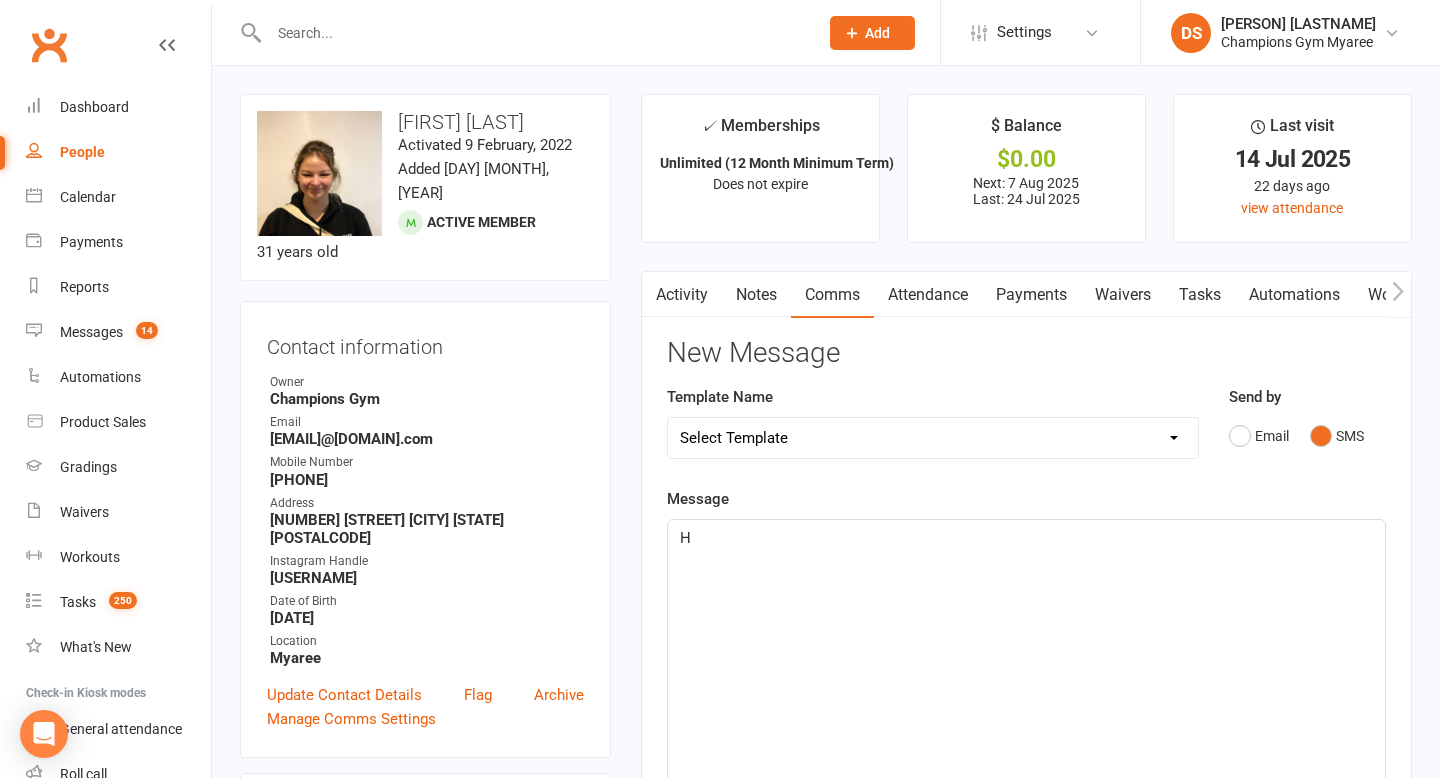 type 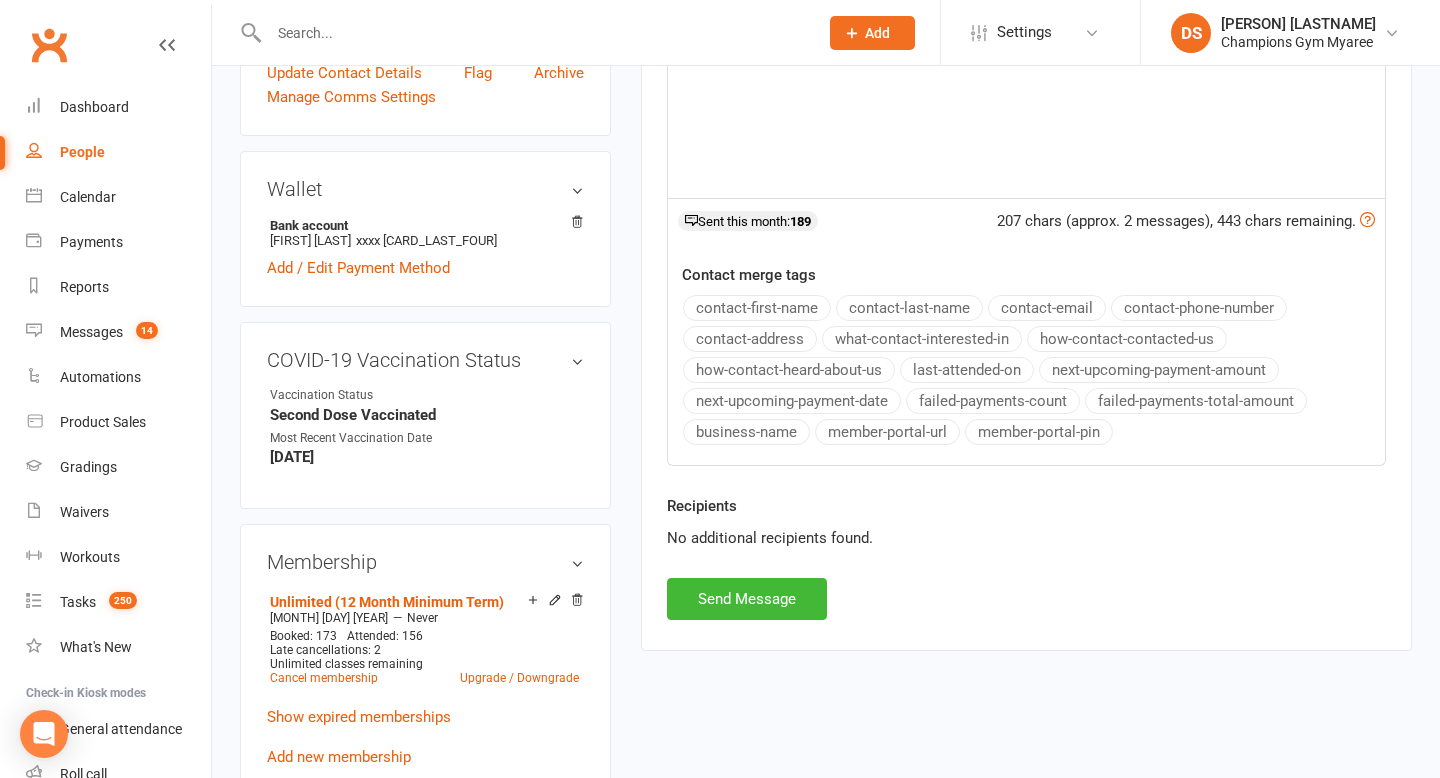 scroll, scrollTop: 624, scrollLeft: 0, axis: vertical 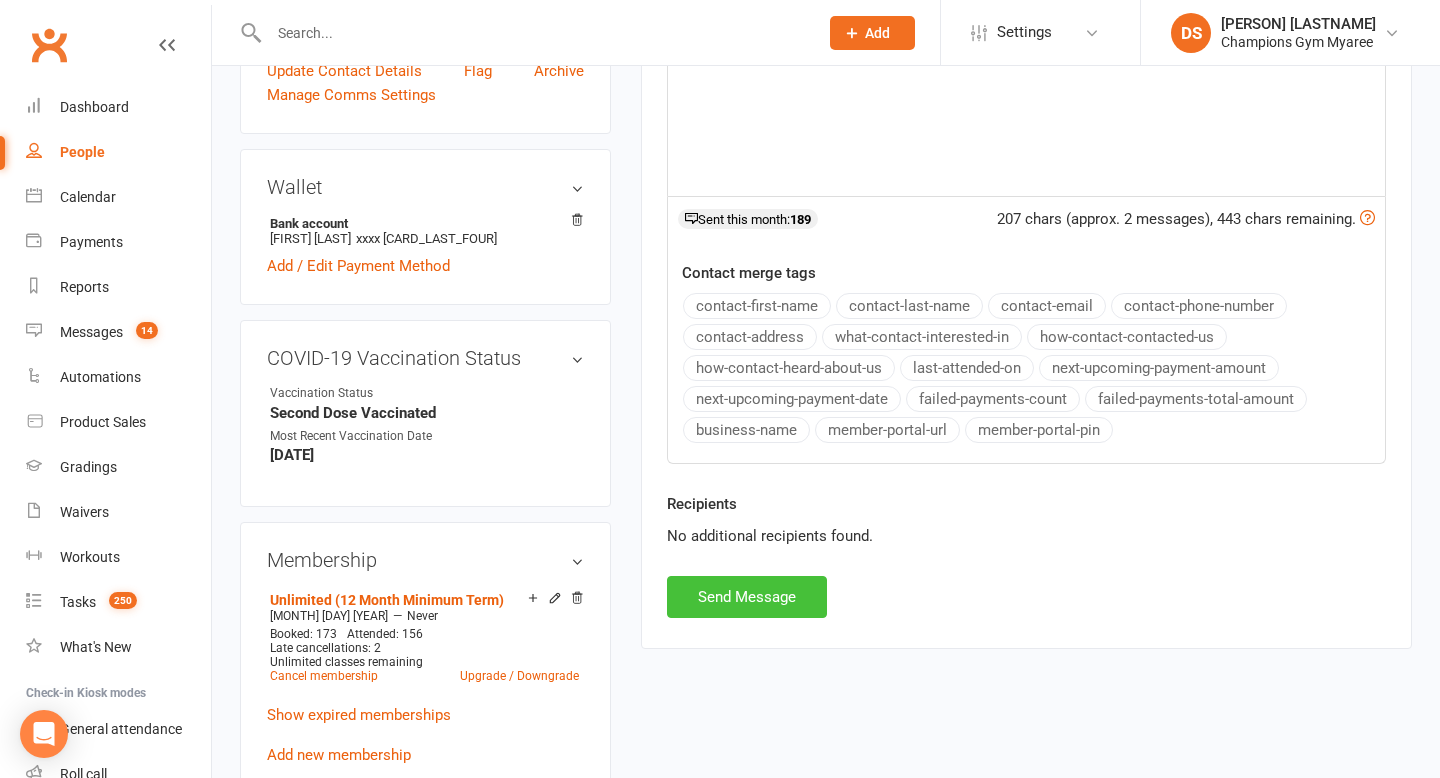 click on "Send Message" at bounding box center [747, 597] 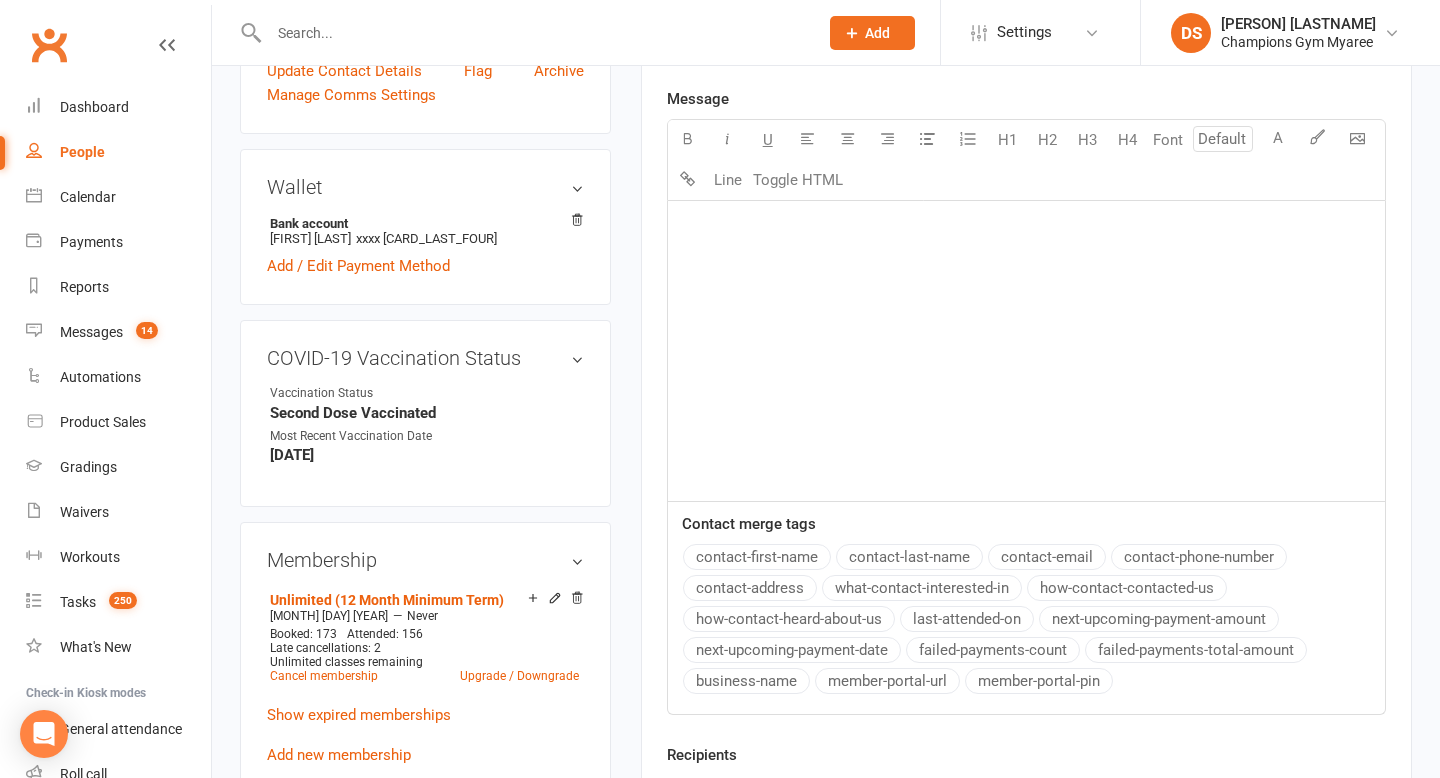 click at bounding box center [533, 33] 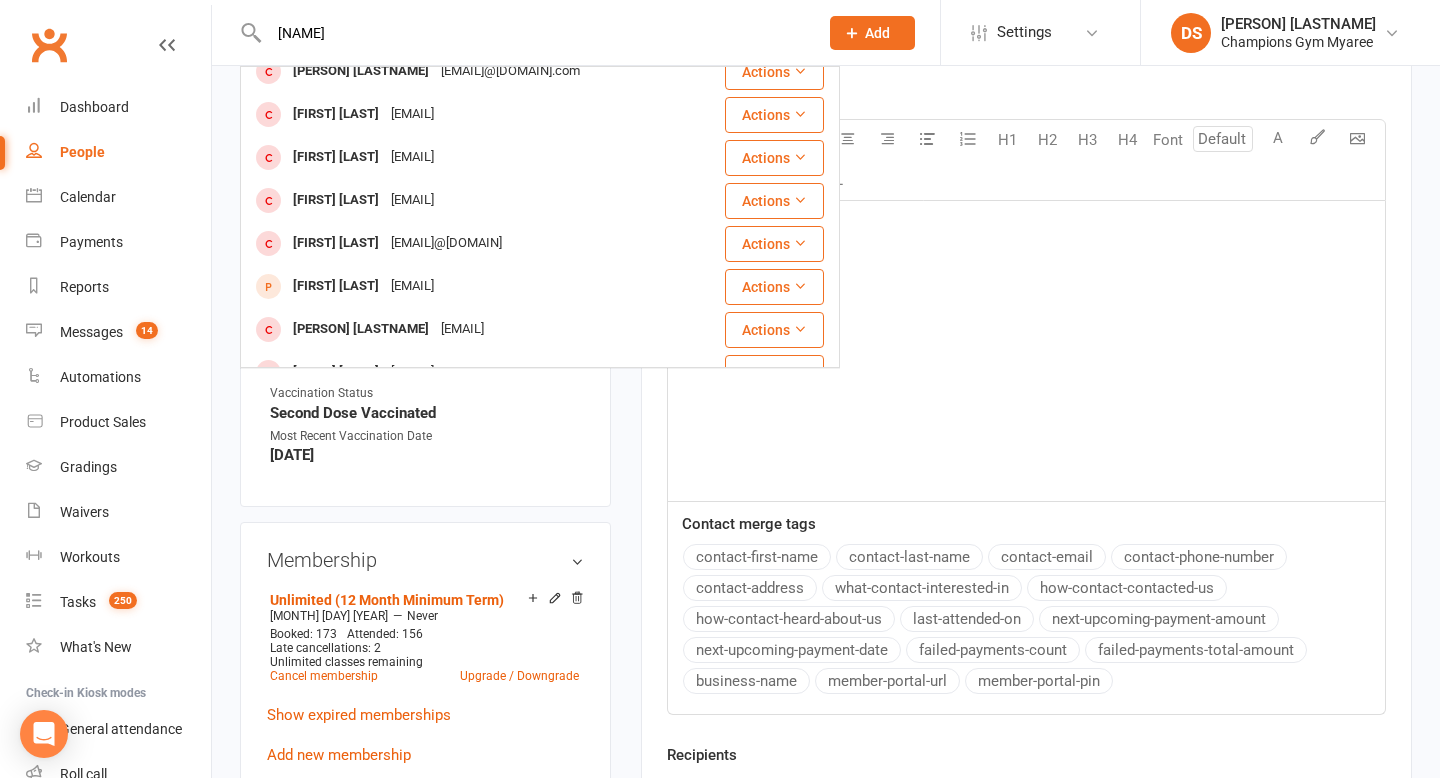 scroll, scrollTop: 560, scrollLeft: 0, axis: vertical 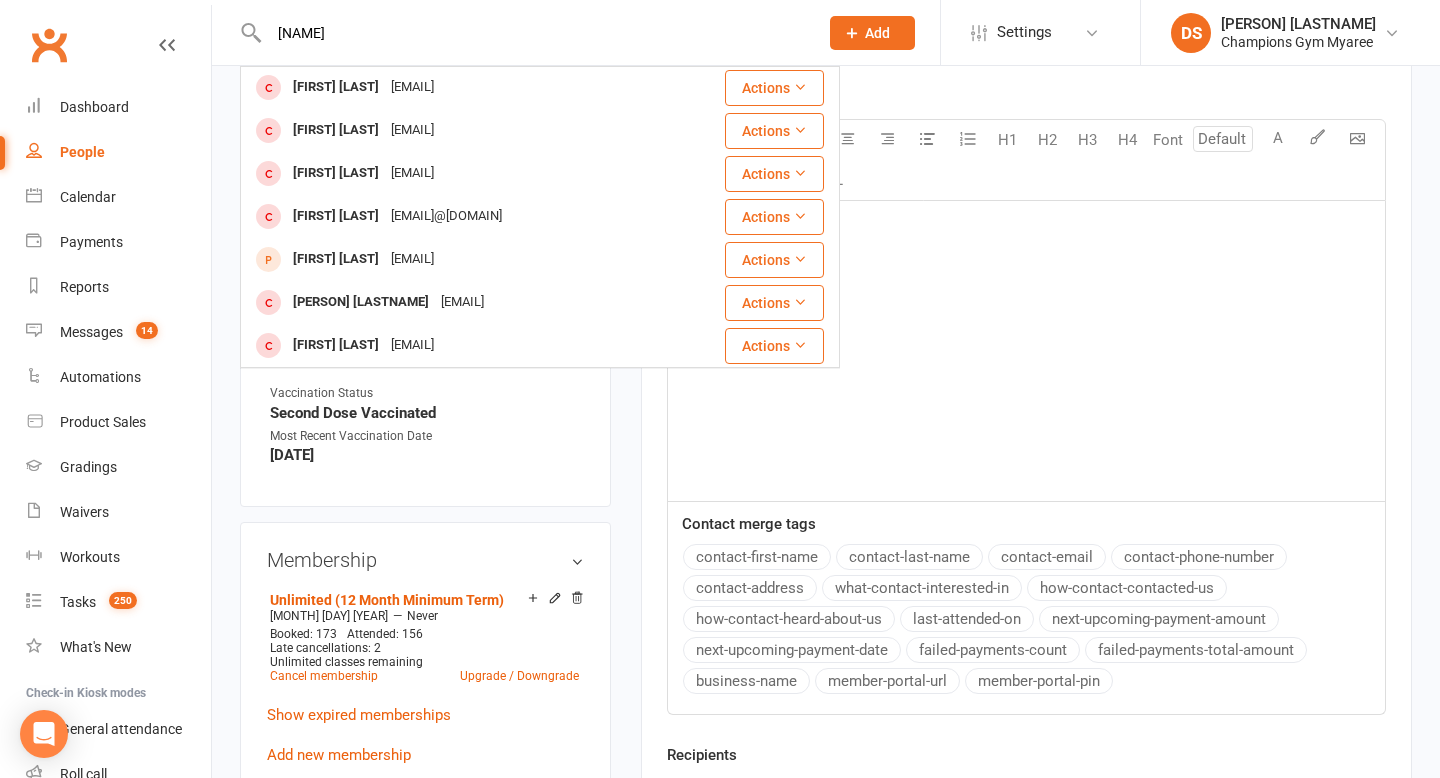 click on "[NAME]" at bounding box center [533, 33] 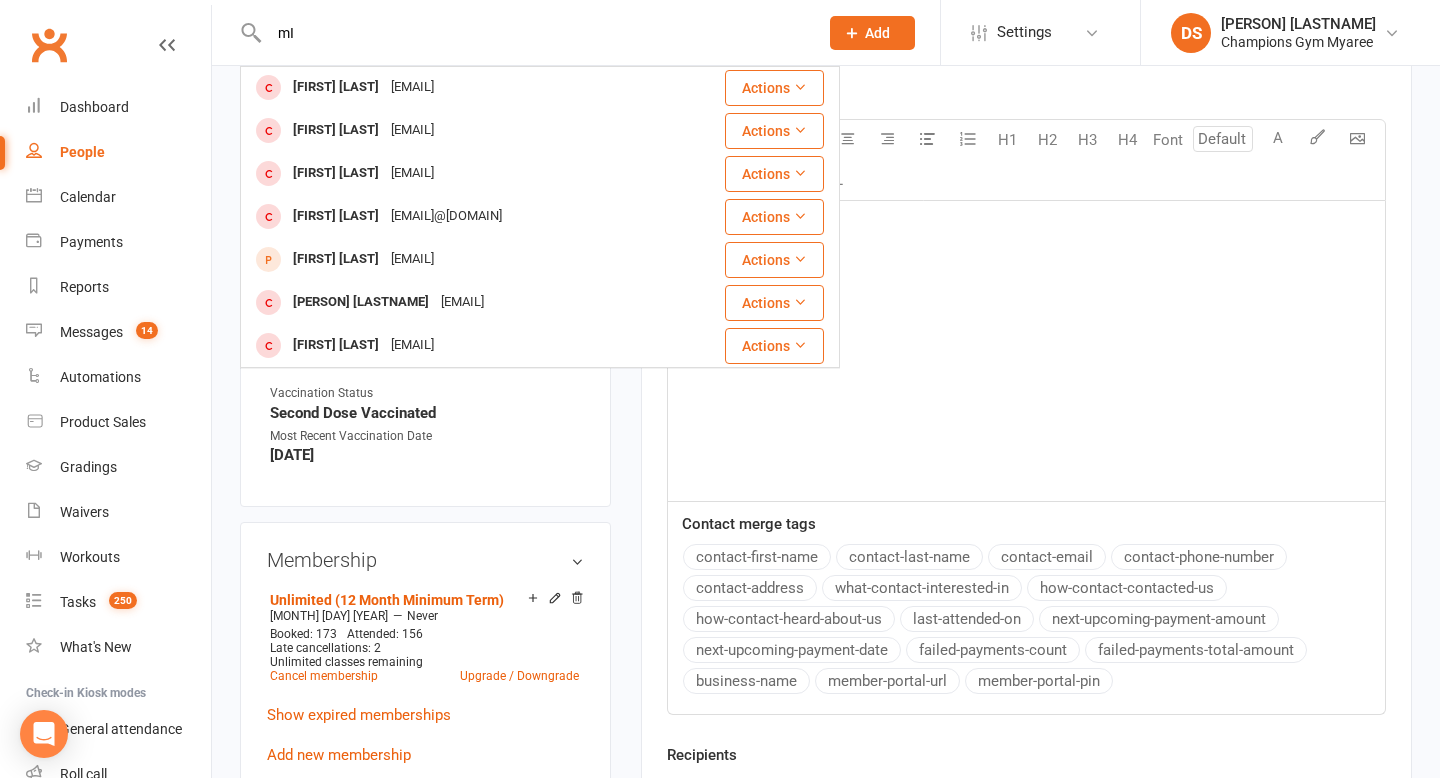 type on "m" 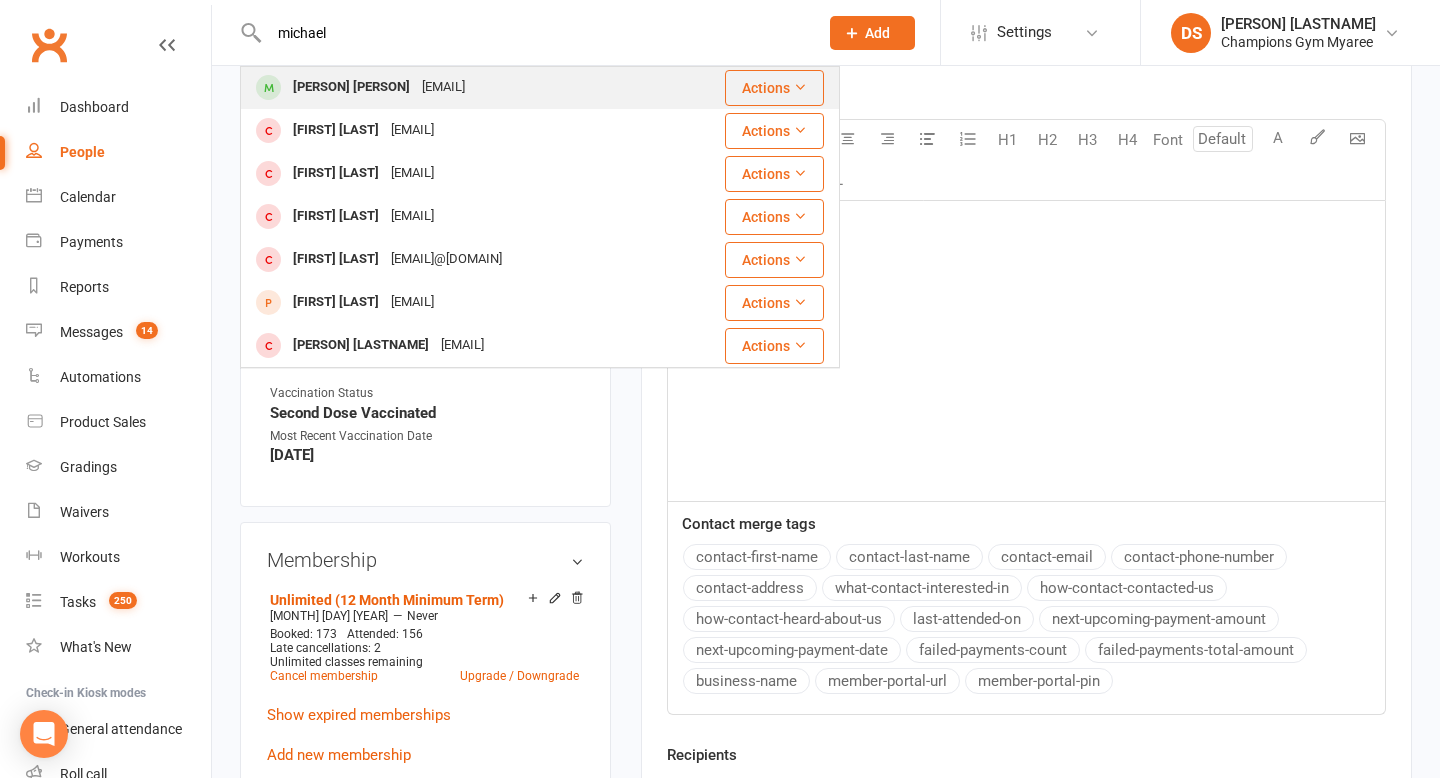 scroll, scrollTop: 259, scrollLeft: 0, axis: vertical 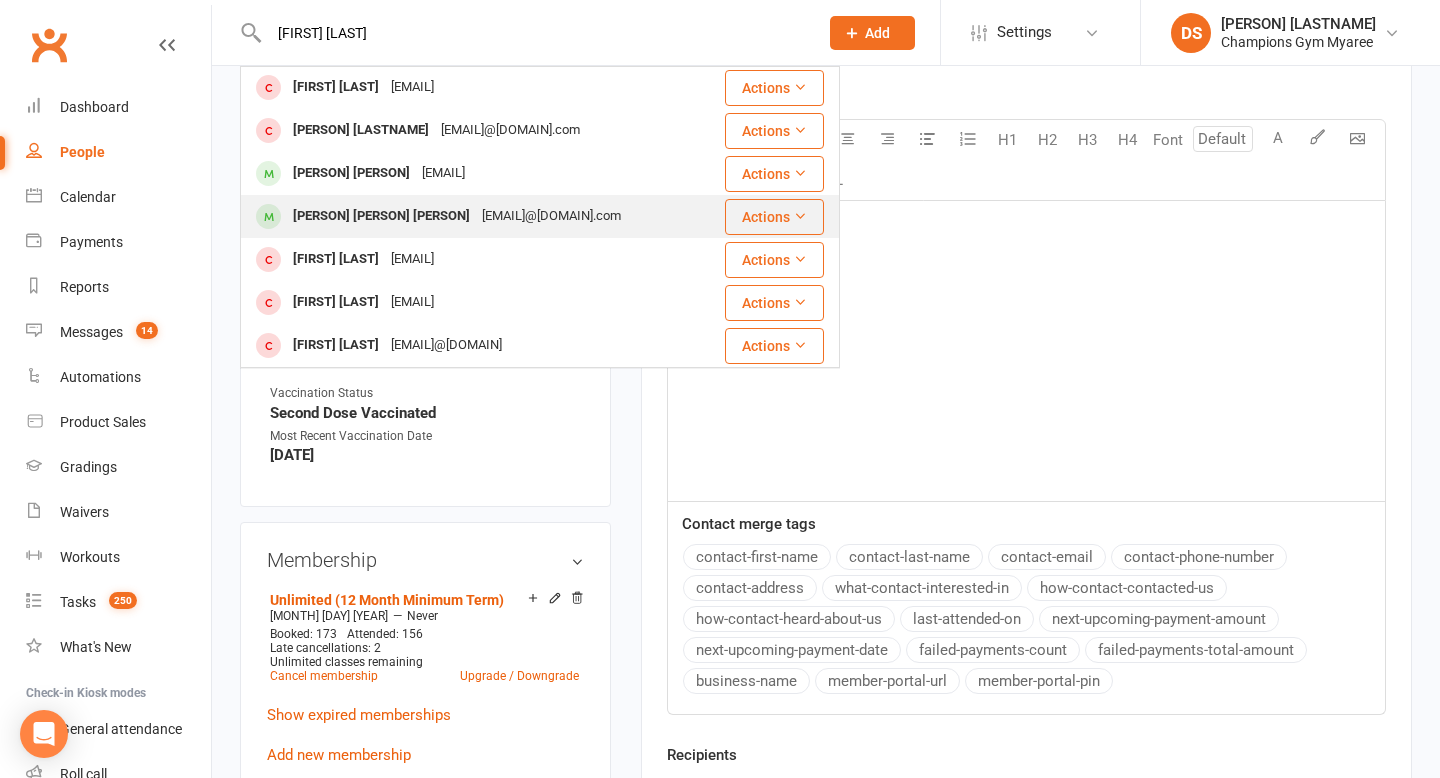 type on "[FIRST] [LAST]" 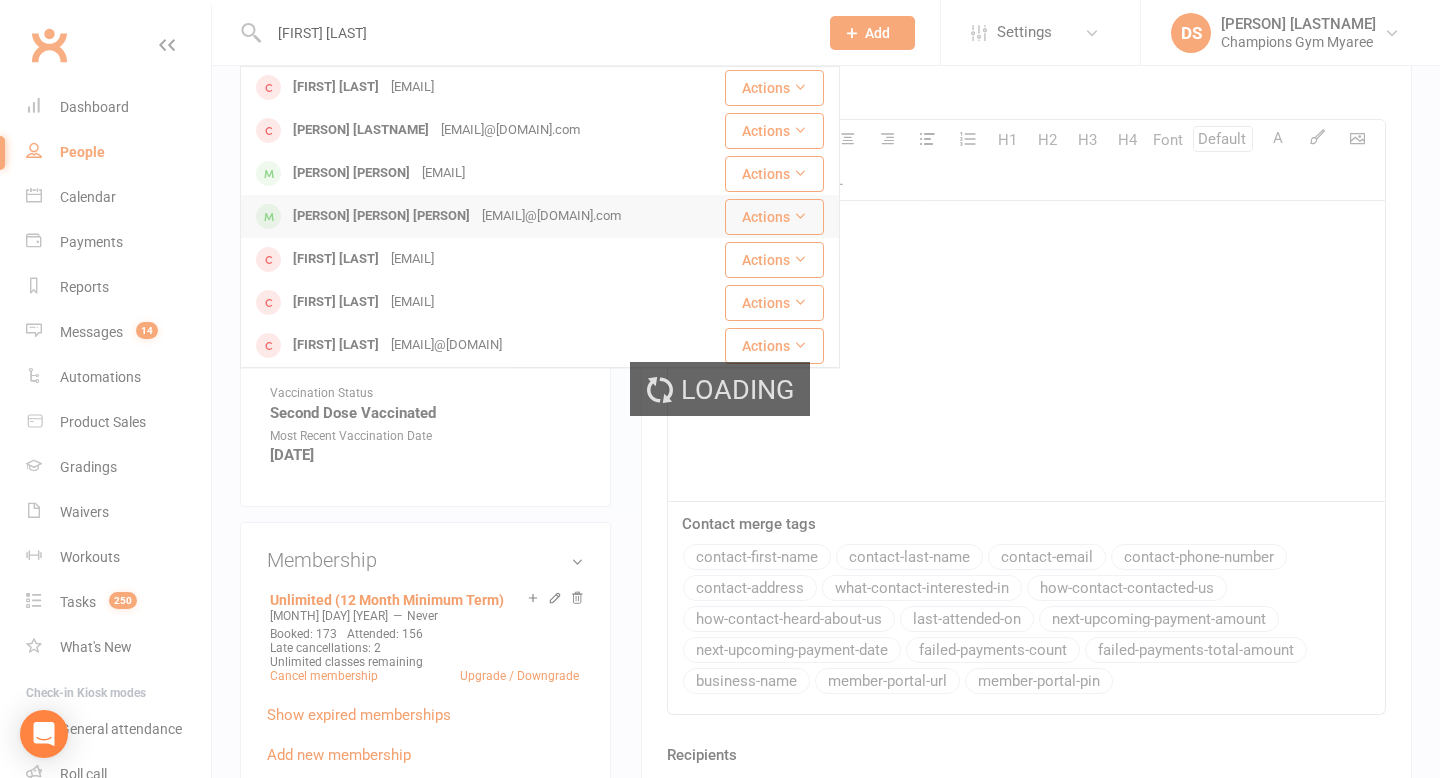 type 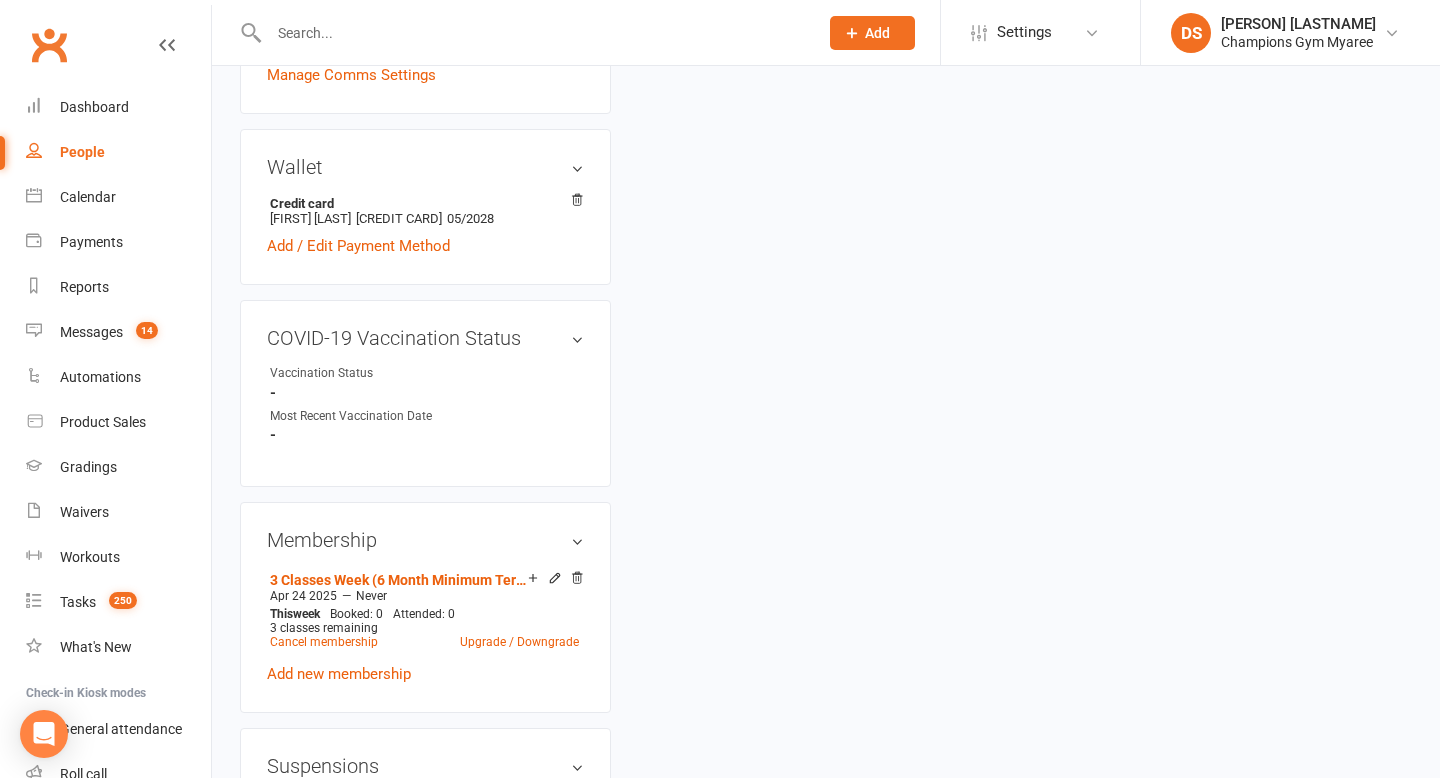 scroll, scrollTop: 0, scrollLeft: 0, axis: both 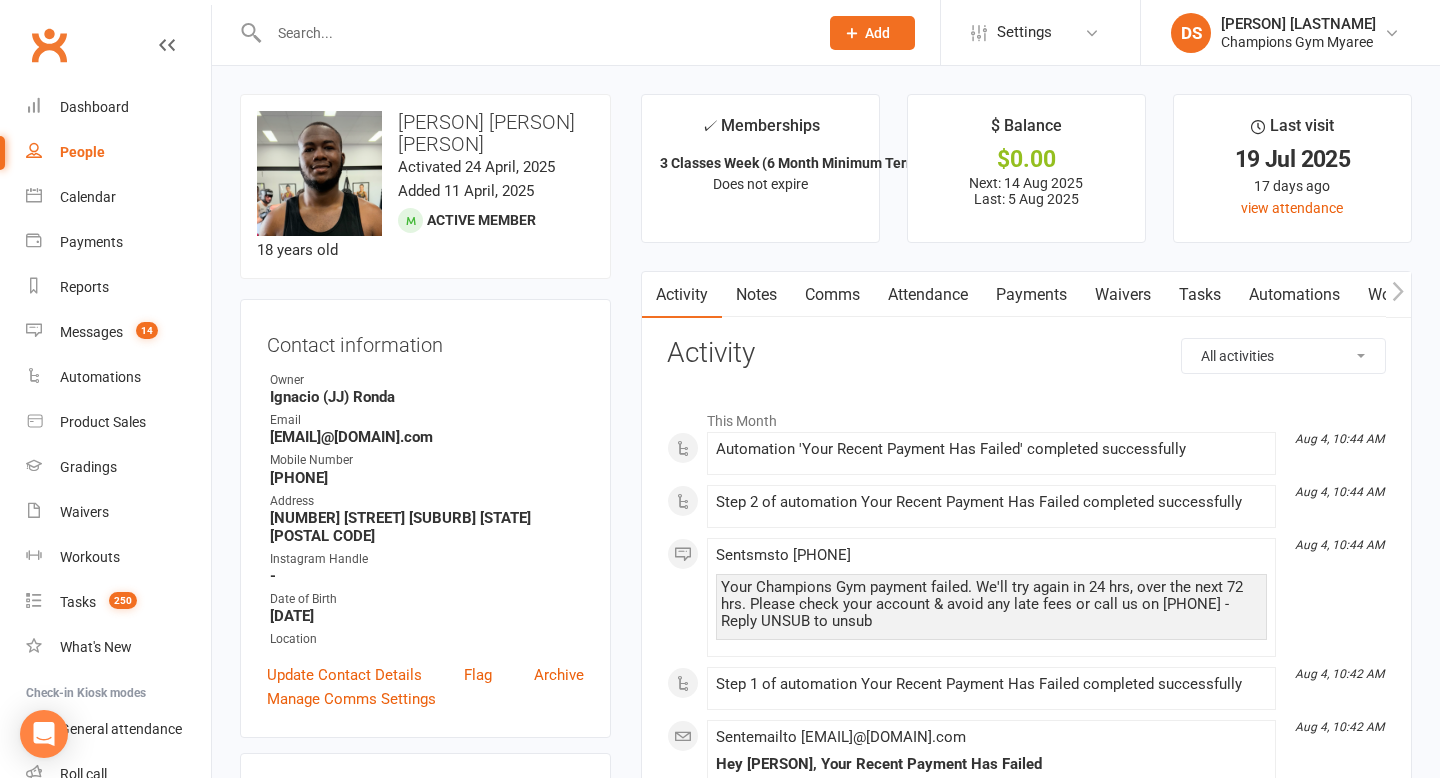 click on "Comms" at bounding box center (832, 295) 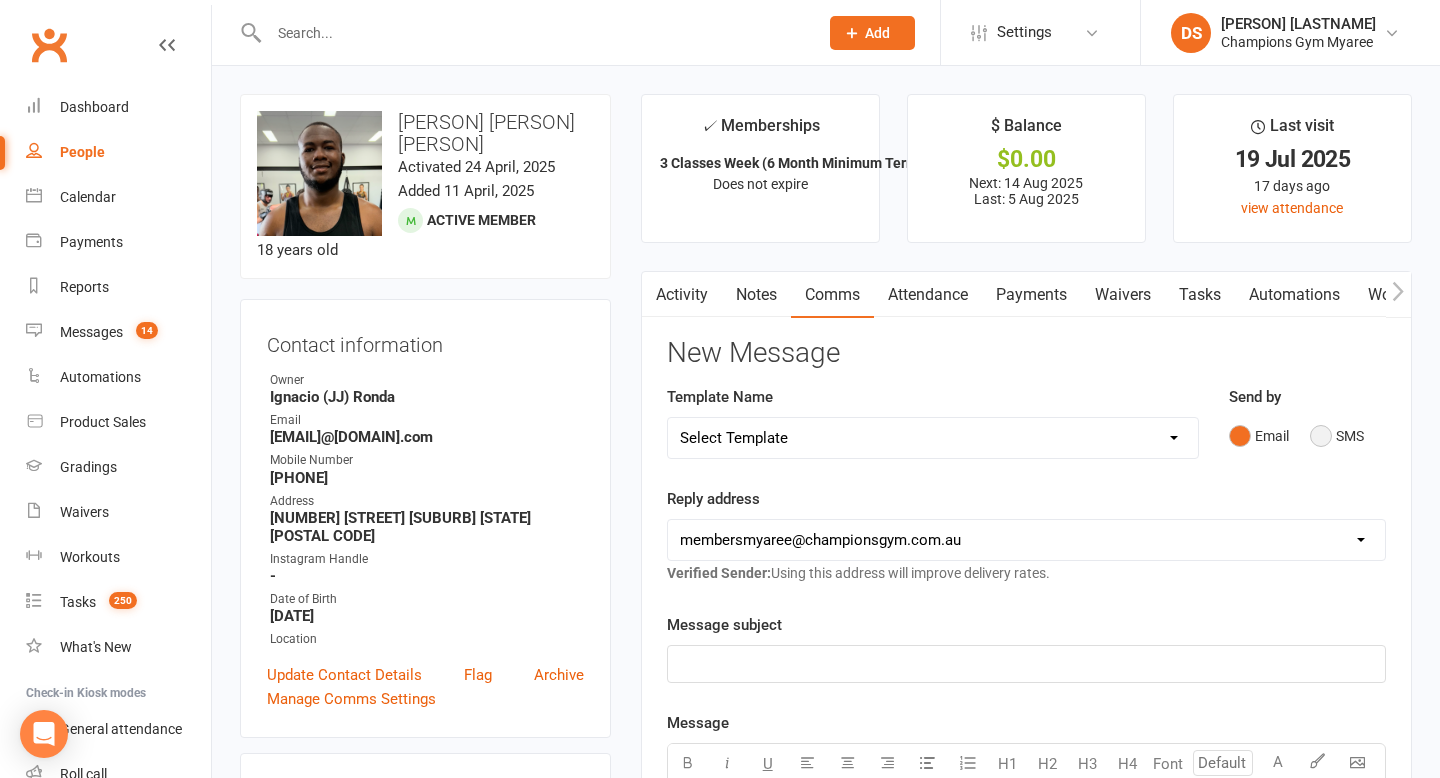 click on "SMS" at bounding box center [1337, 436] 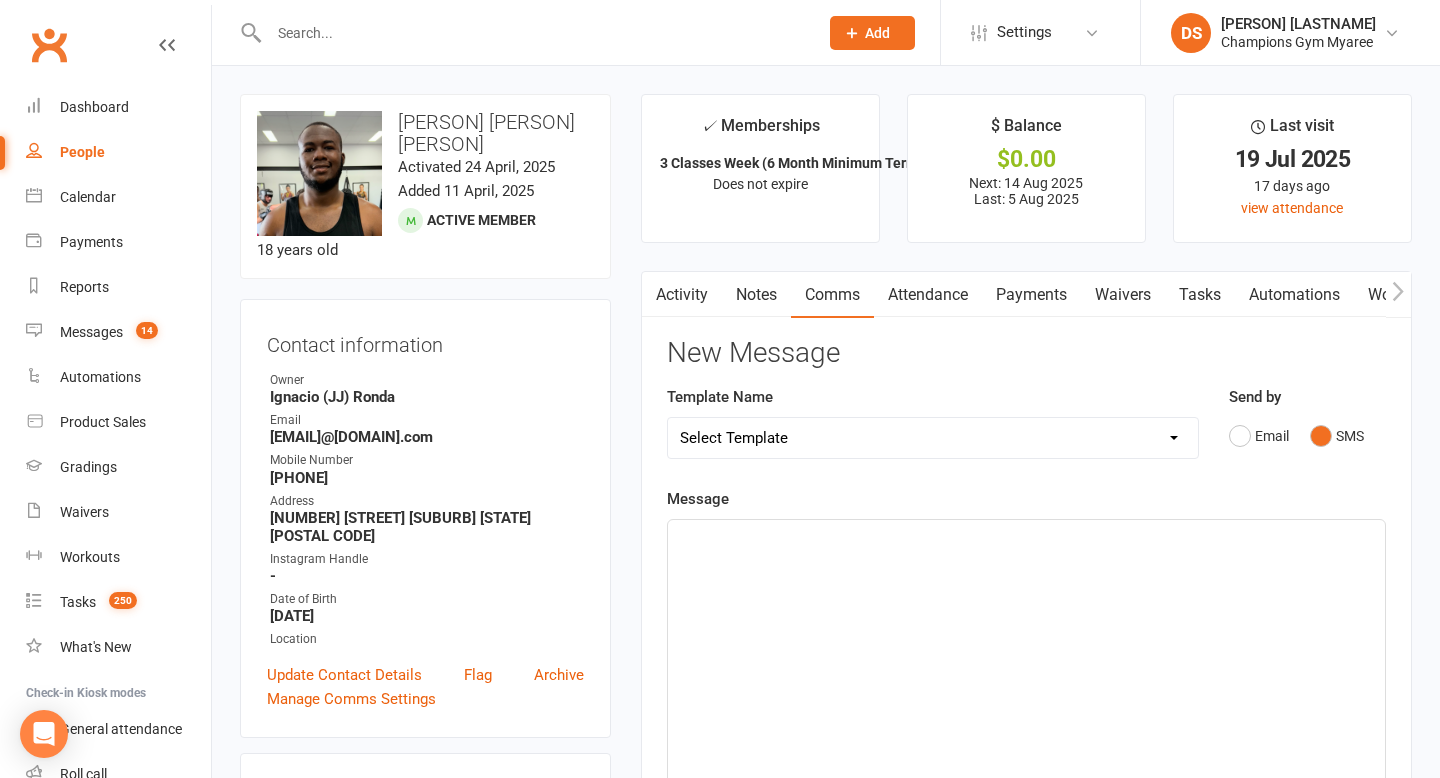 click on "﻿" 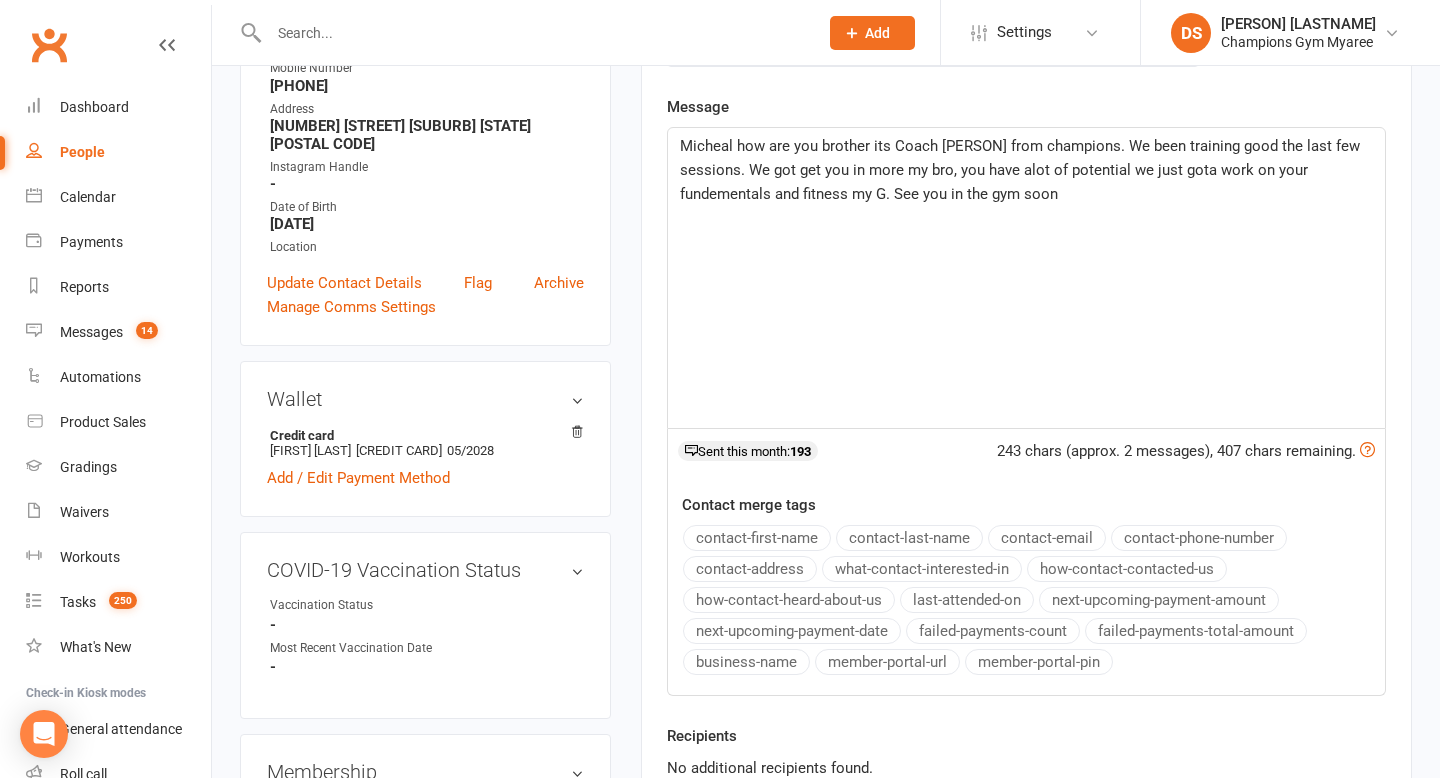 scroll, scrollTop: 448, scrollLeft: 0, axis: vertical 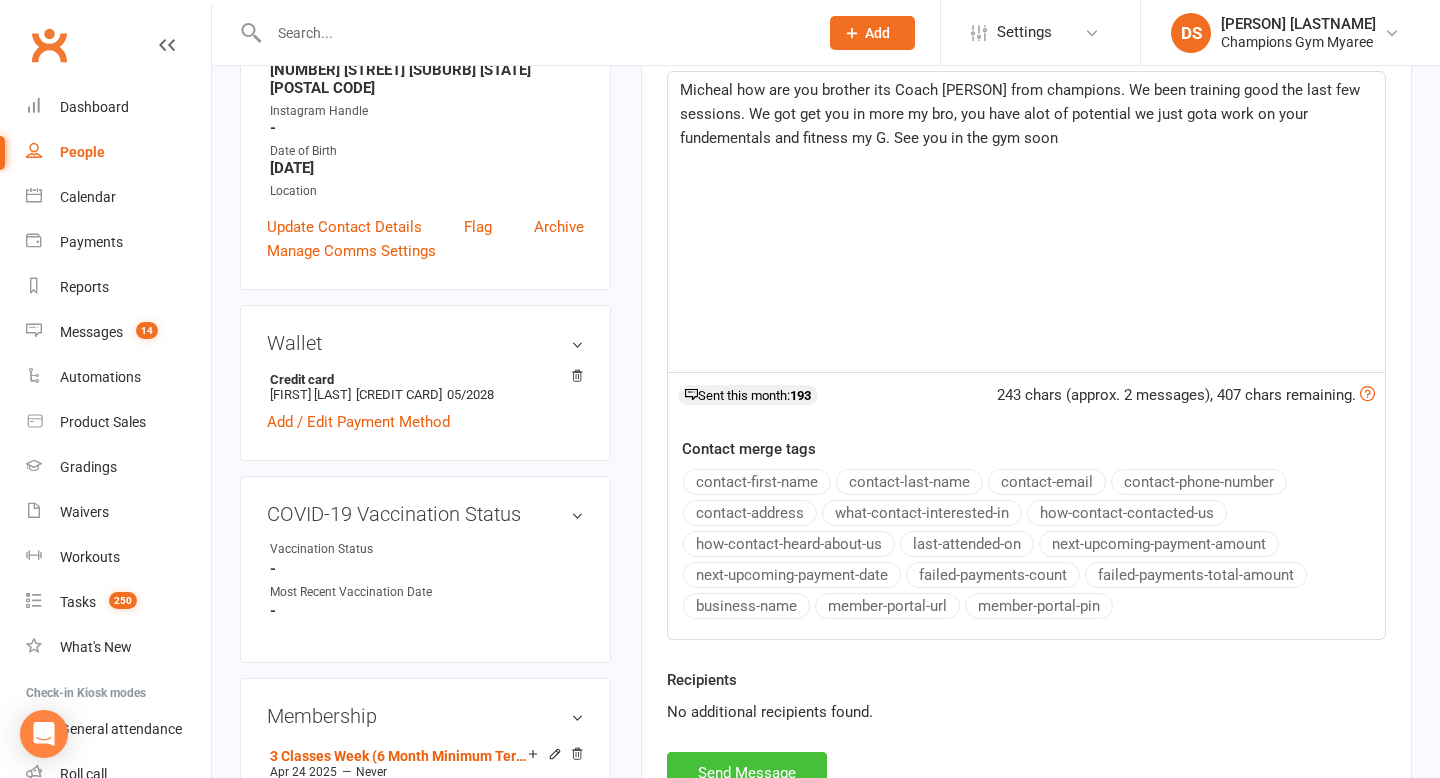 click on "Send Message" at bounding box center (747, 773) 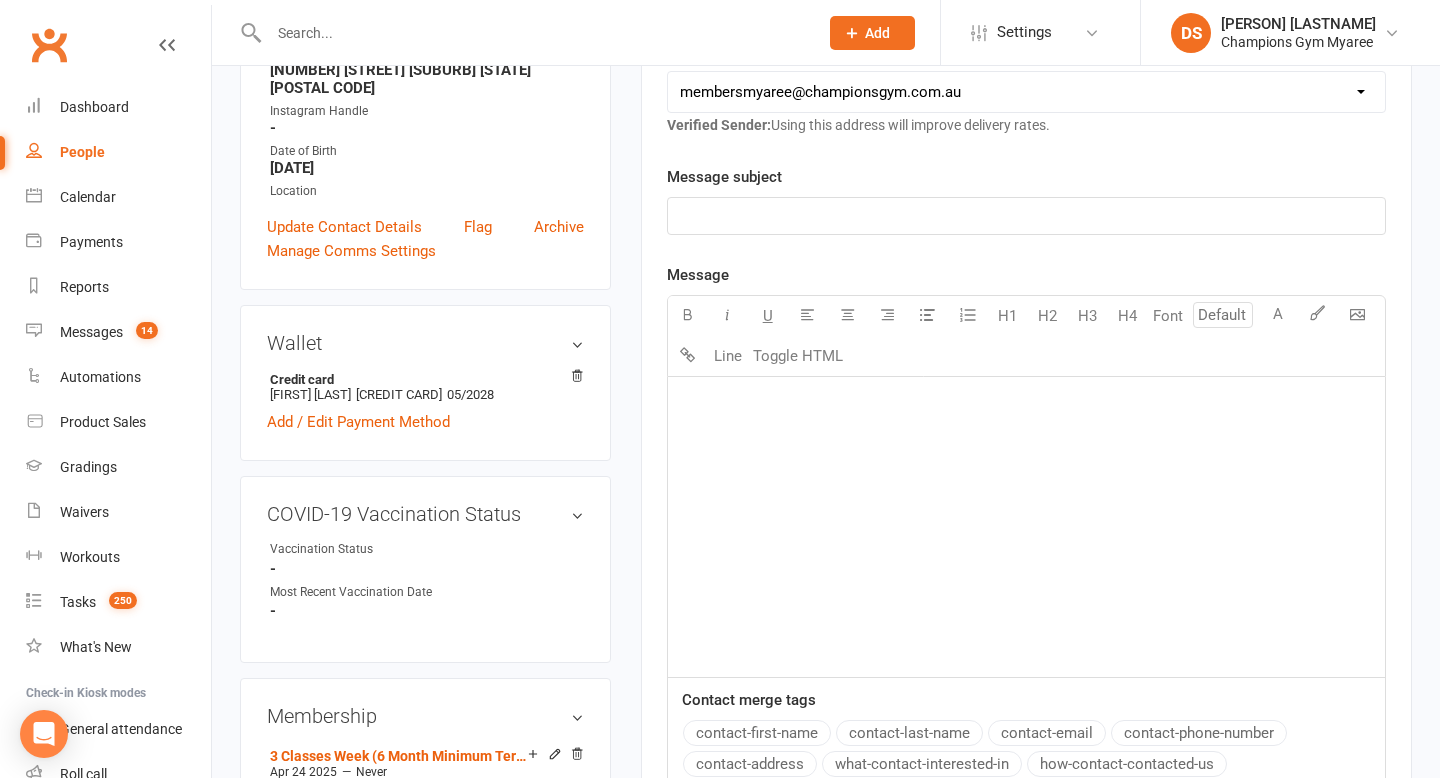 click at bounding box center [522, 32] 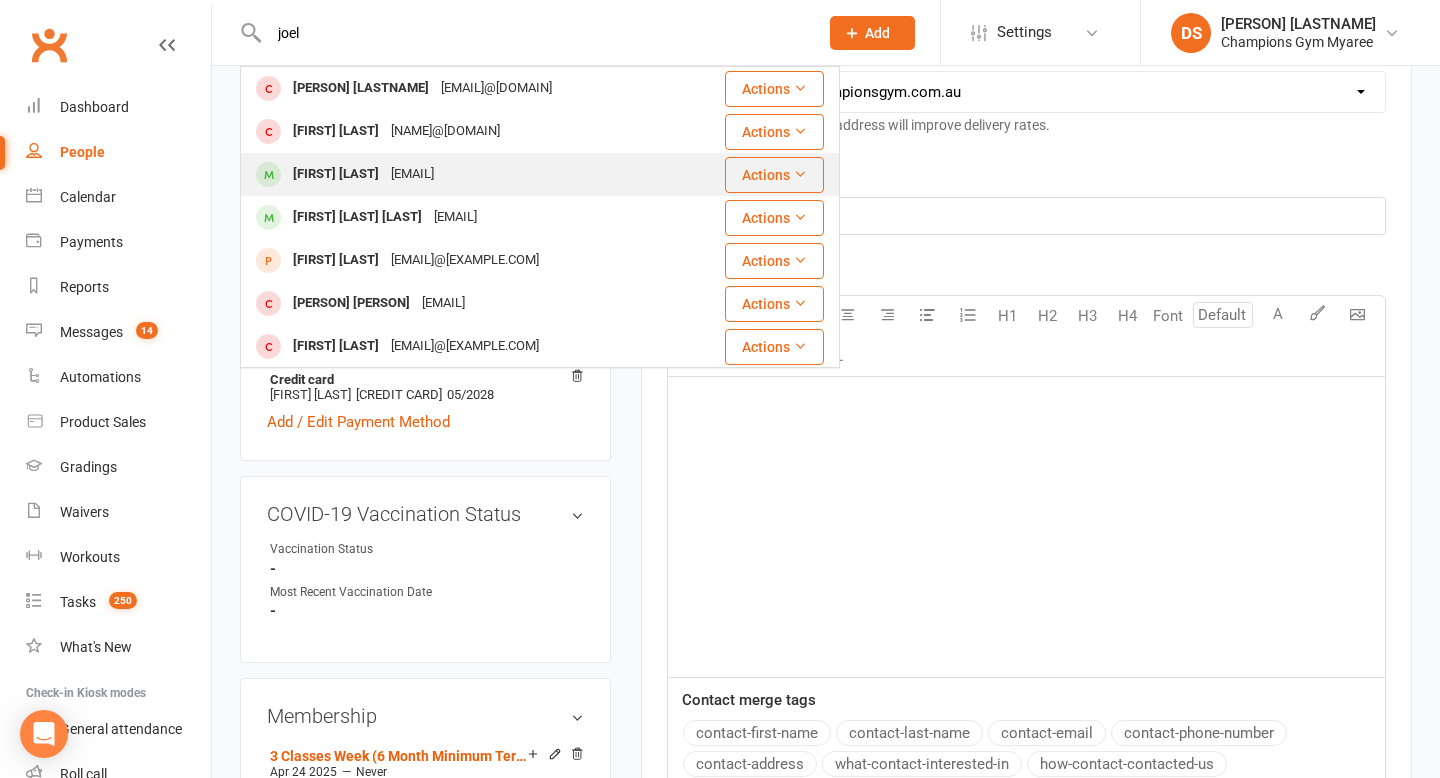 type on "joel" 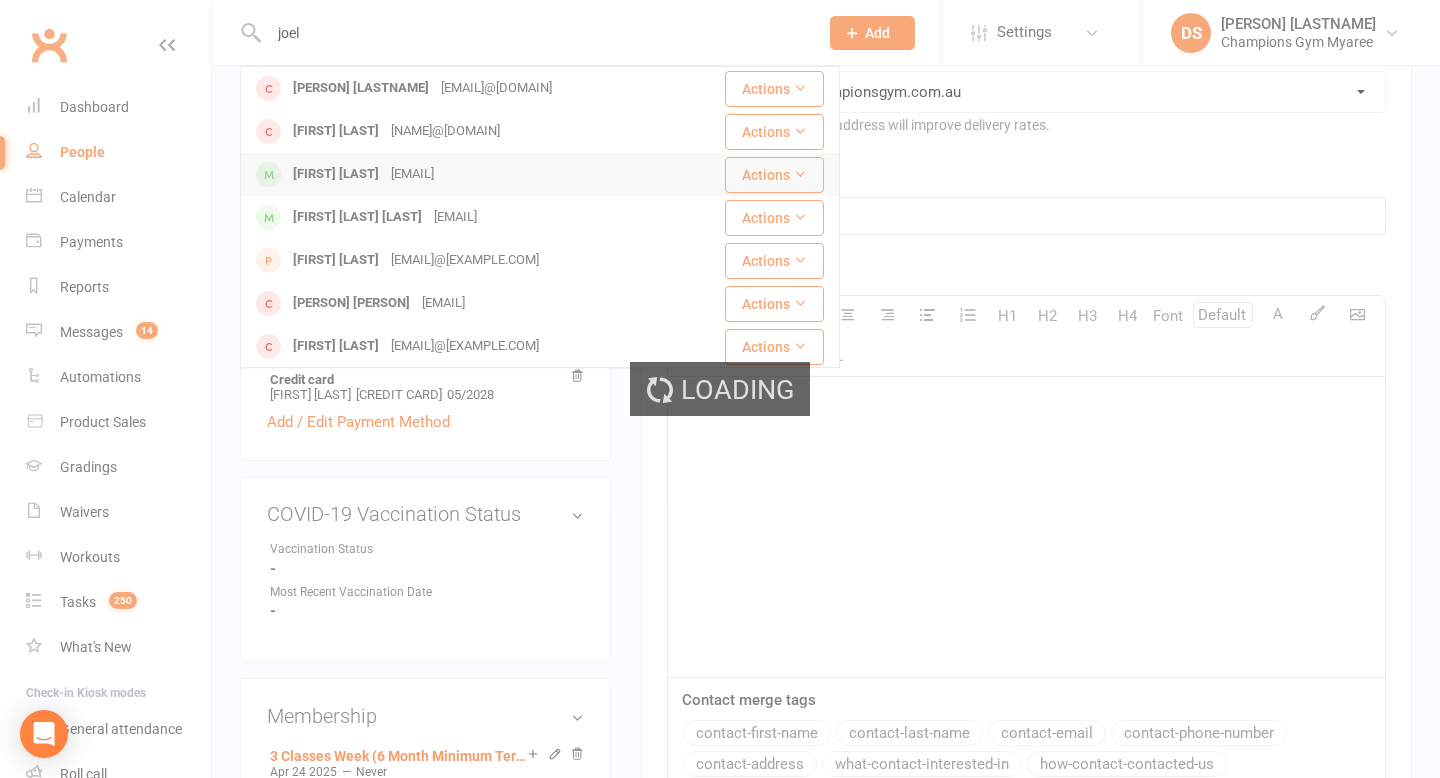 type 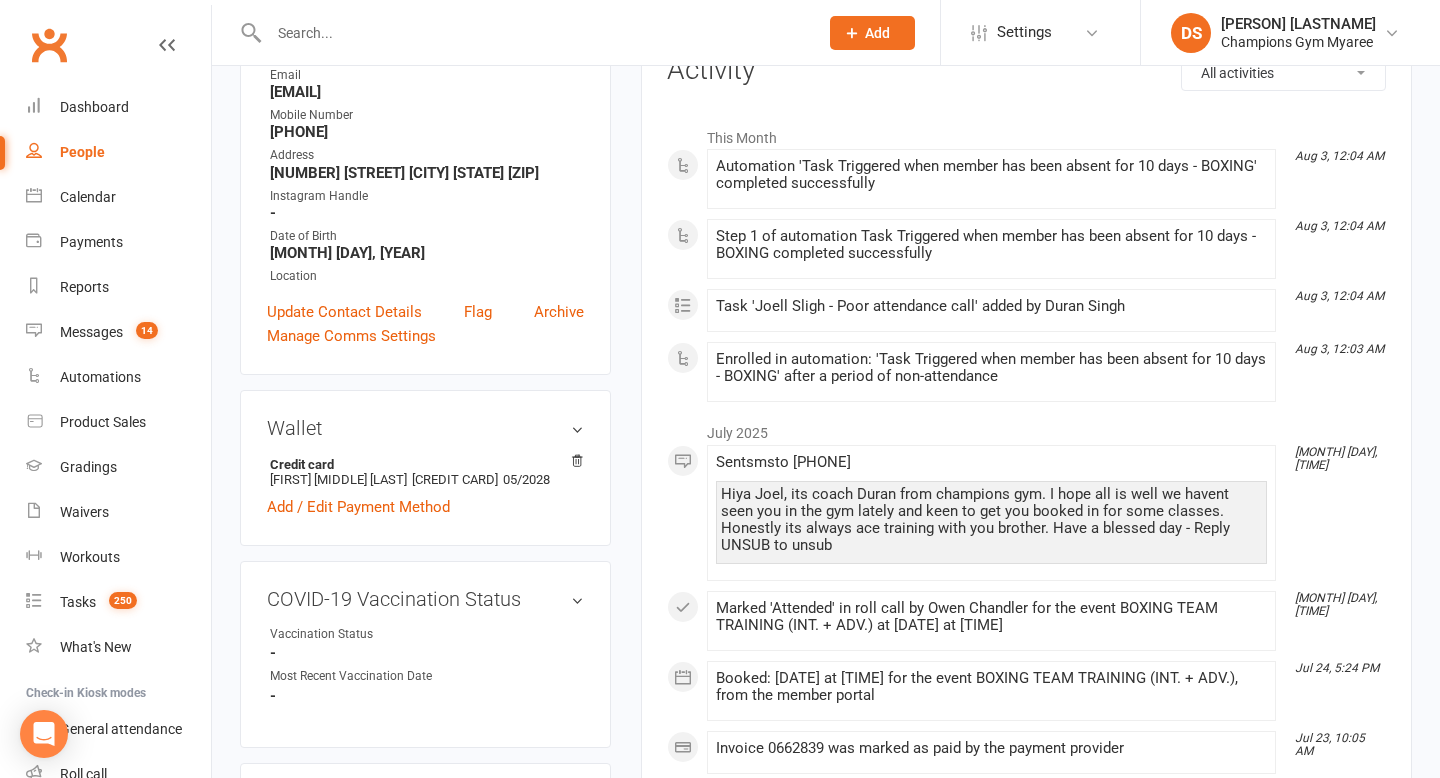 scroll, scrollTop: 291, scrollLeft: 0, axis: vertical 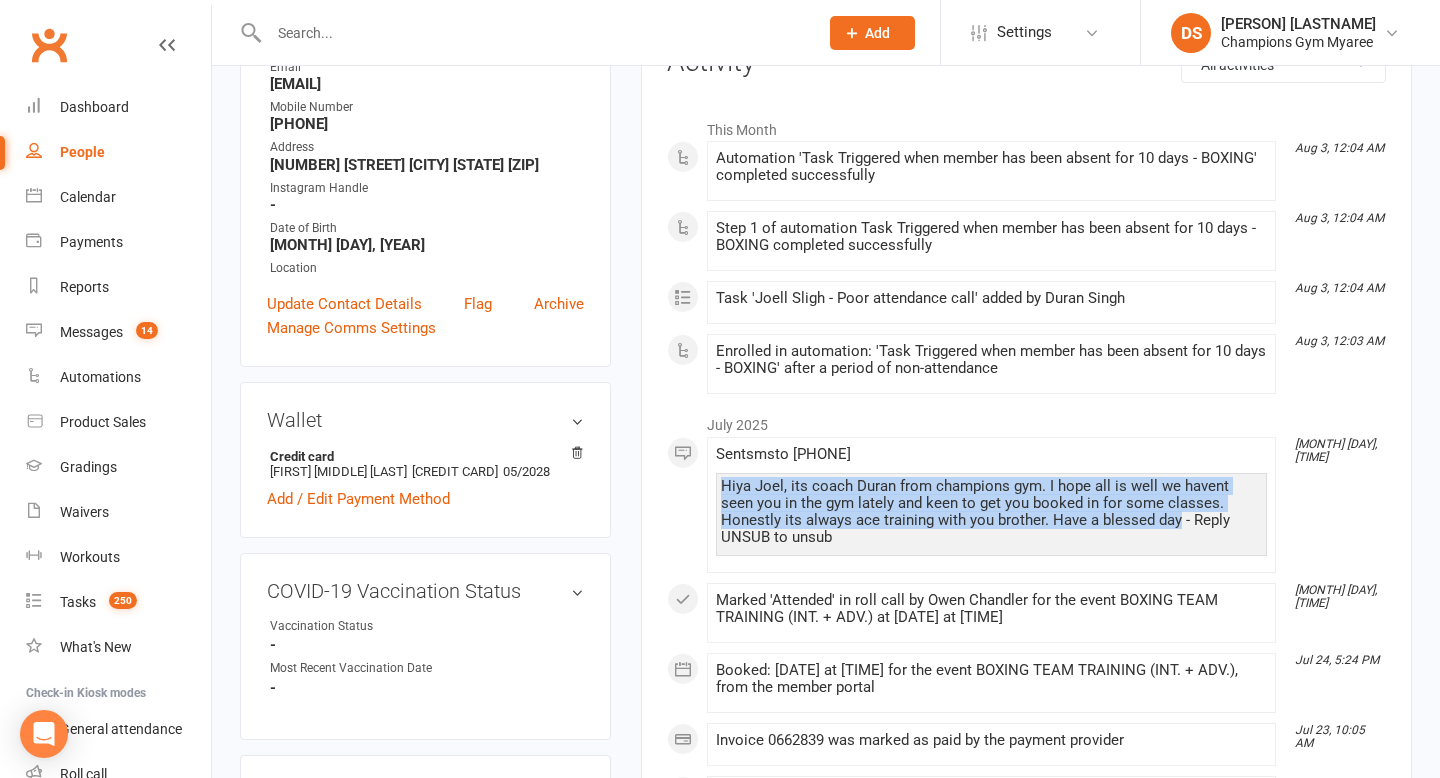 drag, startPoint x: 722, startPoint y: 491, endPoint x: 1115, endPoint y: 524, distance: 394.38306 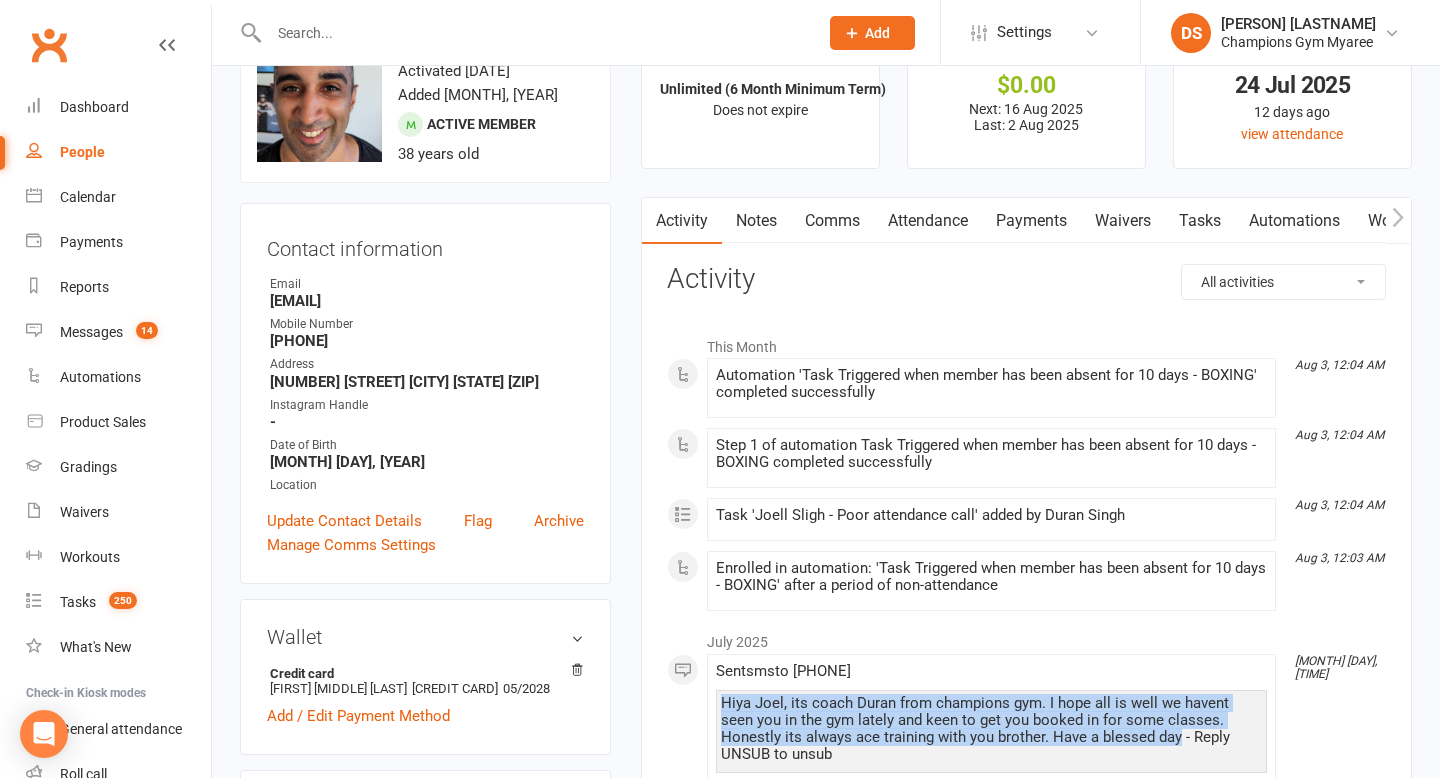 scroll, scrollTop: 8, scrollLeft: 0, axis: vertical 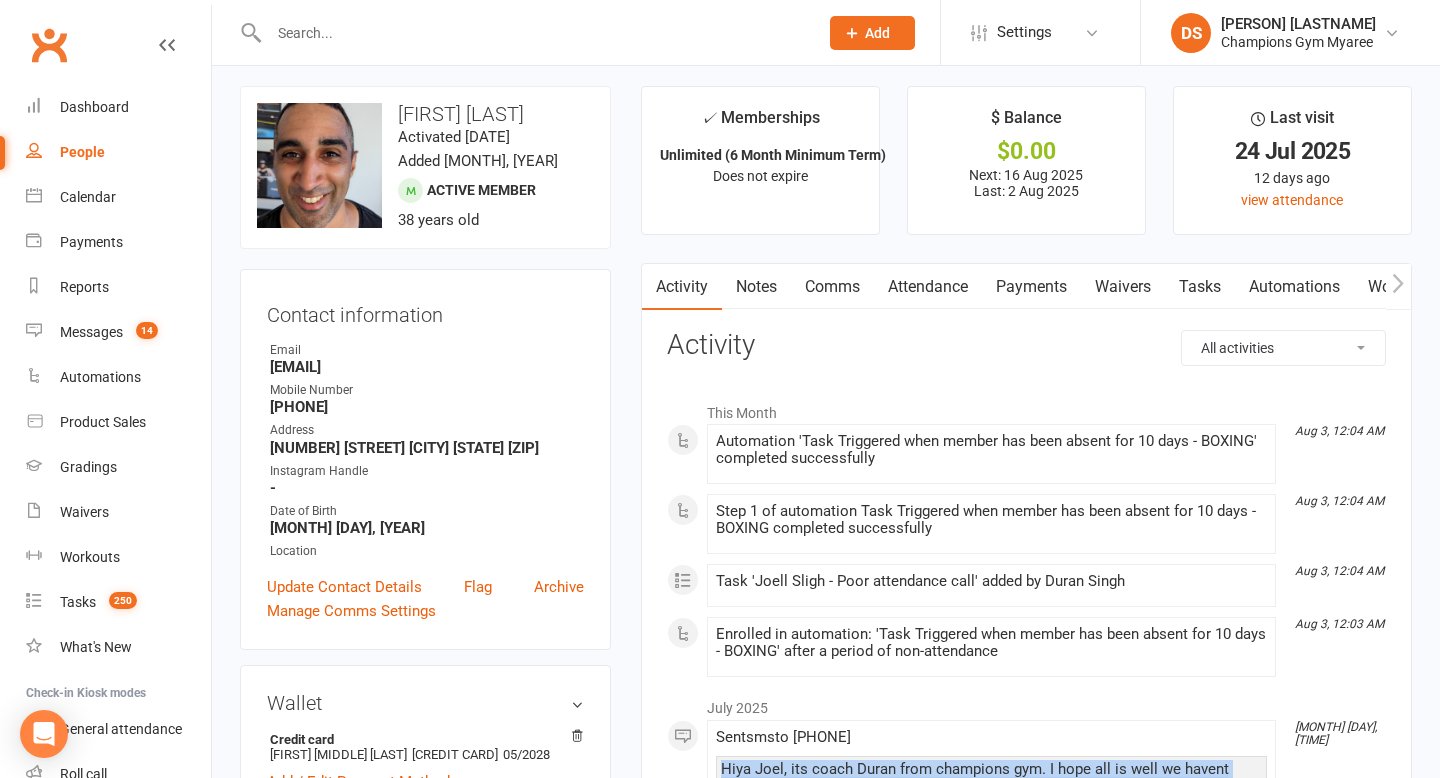 click on "Comms" at bounding box center (832, 287) 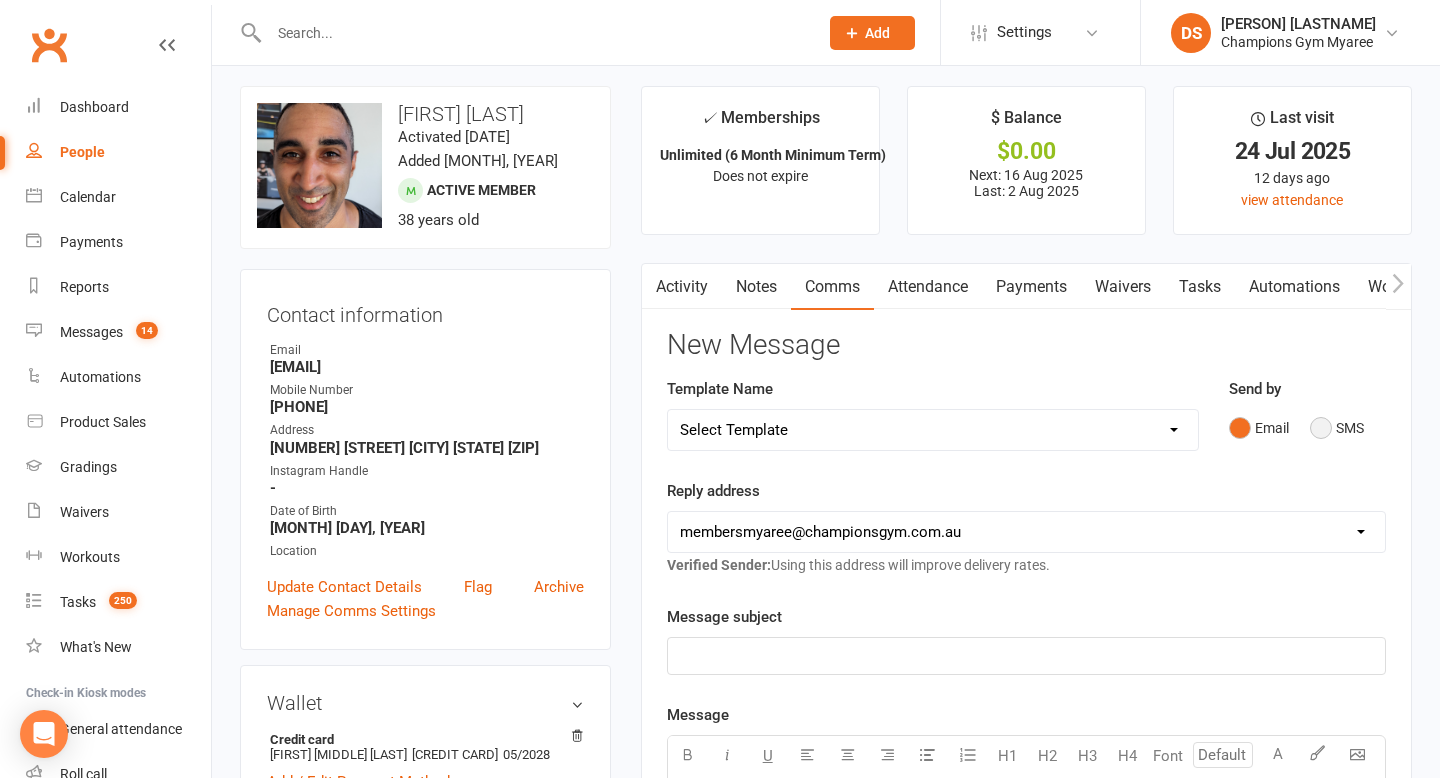 click on "SMS" at bounding box center (1337, 428) 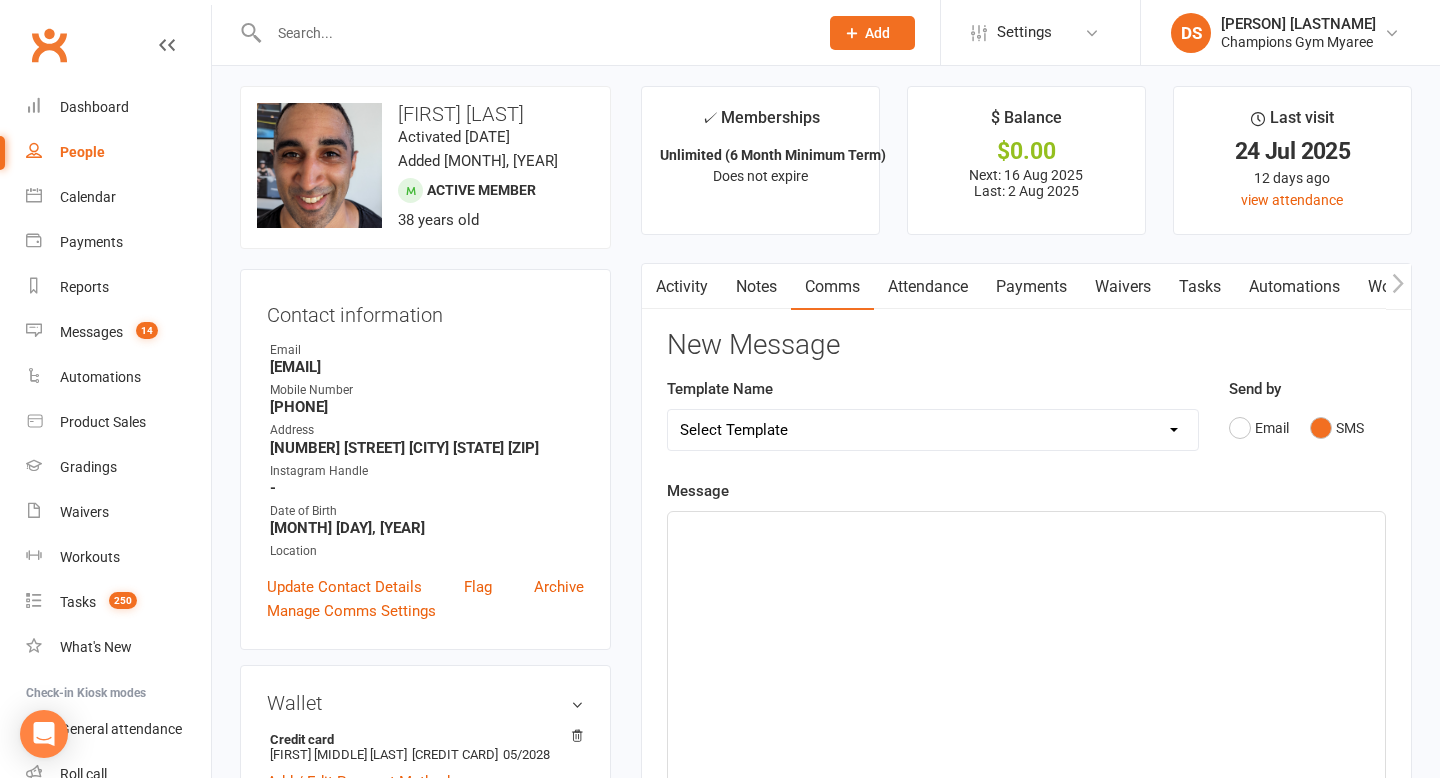 click on "﻿" 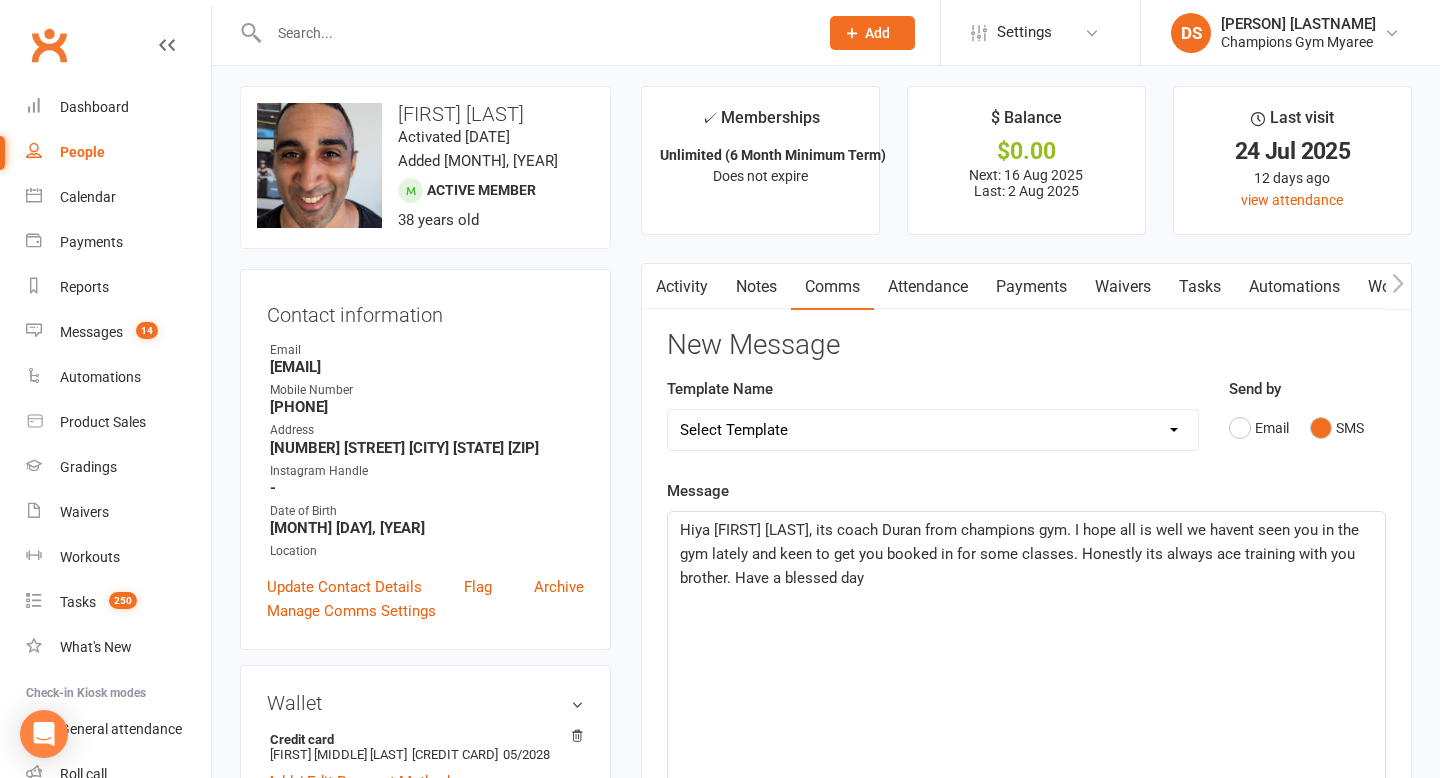 click on "Hiya [FIRST] [LAST], its coach Duran from champions gym. I hope all is well we havent seen you in the gym lately and keen to get you booked in for some classes. Honestly its always ace training with you brother. Have a blessed day" 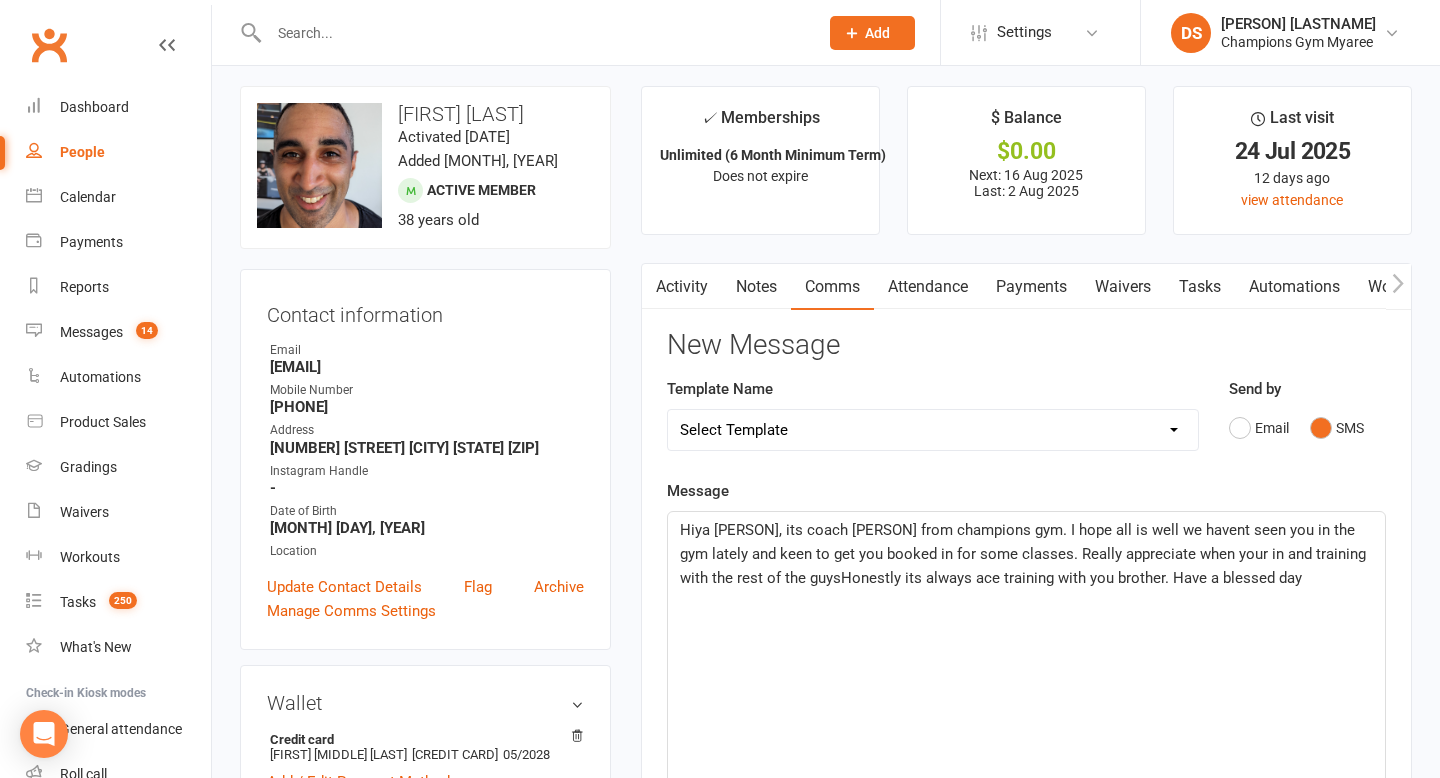 click on "Hiya [PERSON], its coach [PERSON] from champions gym. I hope all is well we havent seen you in the gym lately and keen to get you booked in for some classes. Really appreciate when your in and training with the rest of the guysHonestly its always ace training with you brother. Have a blessed day" 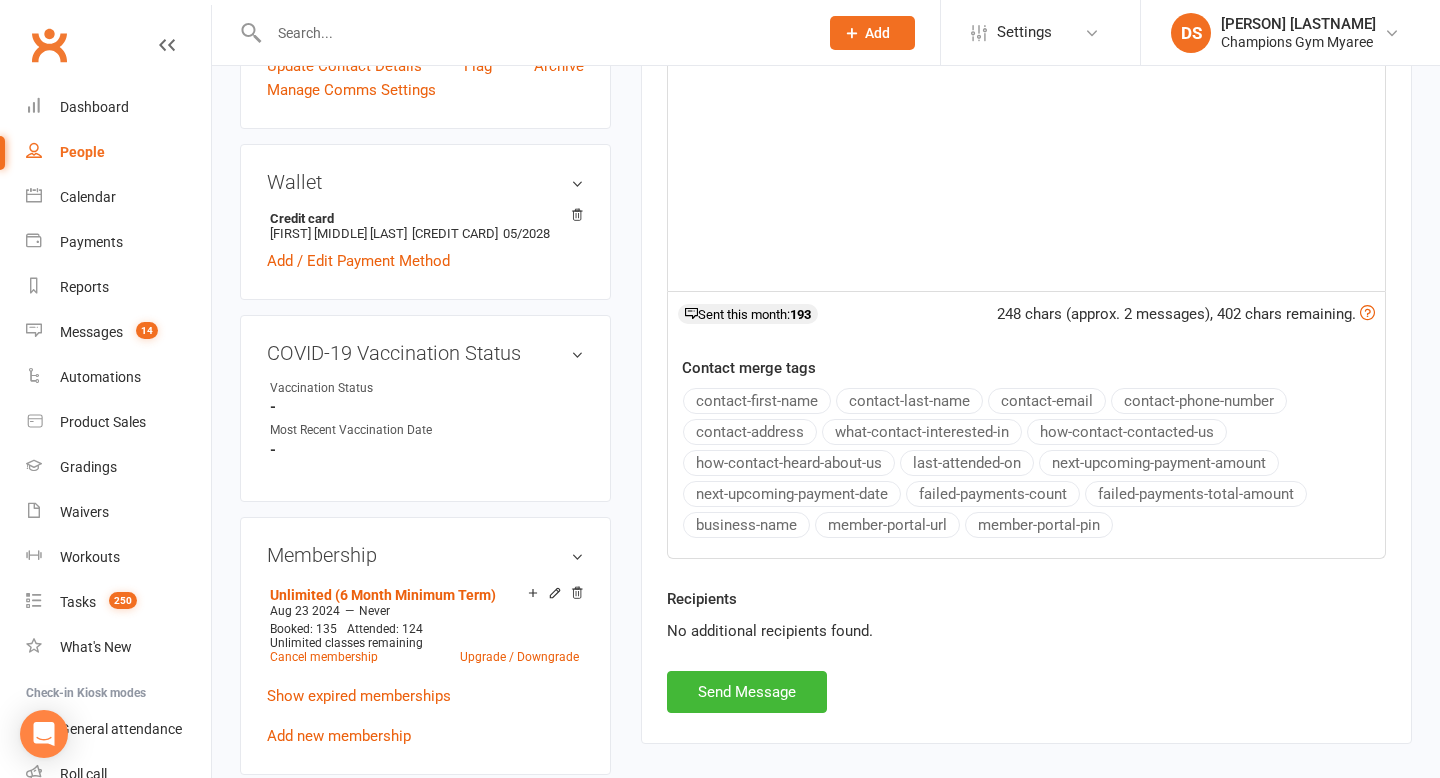scroll, scrollTop: 541, scrollLeft: 0, axis: vertical 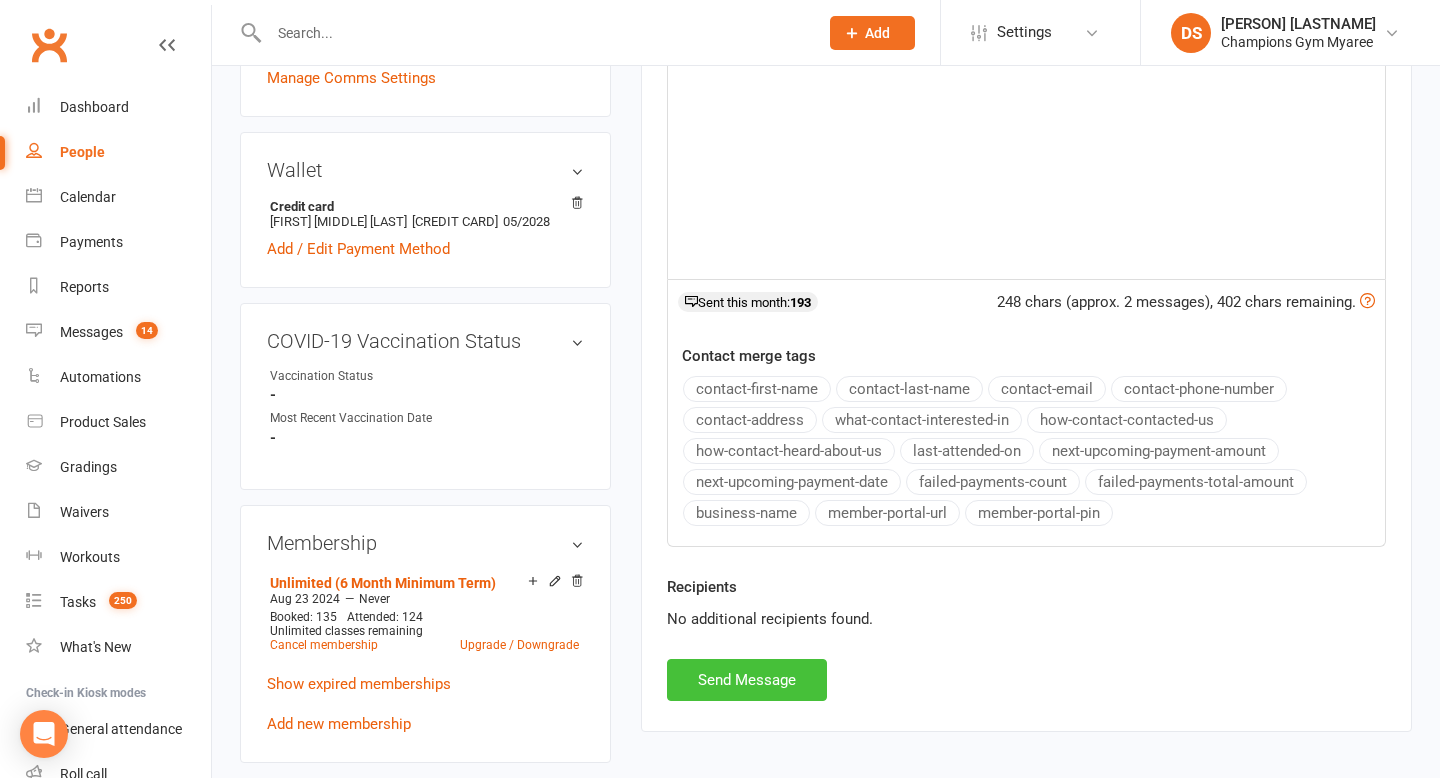 click on "Send Message" at bounding box center (747, 680) 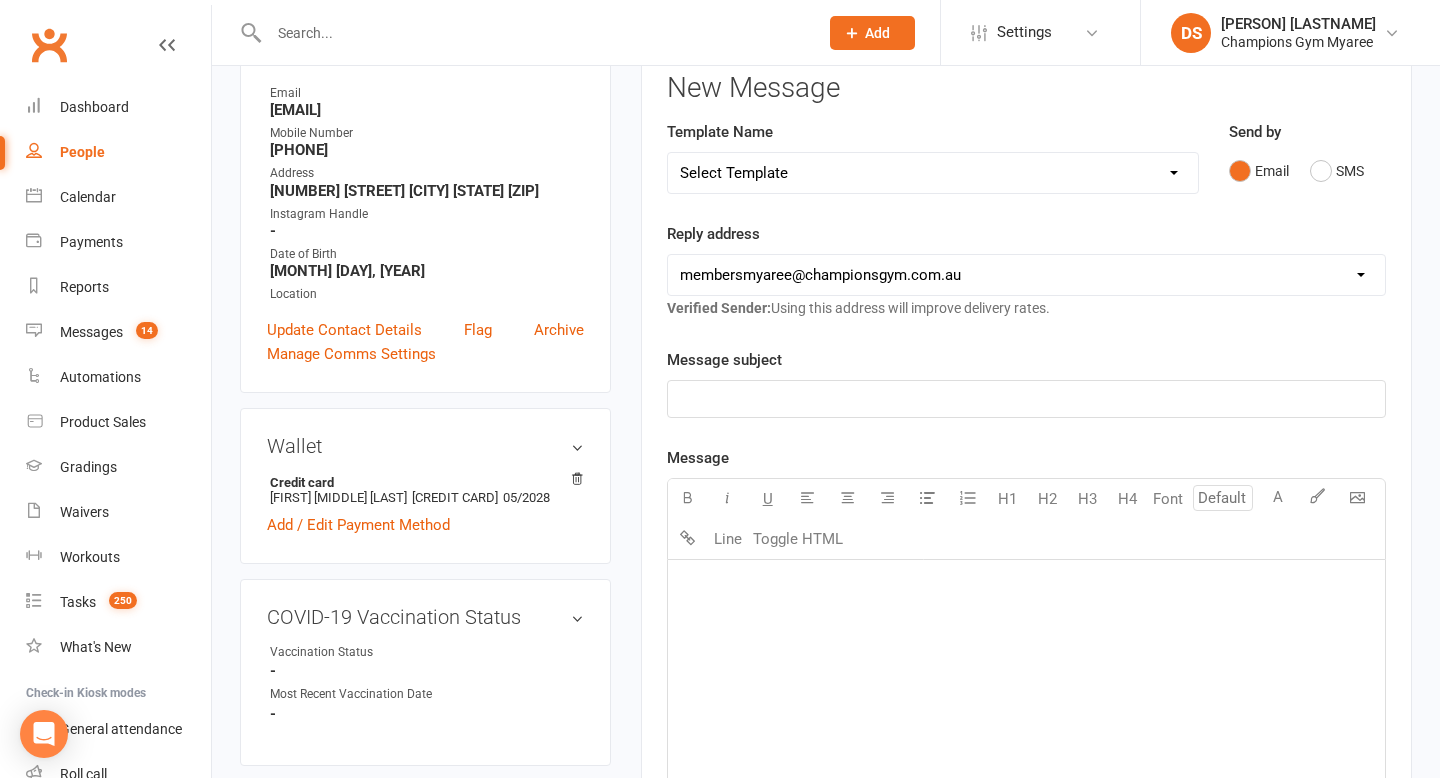 scroll, scrollTop: 89, scrollLeft: 0, axis: vertical 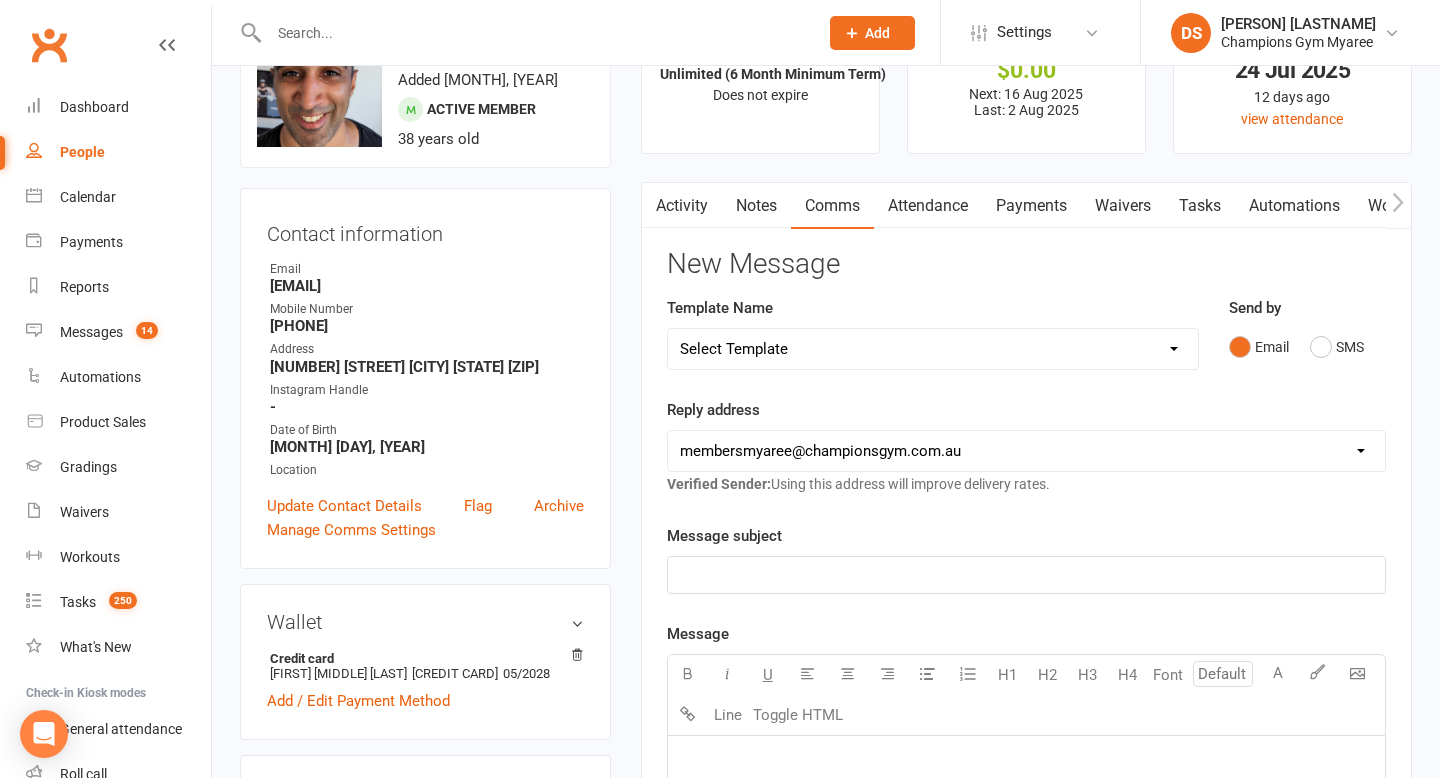 click at bounding box center [533, 33] 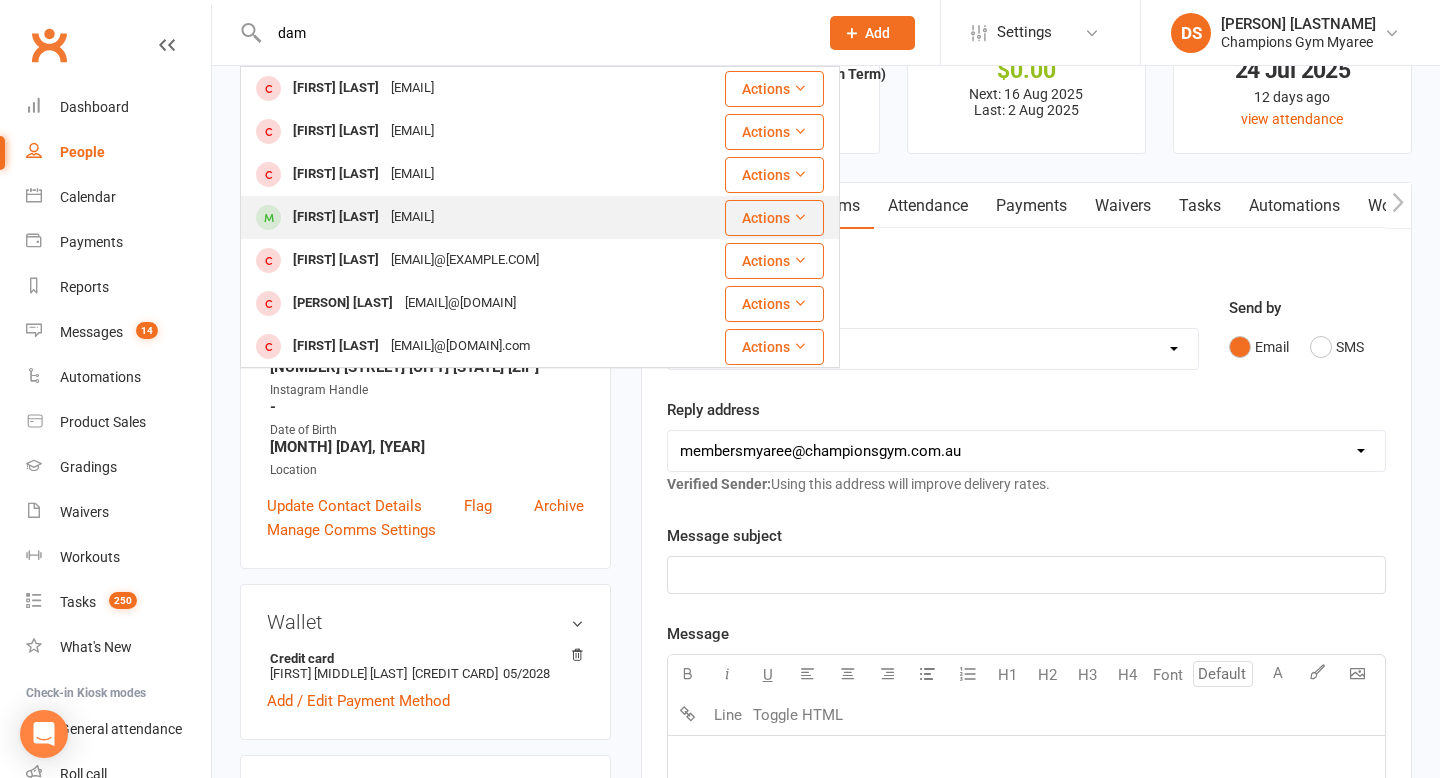 type on "dam" 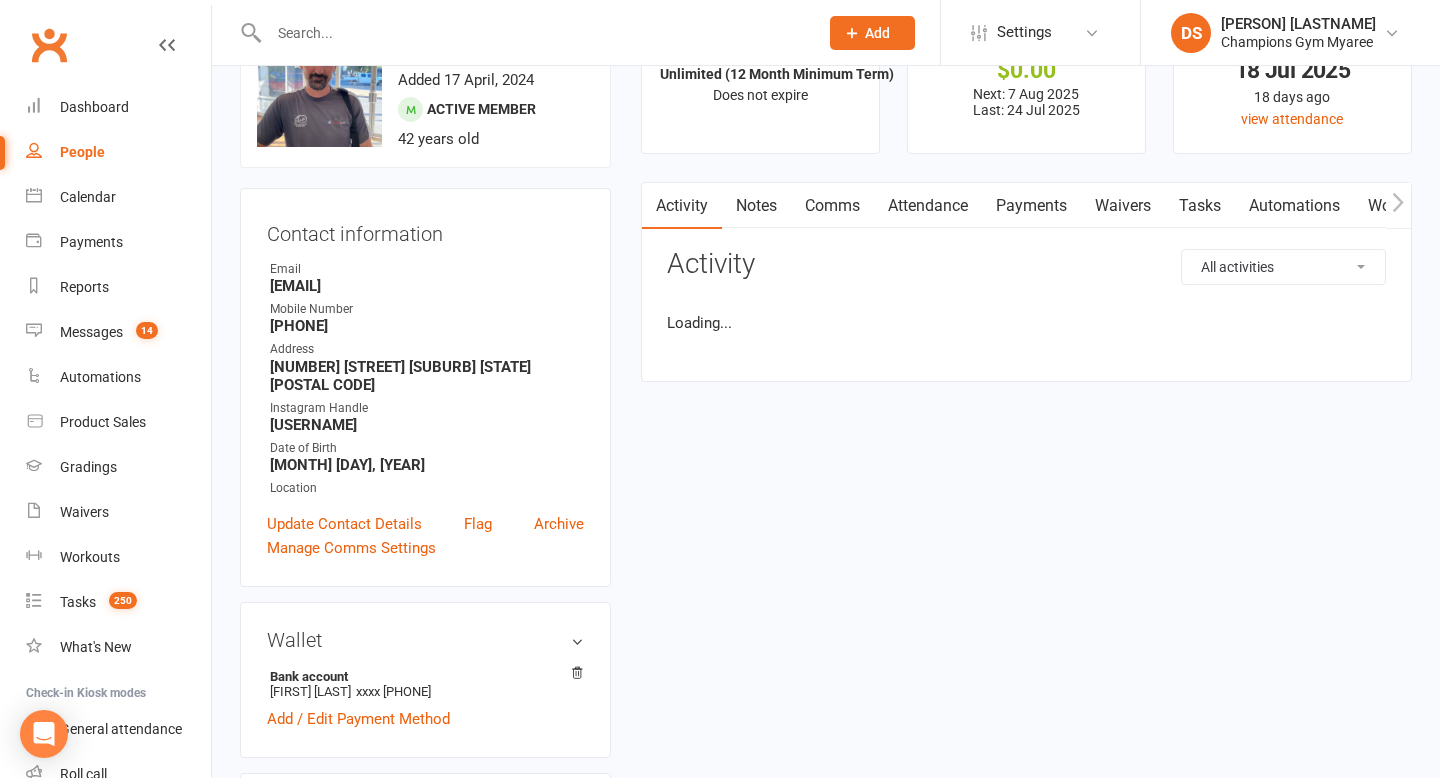scroll, scrollTop: 0, scrollLeft: 0, axis: both 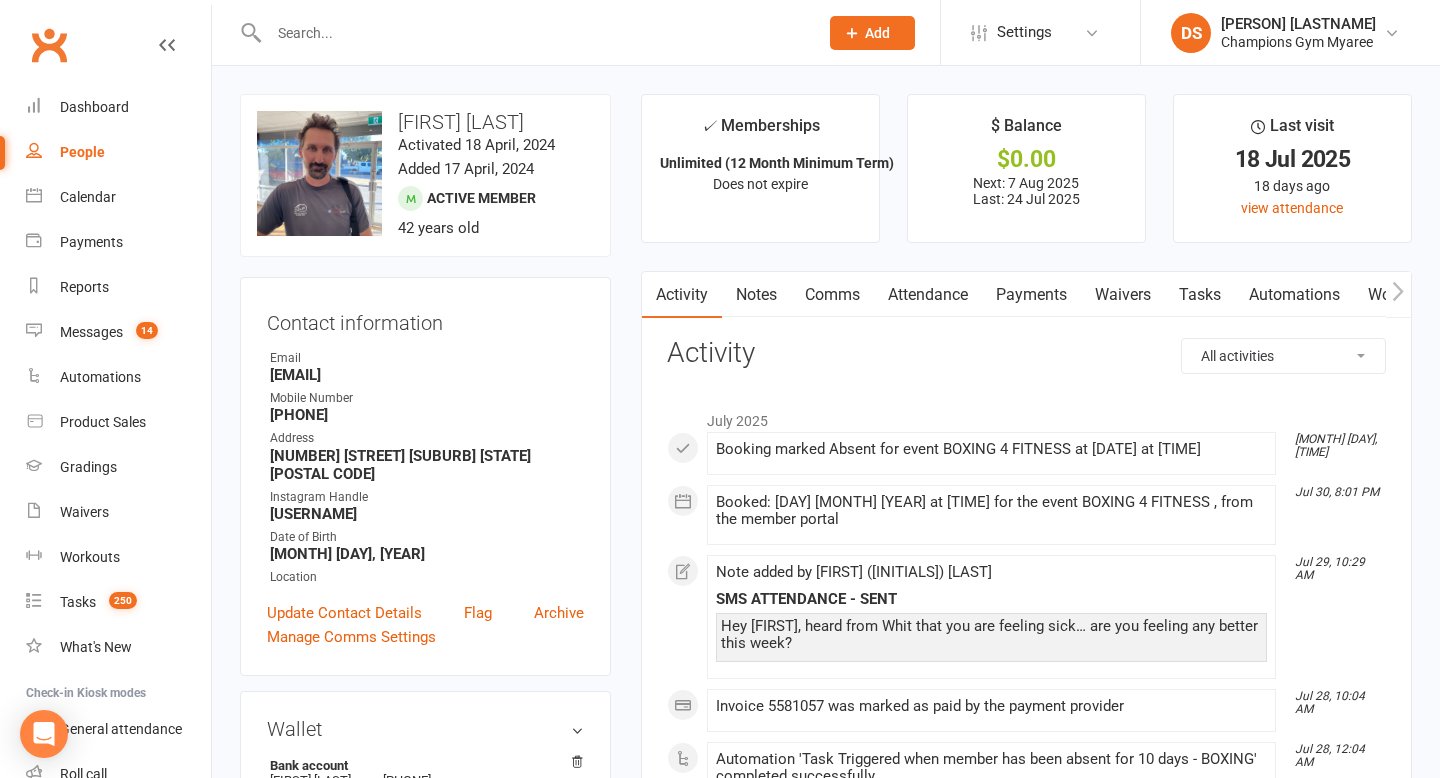 click on "Comms" at bounding box center [832, 295] 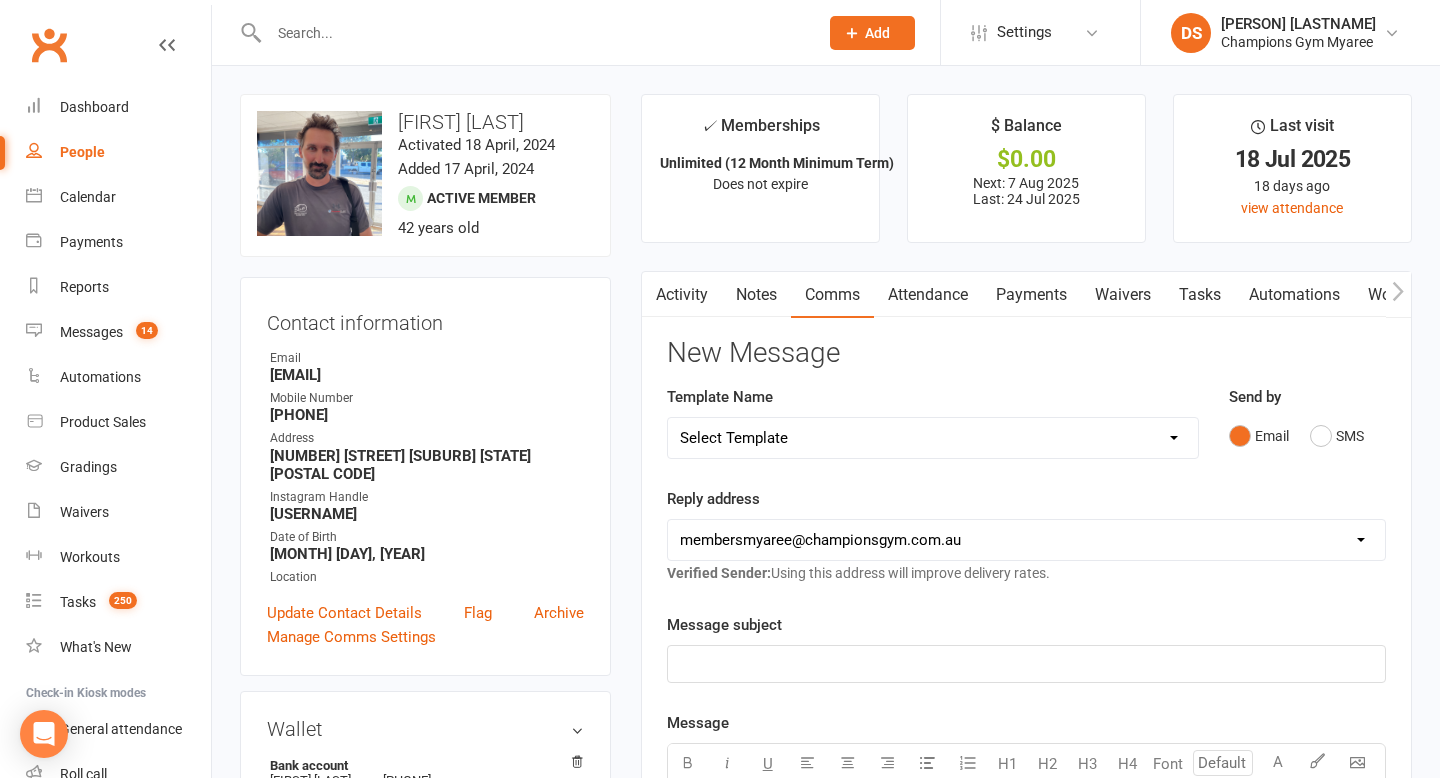 click 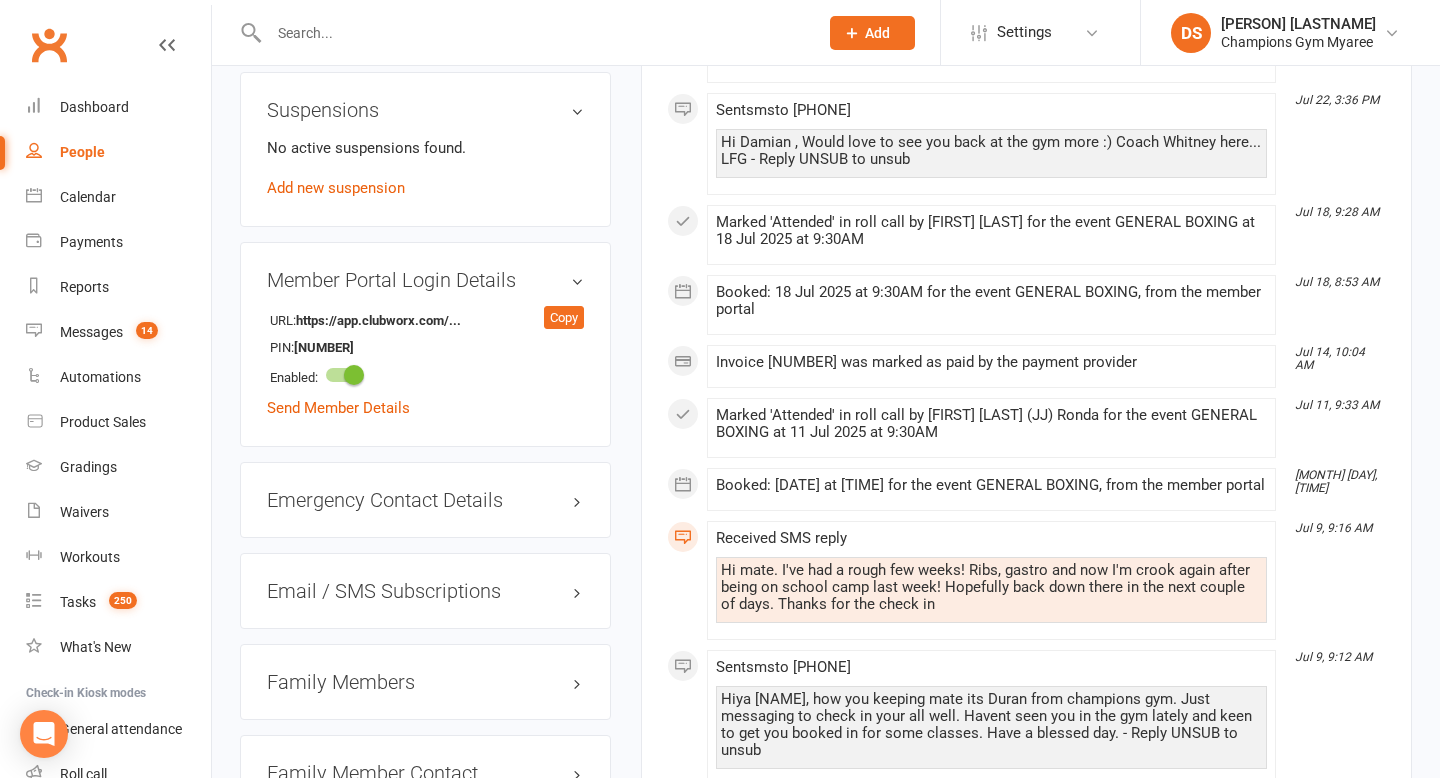 scroll, scrollTop: 1294, scrollLeft: 0, axis: vertical 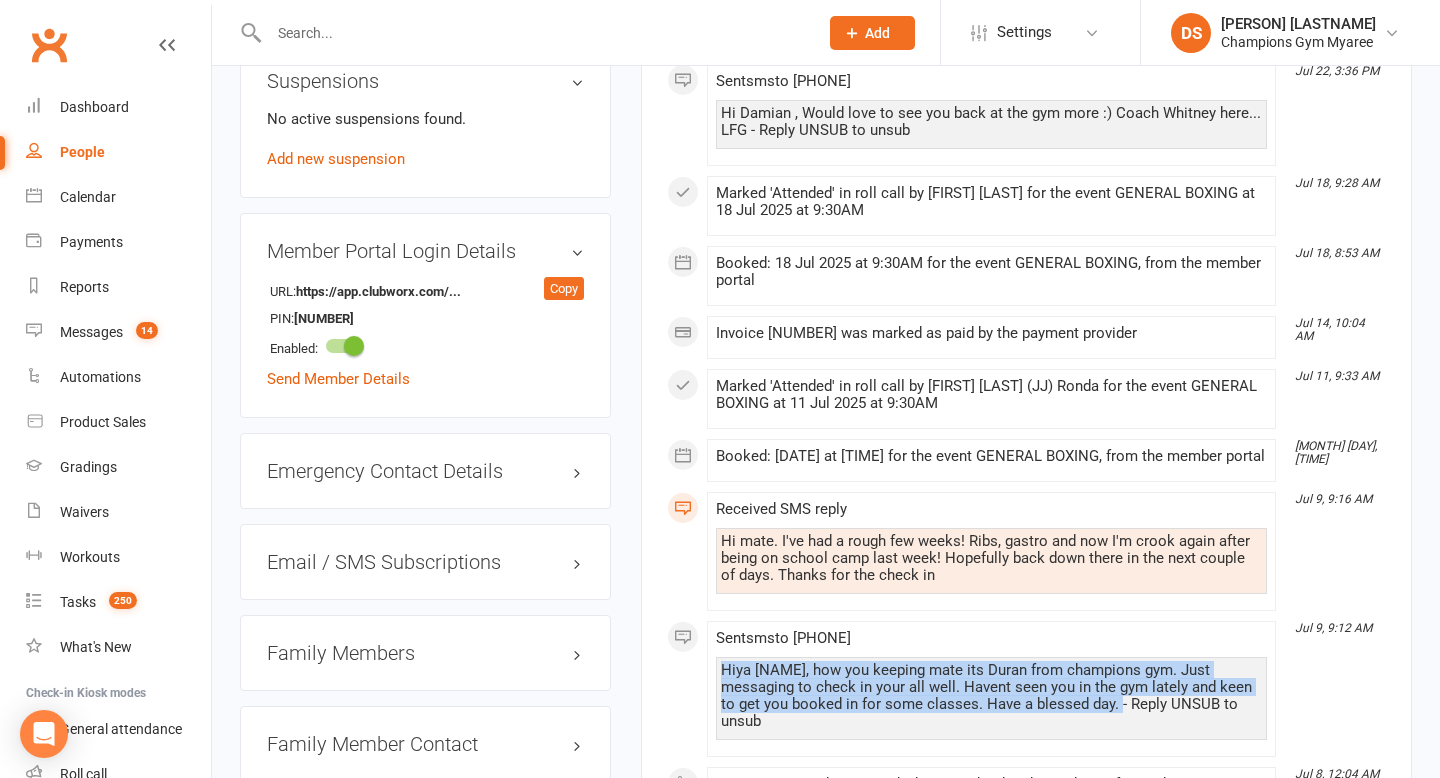 drag, startPoint x: 1115, startPoint y: 724, endPoint x: 716, endPoint y: 682, distance: 401.20444 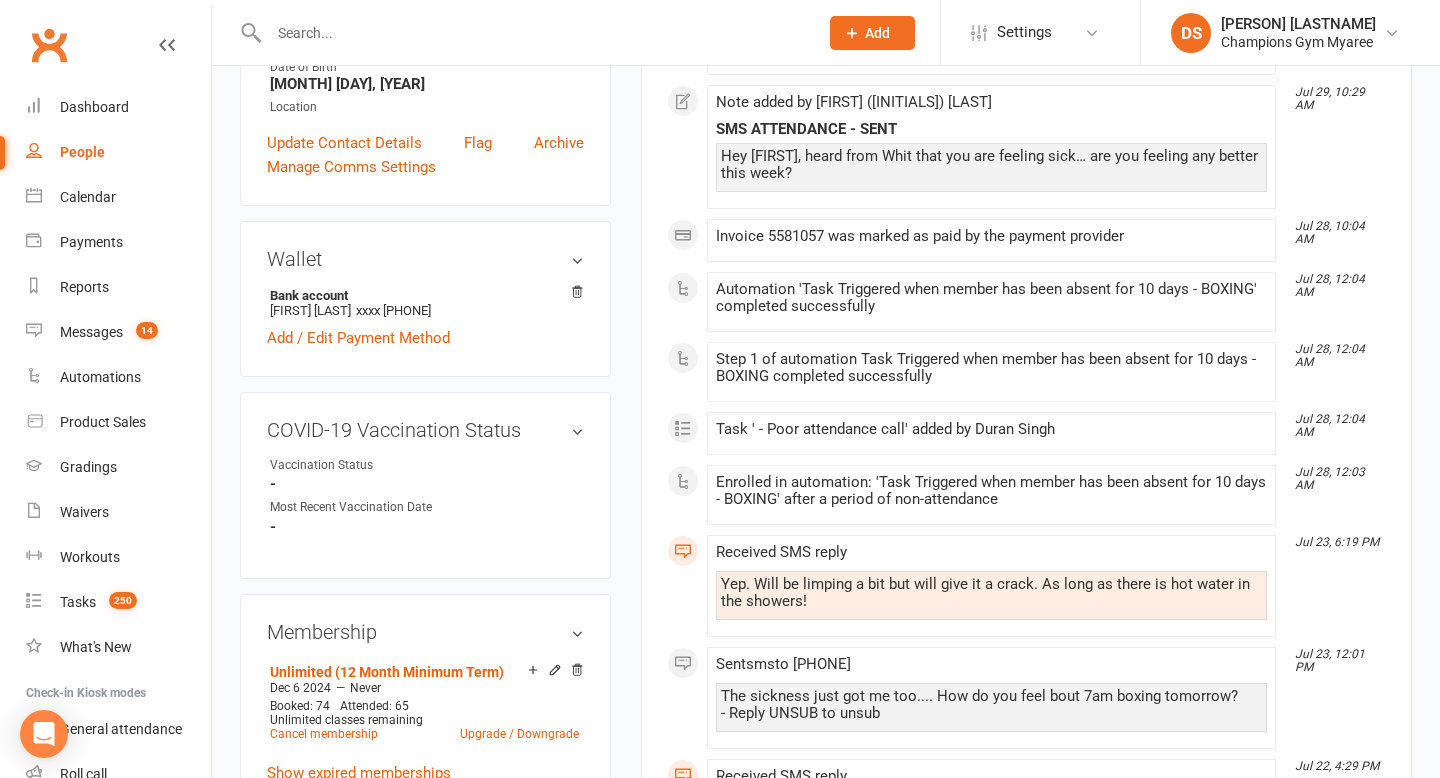 scroll, scrollTop: 0, scrollLeft: 0, axis: both 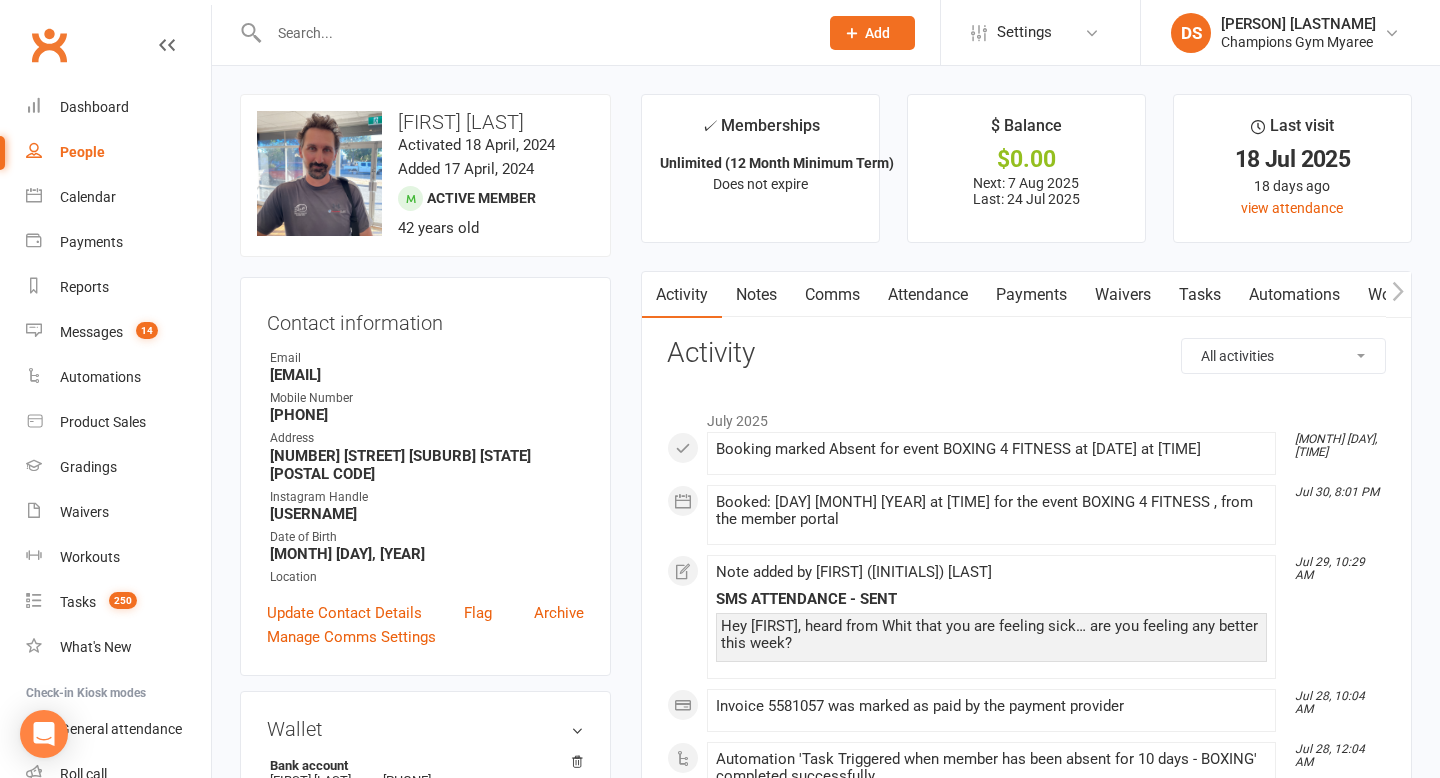 click on "Notes" at bounding box center (756, 295) 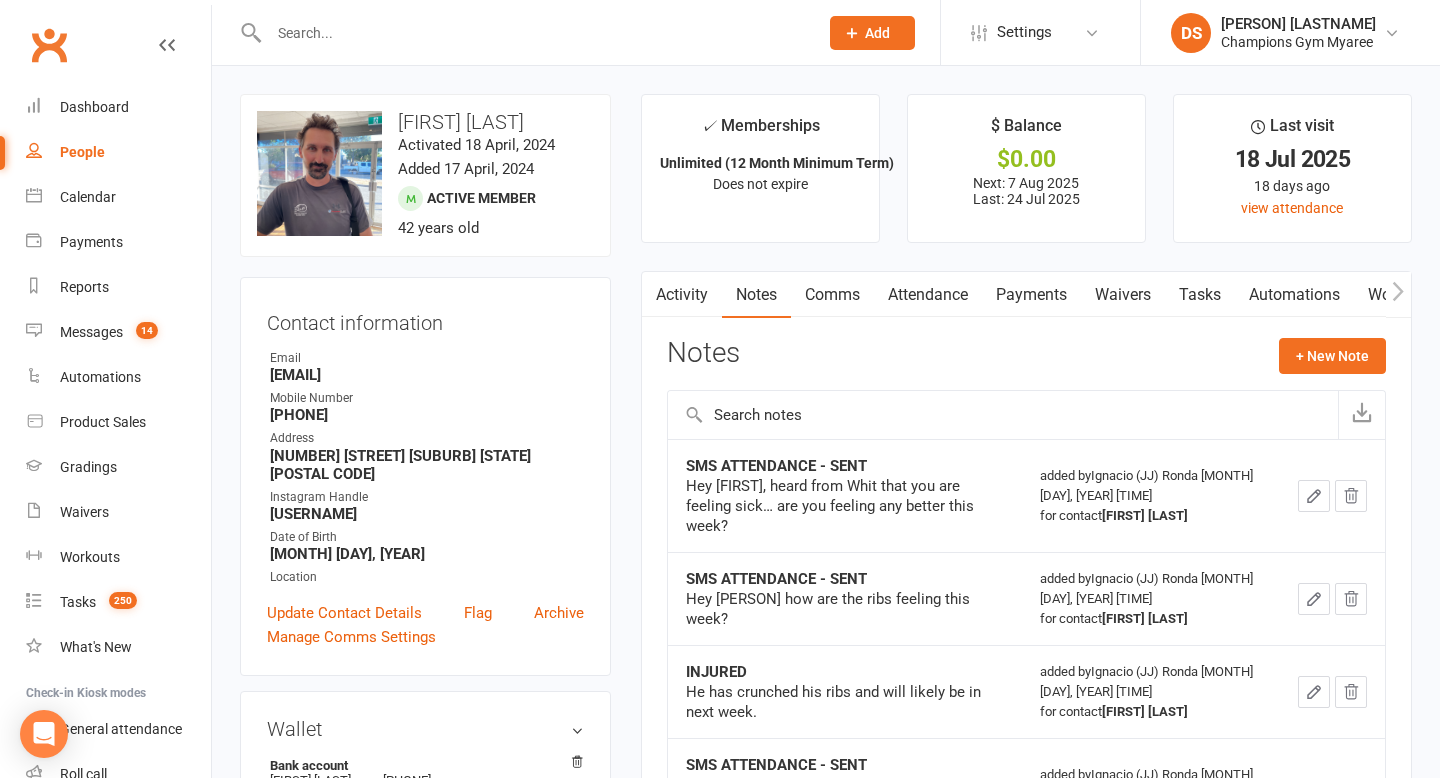 click on "Comms" at bounding box center [832, 295] 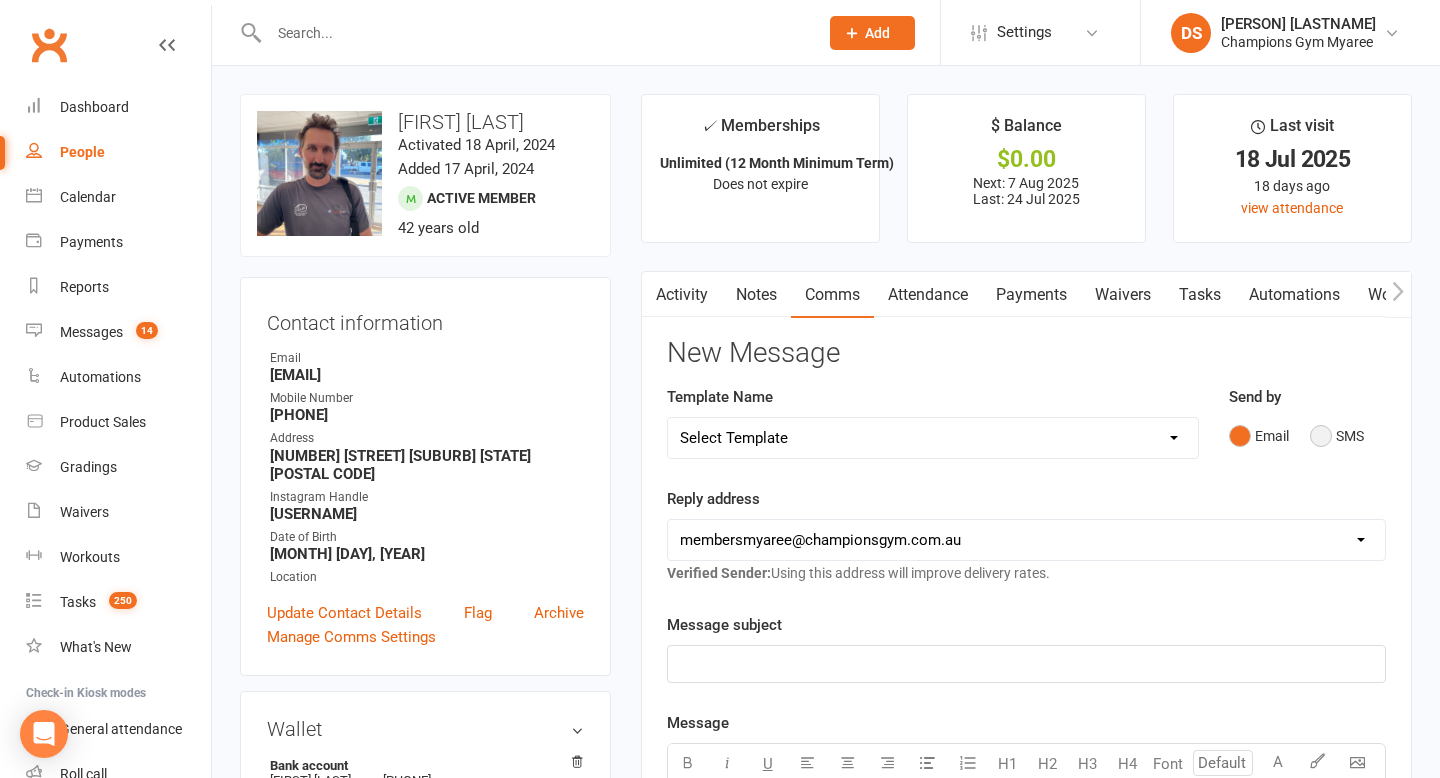 click on "SMS" at bounding box center [1337, 436] 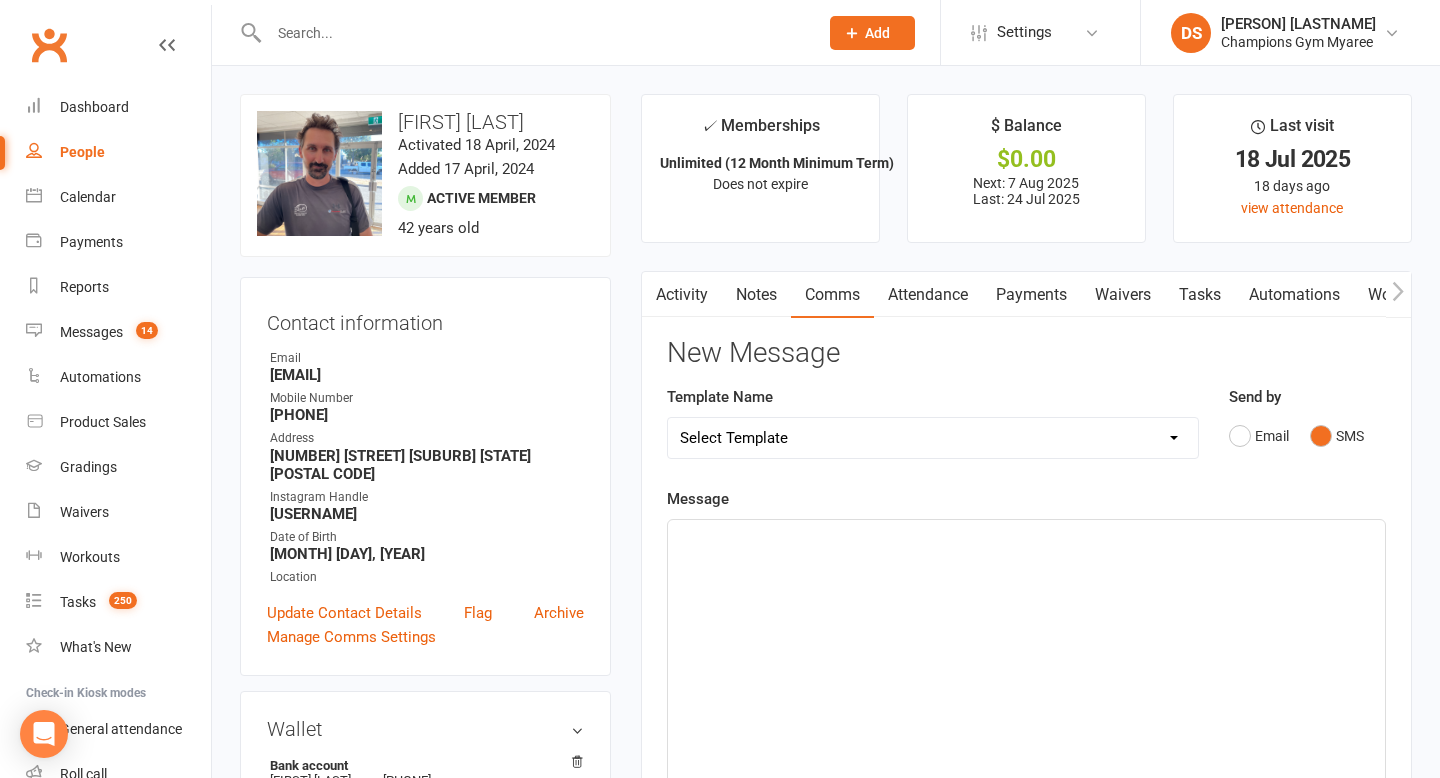 click on "﻿" 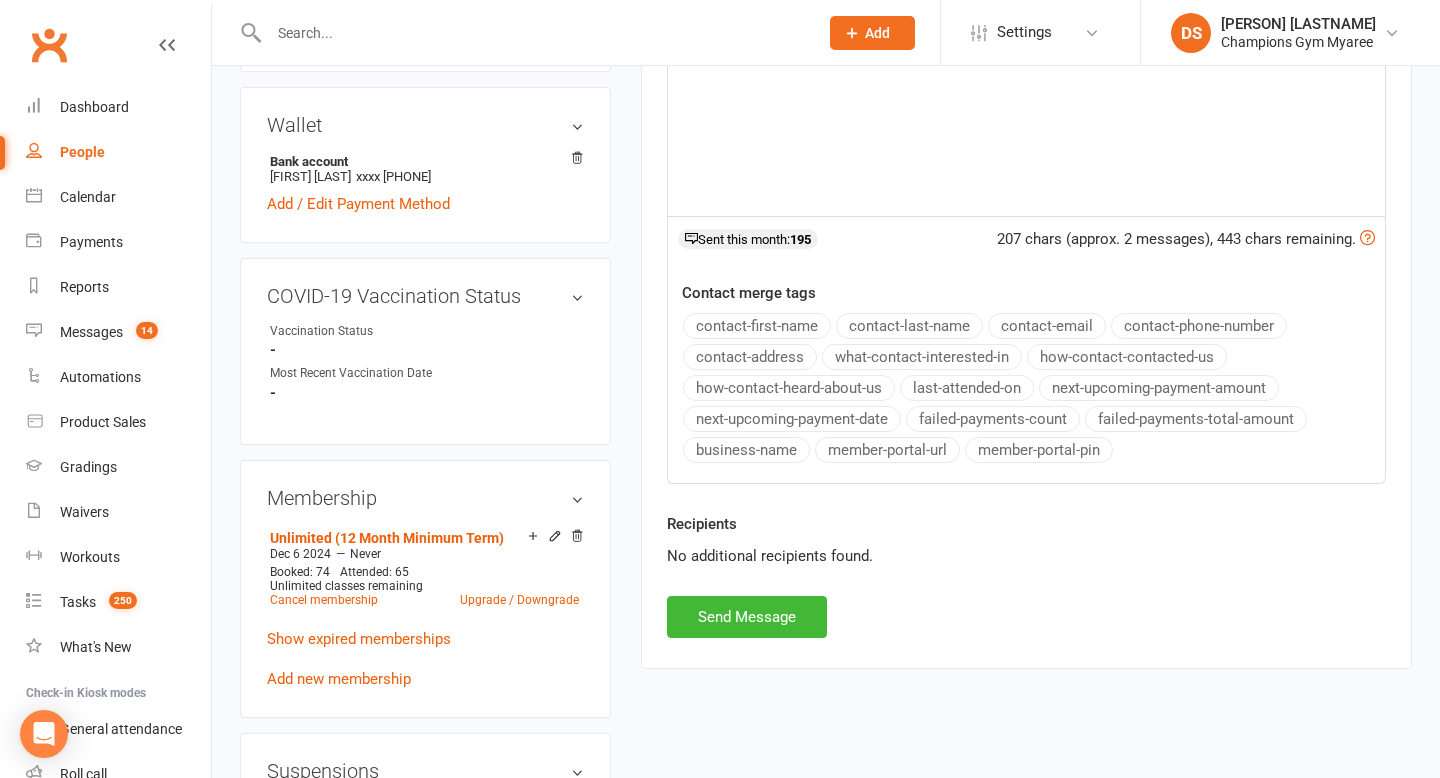 scroll, scrollTop: 626, scrollLeft: 0, axis: vertical 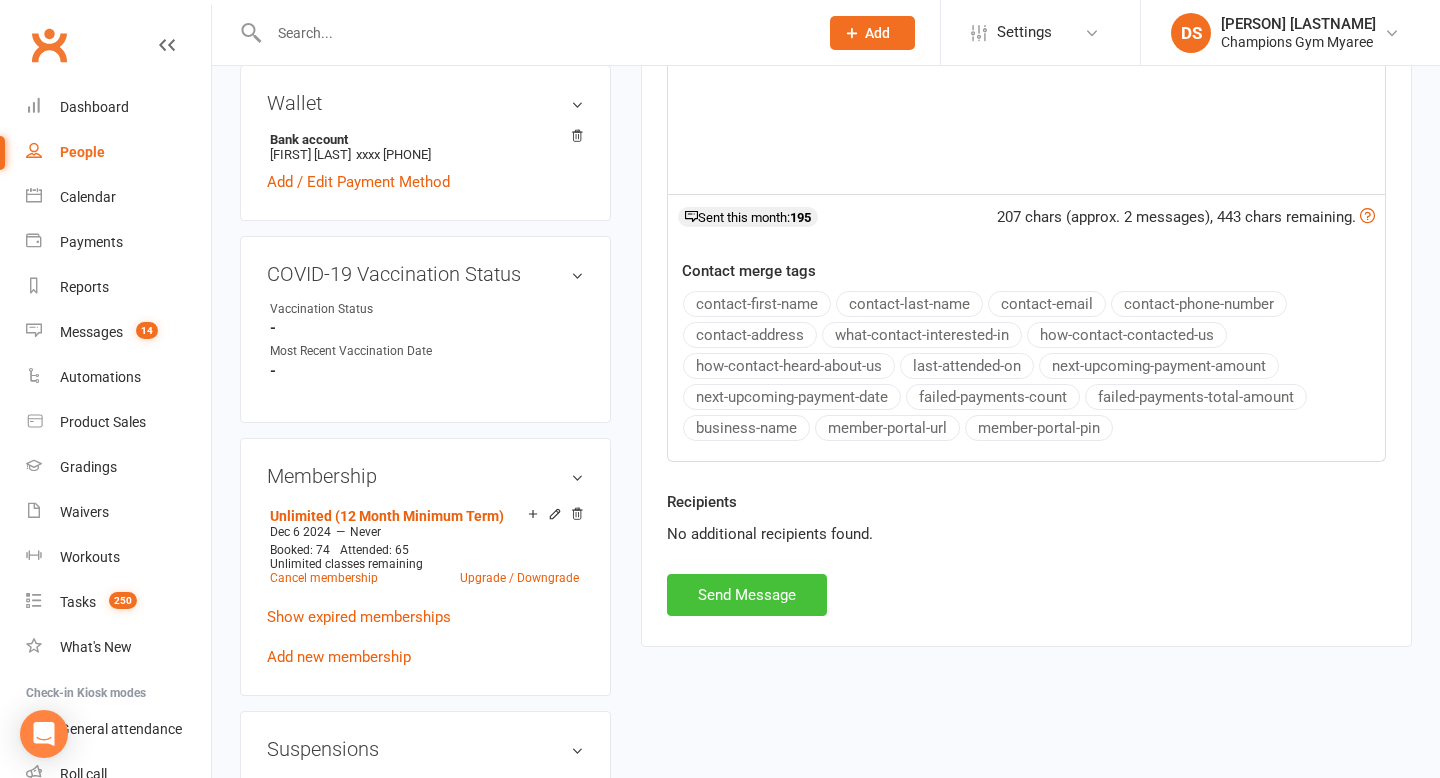 click on "Send Message" at bounding box center (747, 595) 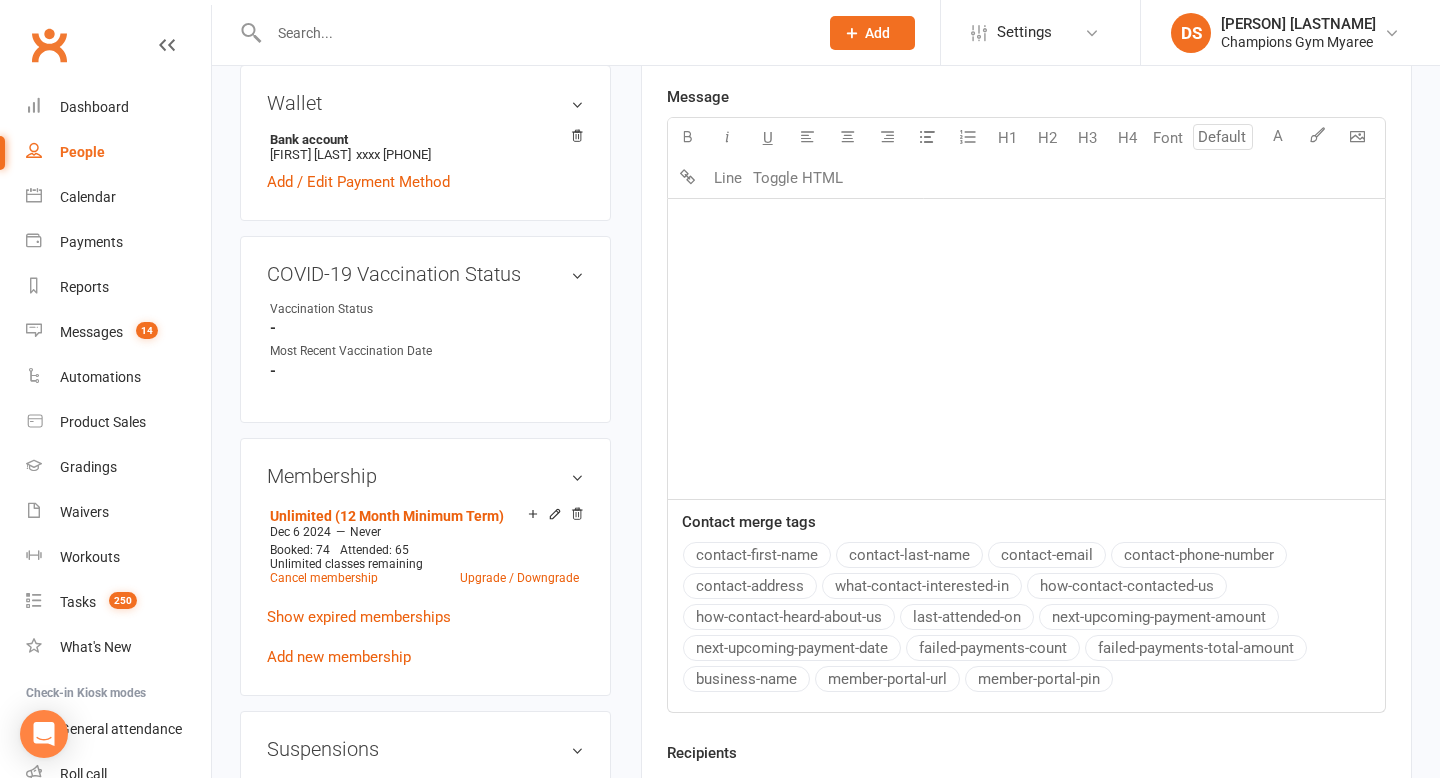 click at bounding box center [533, 33] 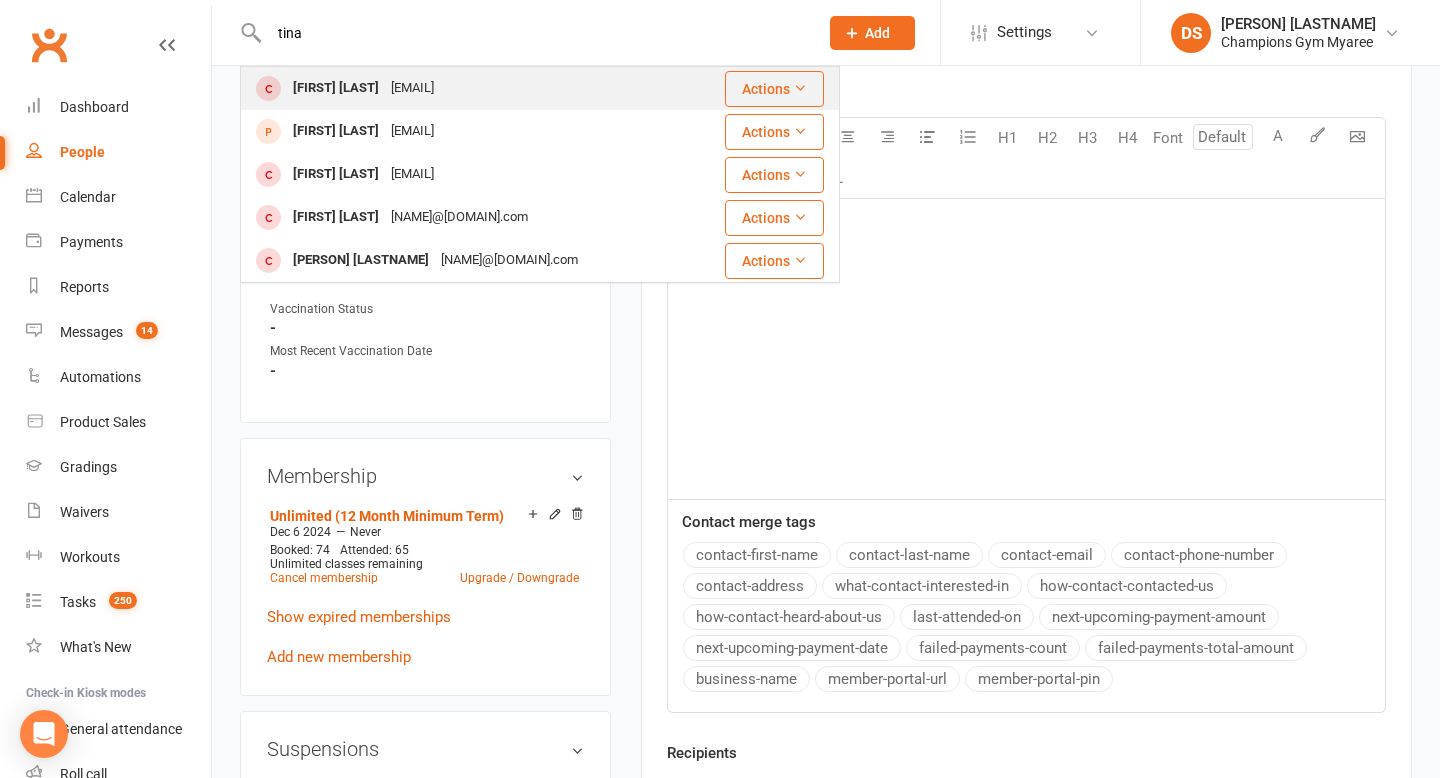 type on "tina" 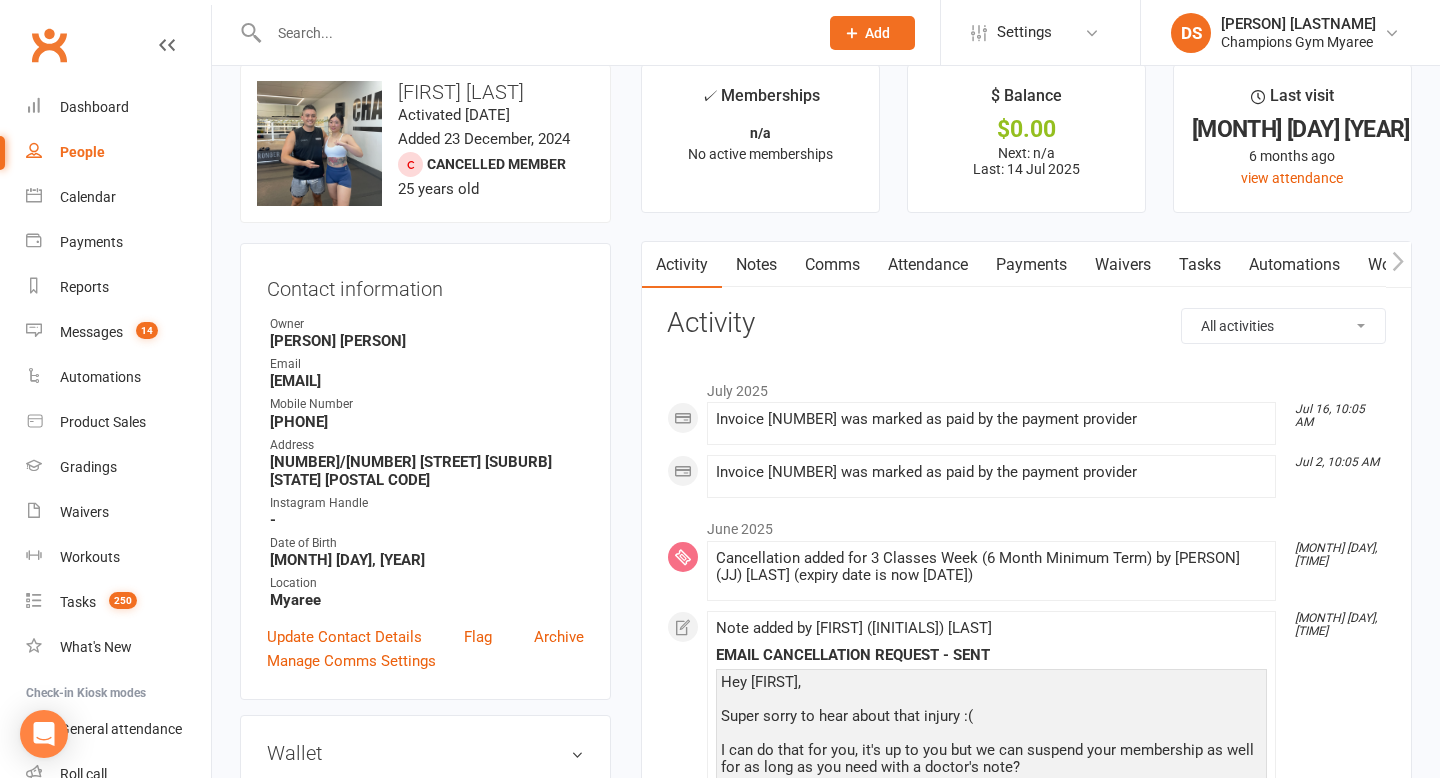scroll, scrollTop: 0, scrollLeft: 0, axis: both 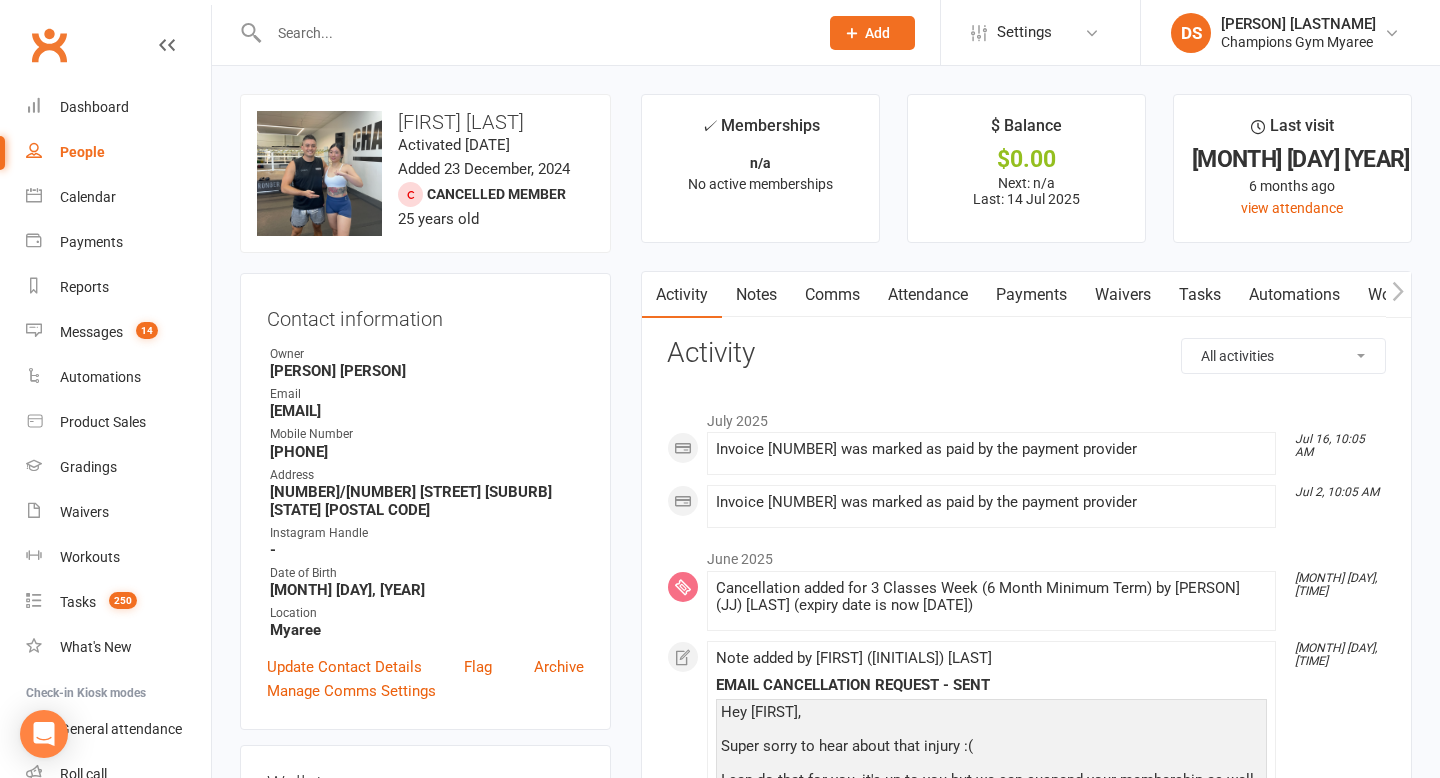 click on "upload photo change photo [FIRST] [LAST] Activated 27 December, 2024 Added 23 December, 2024   Cancelled member 25 years old  Contact information Owner   [FIRST] [LAST] Email  20tinalam@example.com
Mobile Number  [PHONE]
Address  102/8 [STREET], [CITY], [STATE] [ZIP]
Instagram Handle  -
Date of Birth  February 20, 2000
Location  [CITY]
Update Contact Details Flag Archive Manage Comms Settings
Wallet Credit card [FIRST] [LAST]  xxxx xxxx xxxx 8416  07/2026
Add / Edit Payment Method
COVID-19 Vaccination Status  edit Vaccination Status -
Most Recent Vaccination Date -
Membership  No active memberships found Show expired memberships Add new membership
Suspensions  No active suspensions found. Add new suspension
Member Portal Login Details  URL:  https://app.clubworx.com/... Copy PIN:  5946 Enabled:
Send Member Details
Emergency Contact Details  edit Email / SMS Subscriptions  edit Family Members  Family Member Contact  edit Body Composition  edit Fitness Goals  edit Assigned Coach  edit edit edit" at bounding box center [425, 1384] 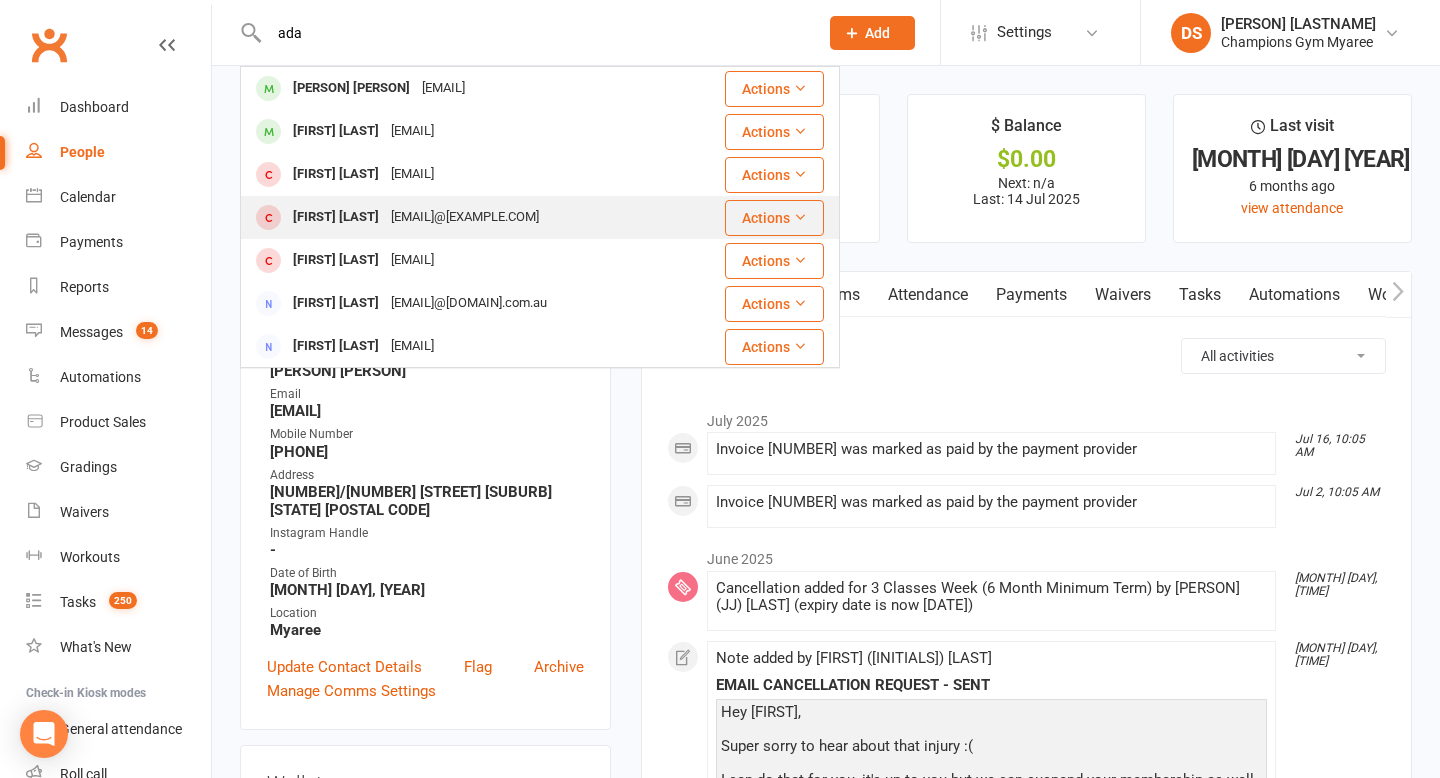 type on "ada" 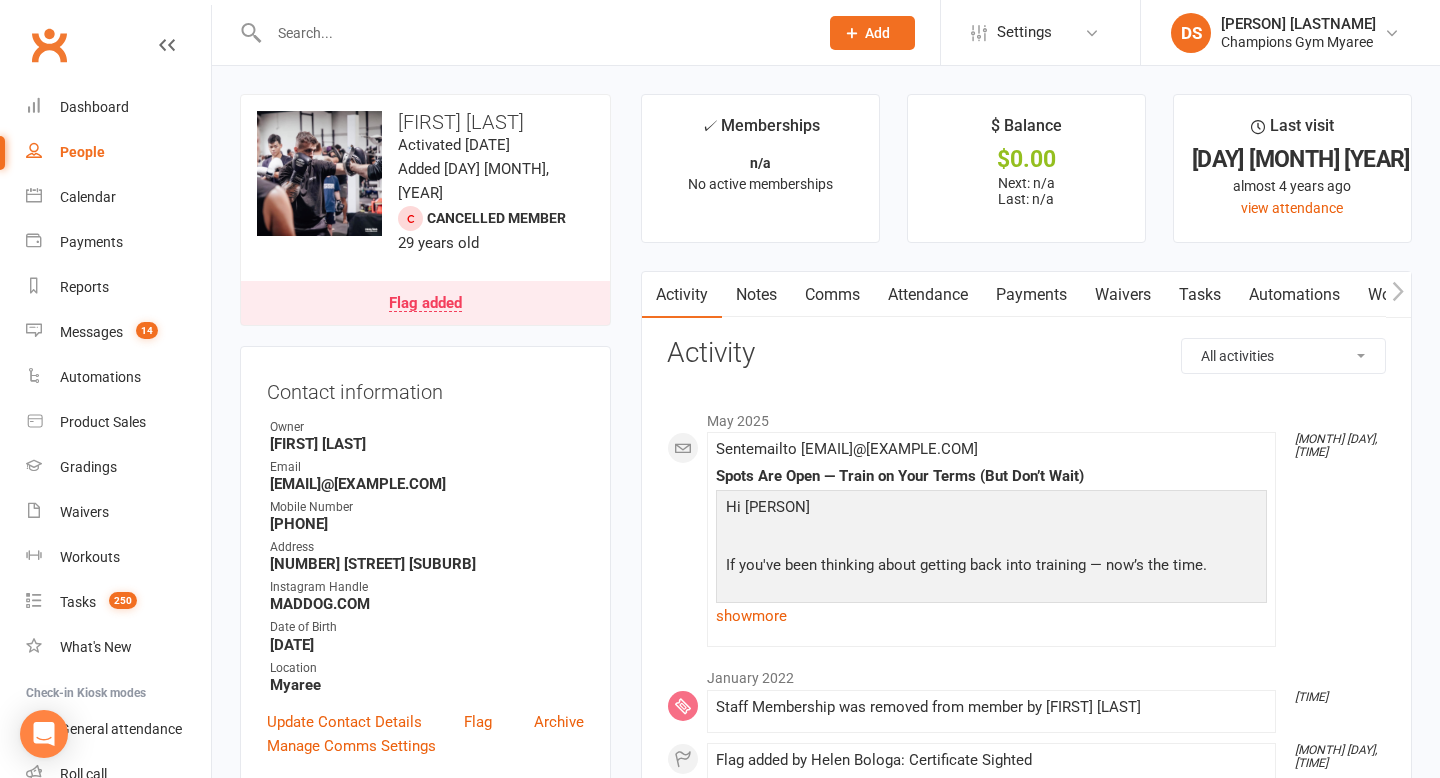 click at bounding box center (533, 33) 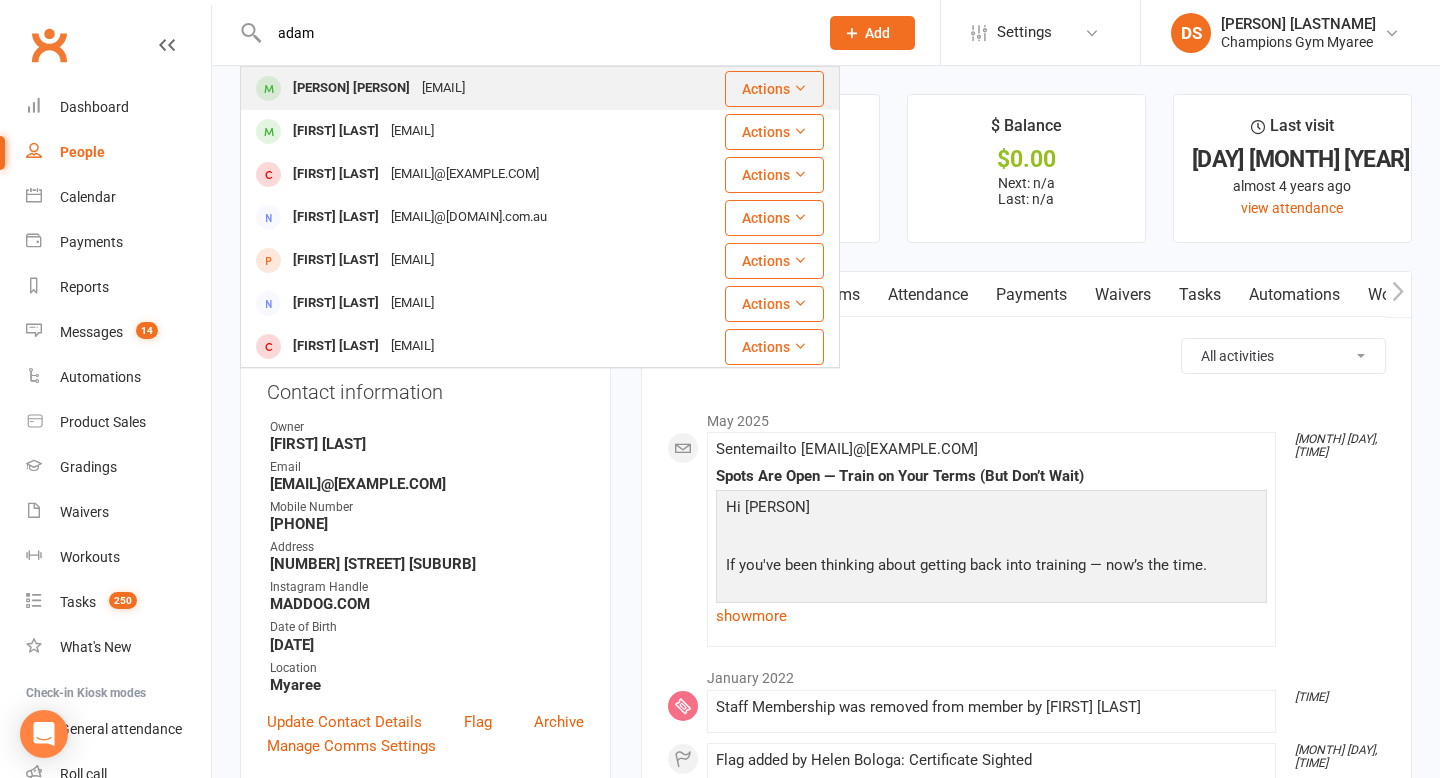 type on "adam" 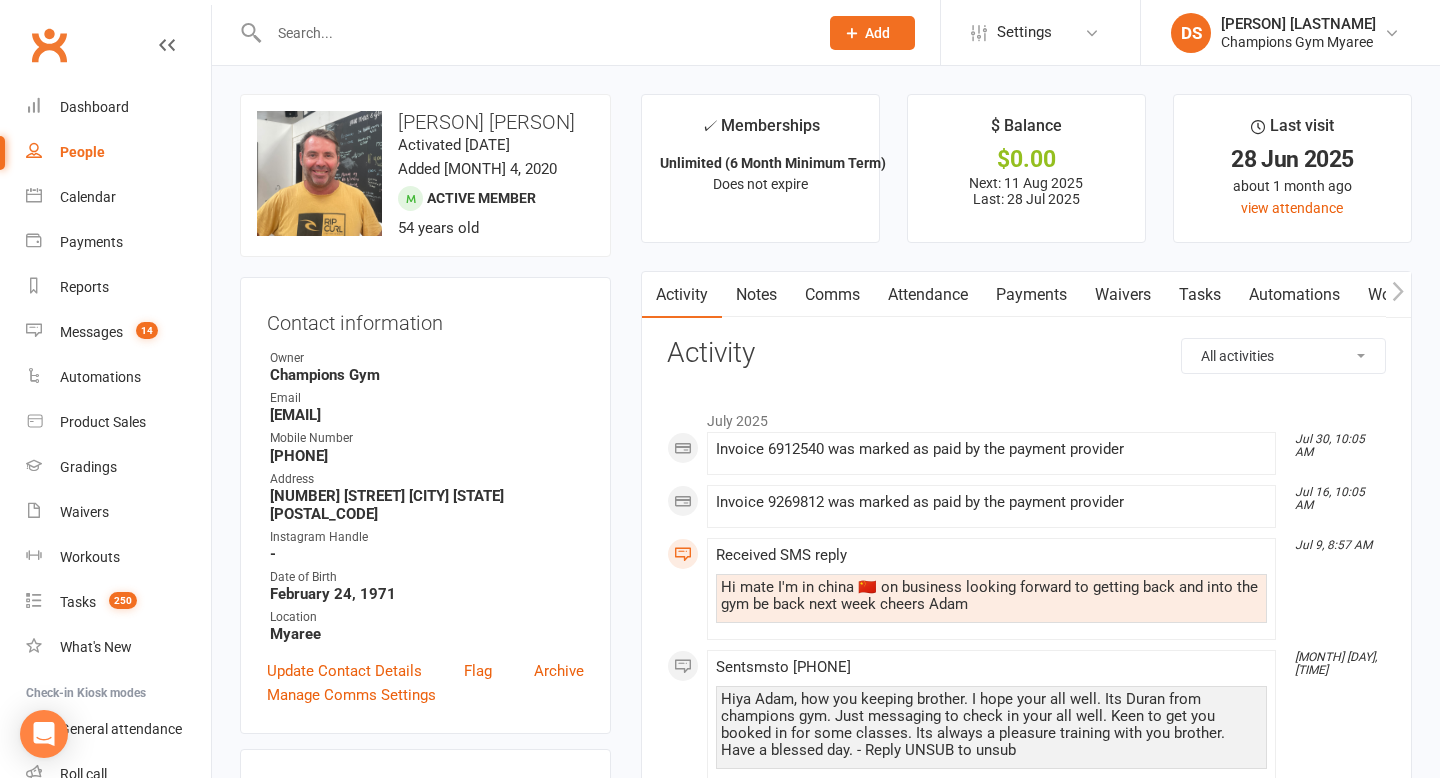 click on "Notes" at bounding box center (756, 295) 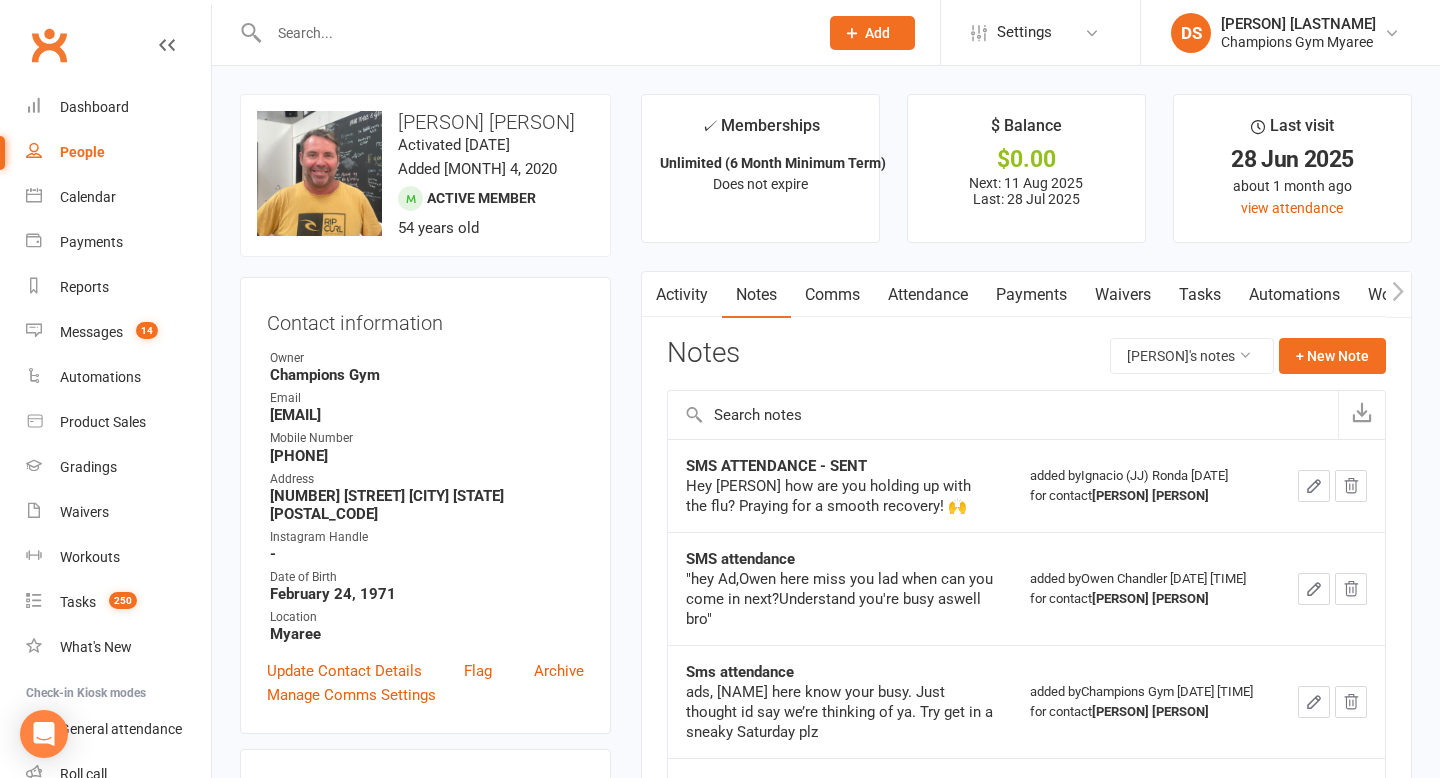 click at bounding box center (533, 33) 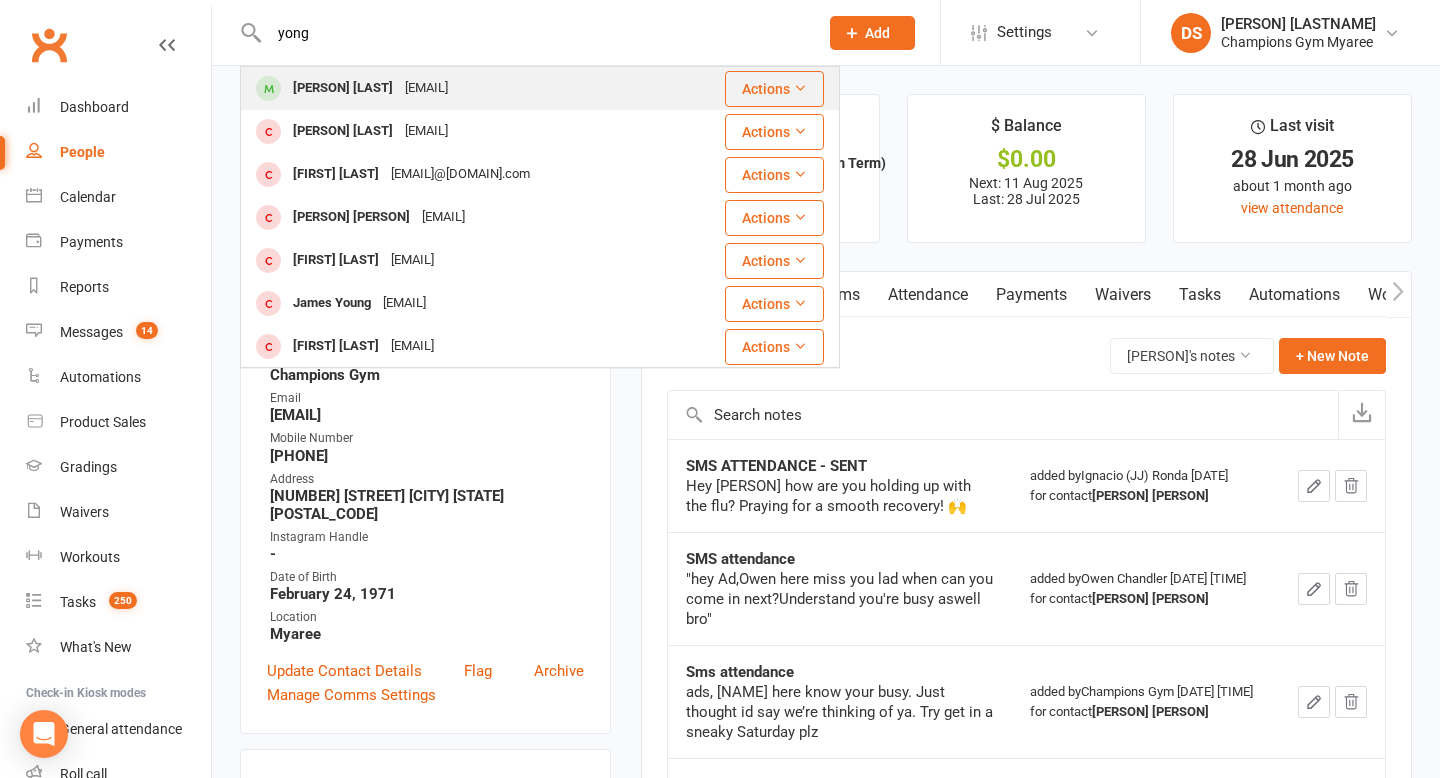 type on "yong" 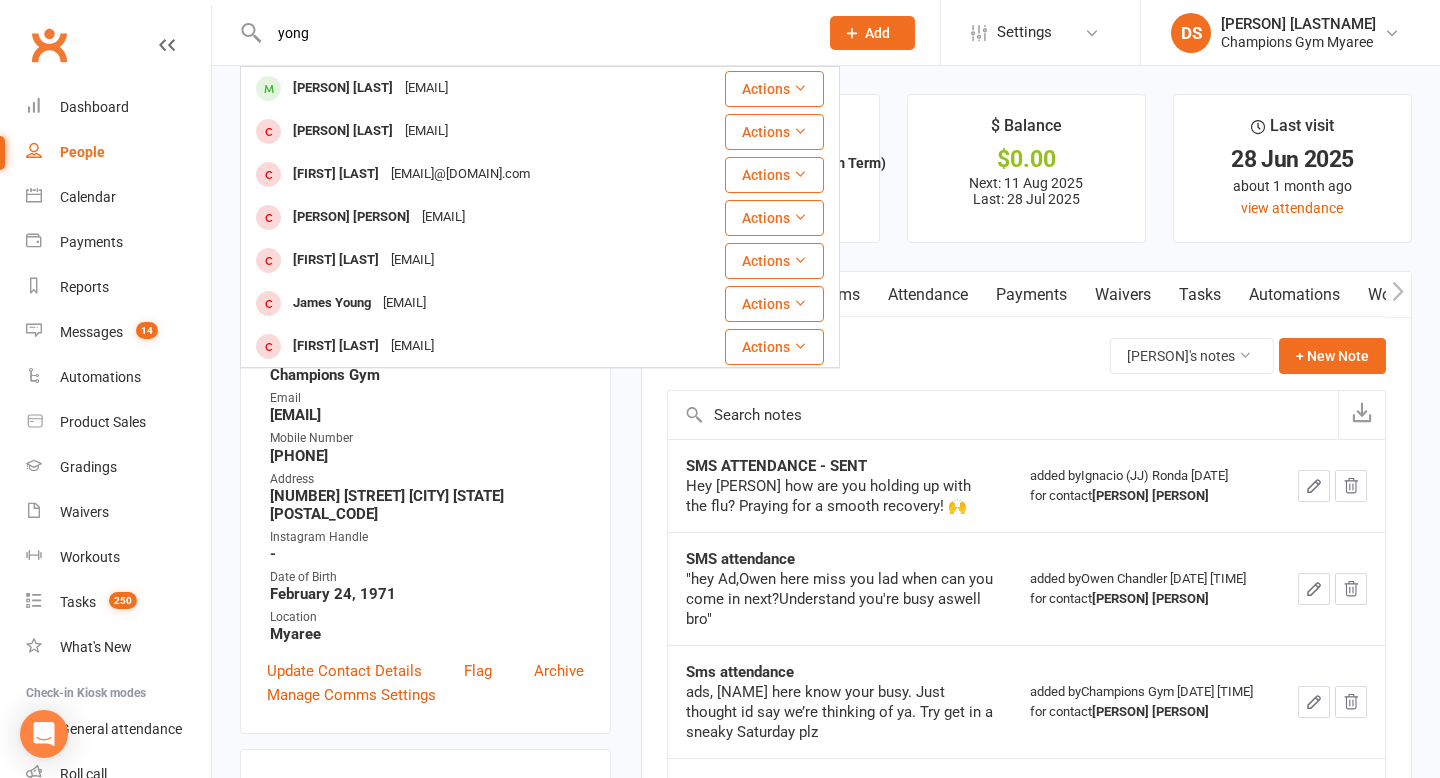 type 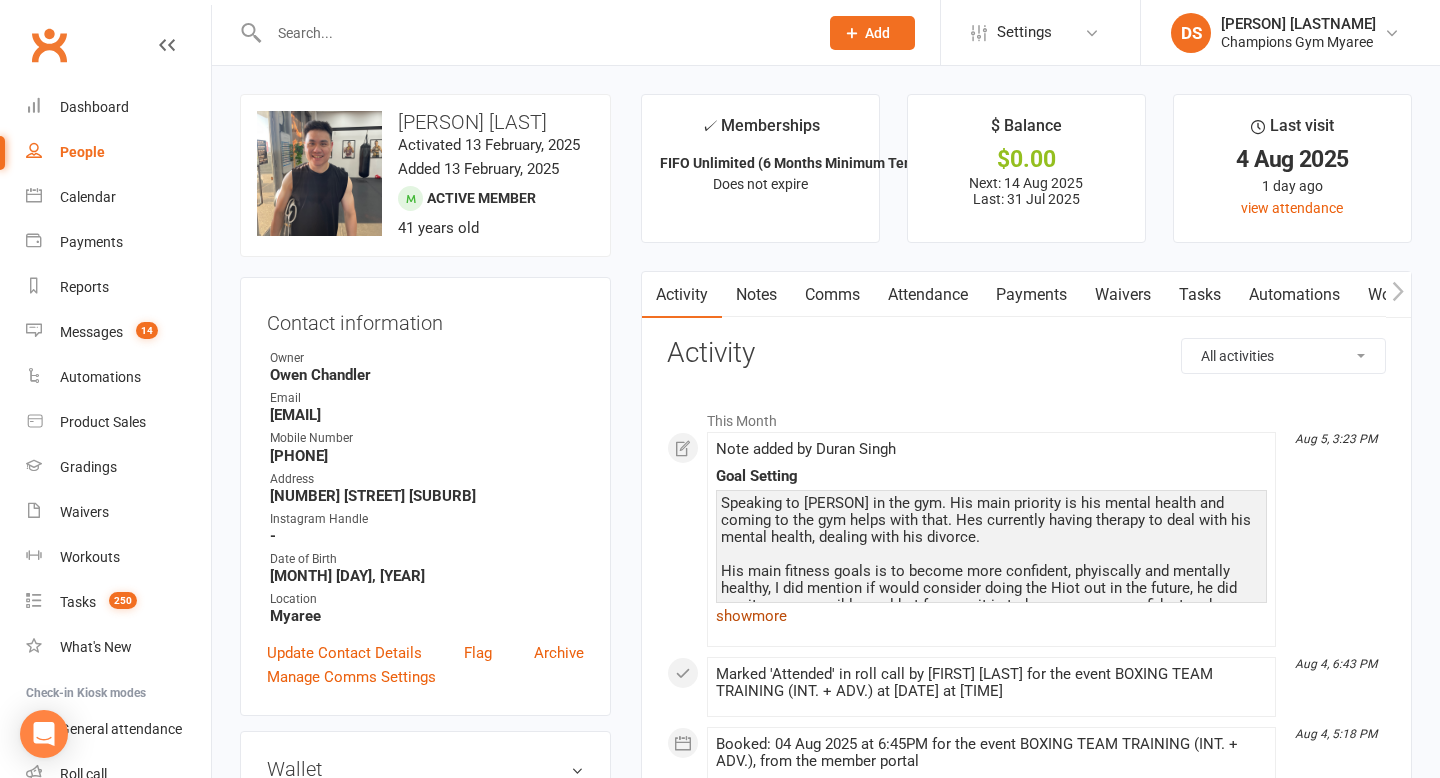 click on "show  more" at bounding box center (991, 616) 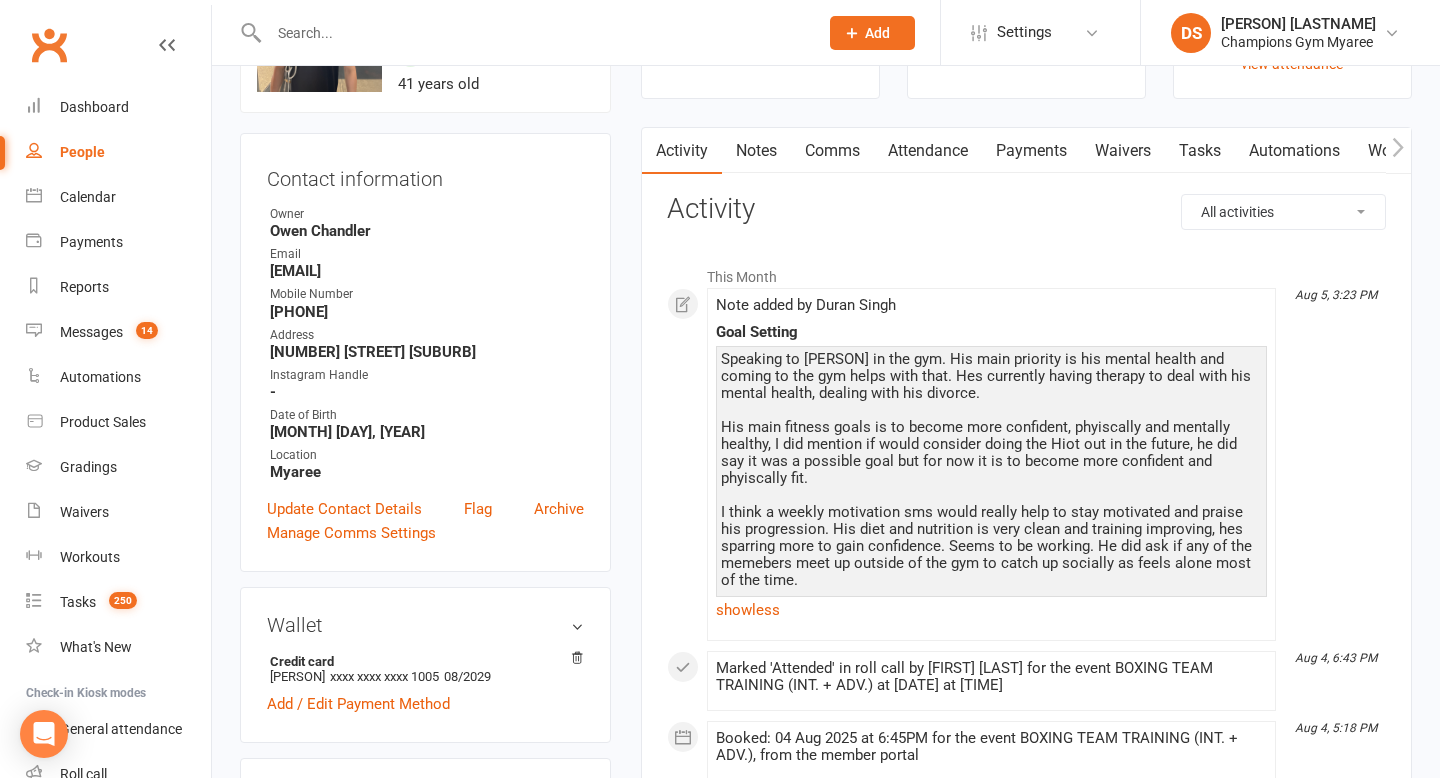 scroll, scrollTop: 146, scrollLeft: 0, axis: vertical 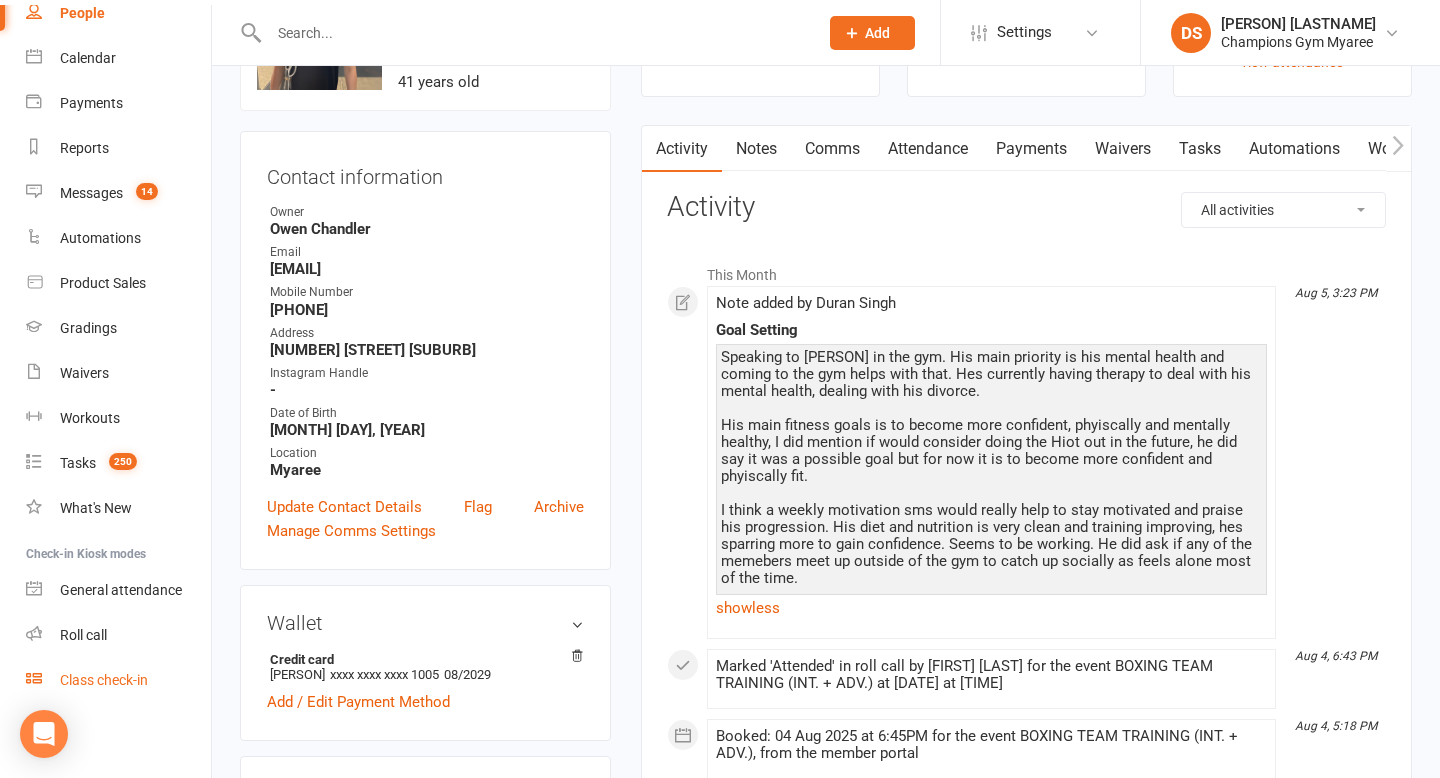 click on "Class check-in" at bounding box center [104, 680] 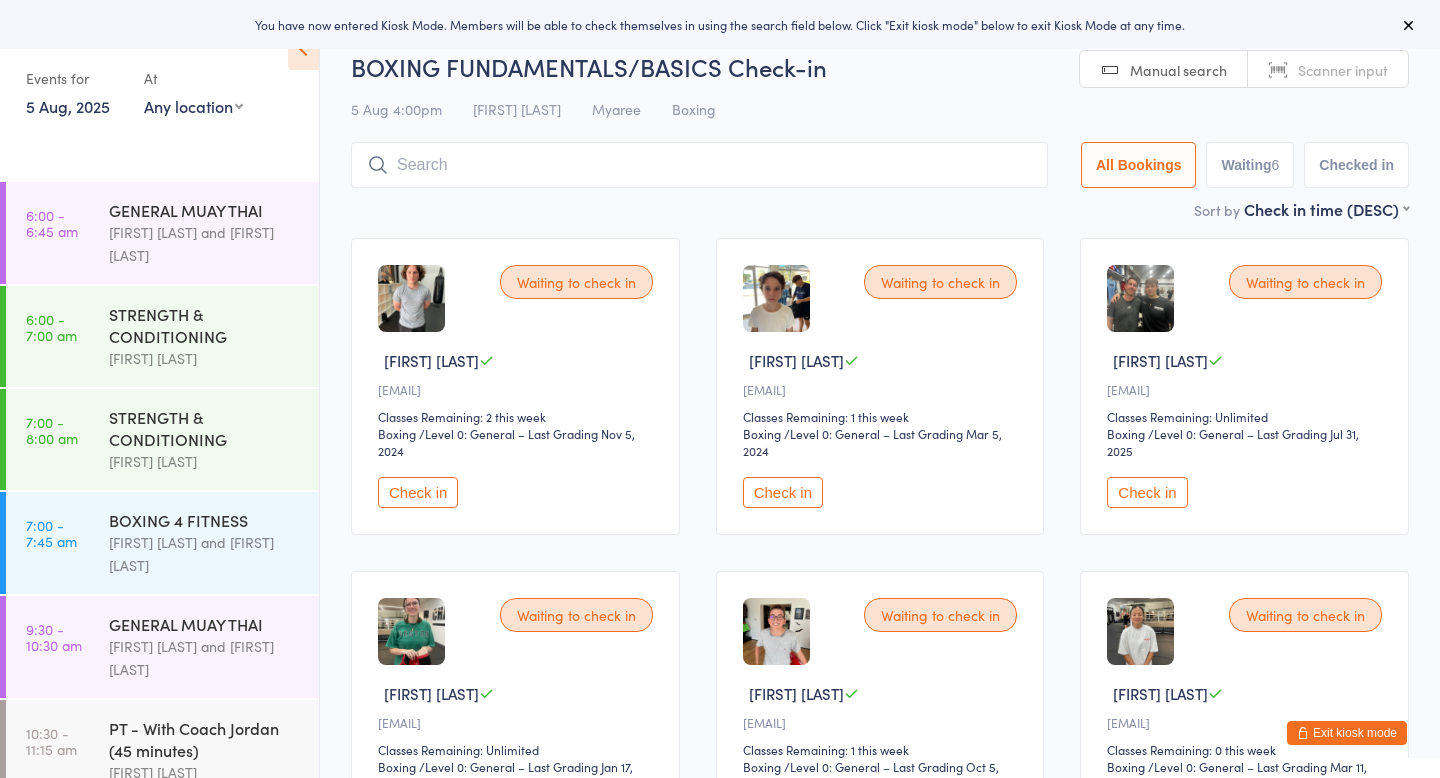 scroll, scrollTop: 0, scrollLeft: 0, axis: both 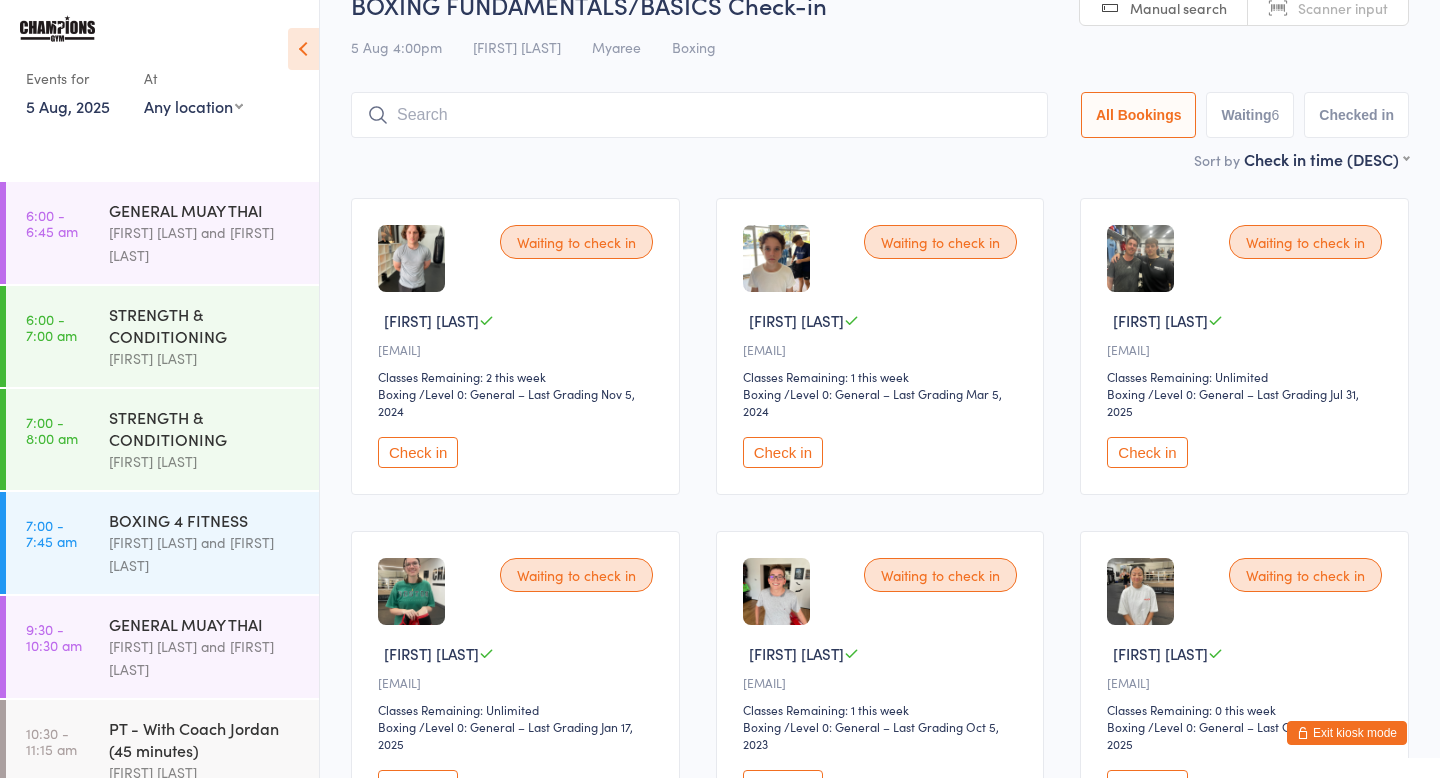 click on "Check in" at bounding box center (1147, 452) 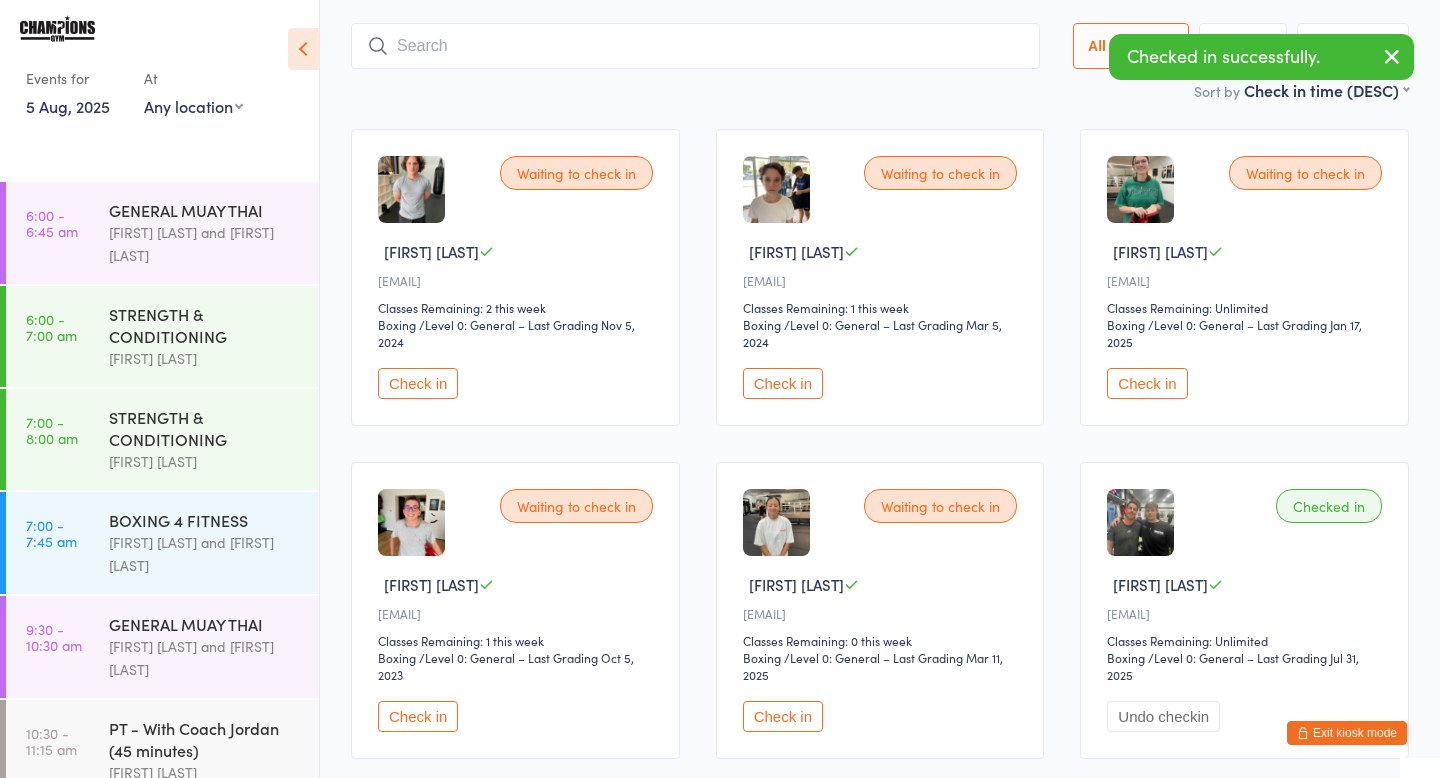 scroll, scrollTop: 105, scrollLeft: 0, axis: vertical 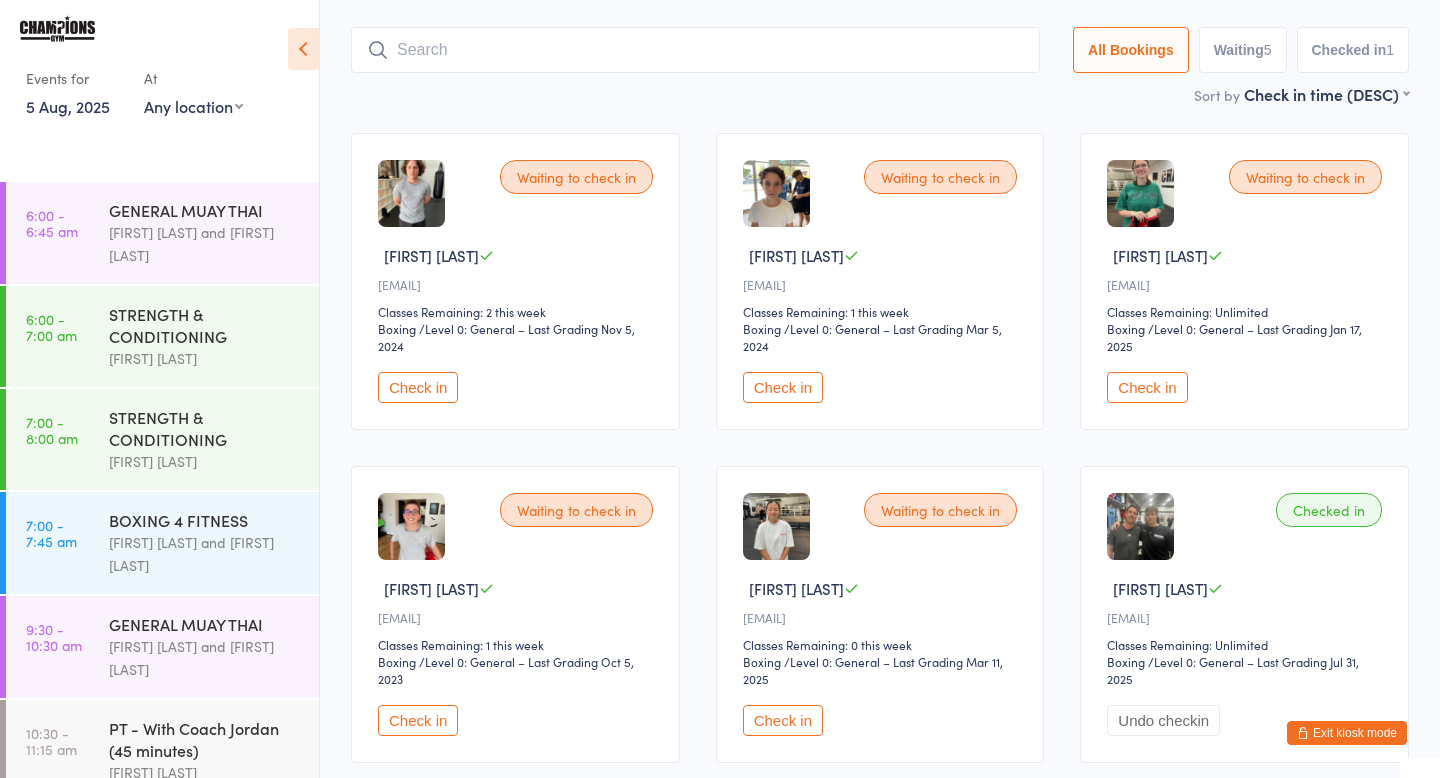 click on "Check in" at bounding box center (418, 720) 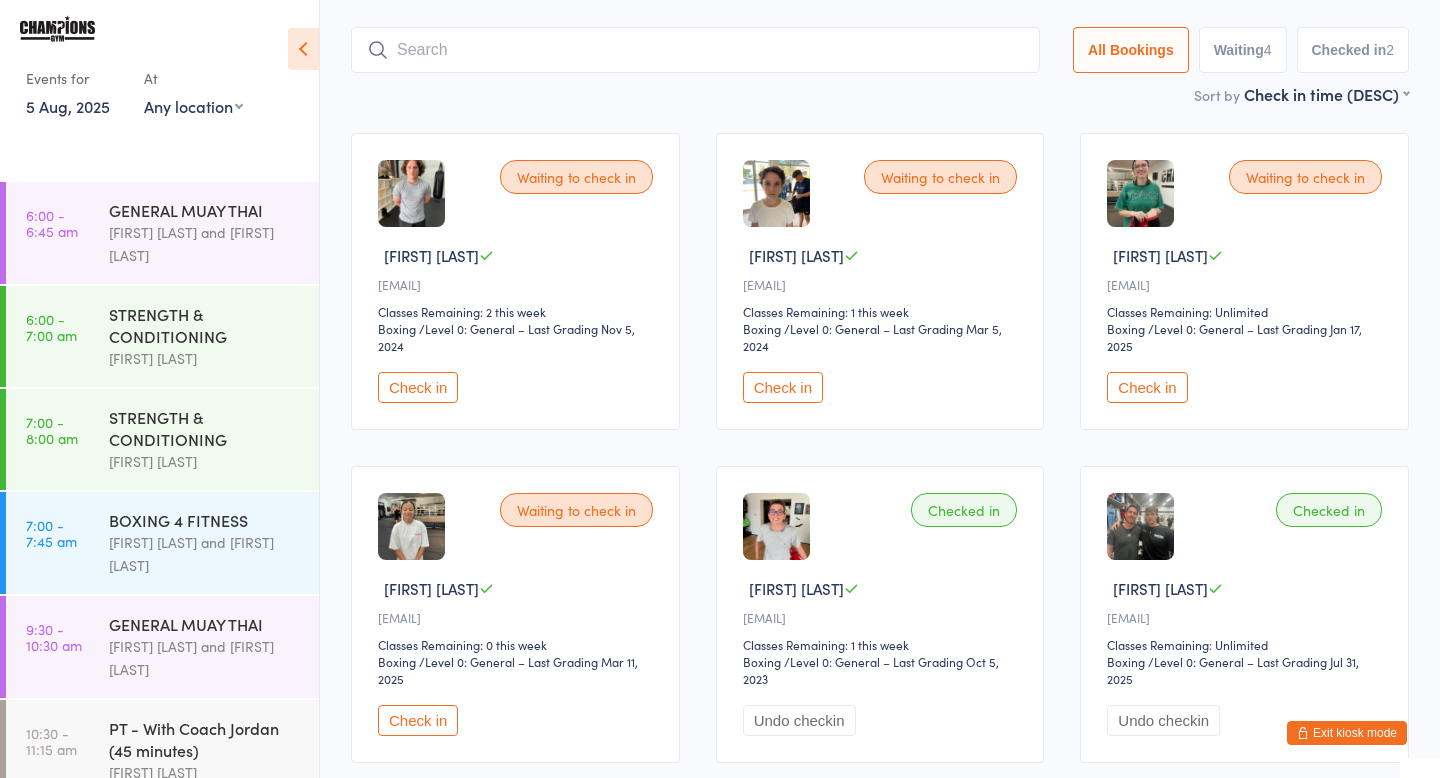 click on "Check in" at bounding box center (418, 387) 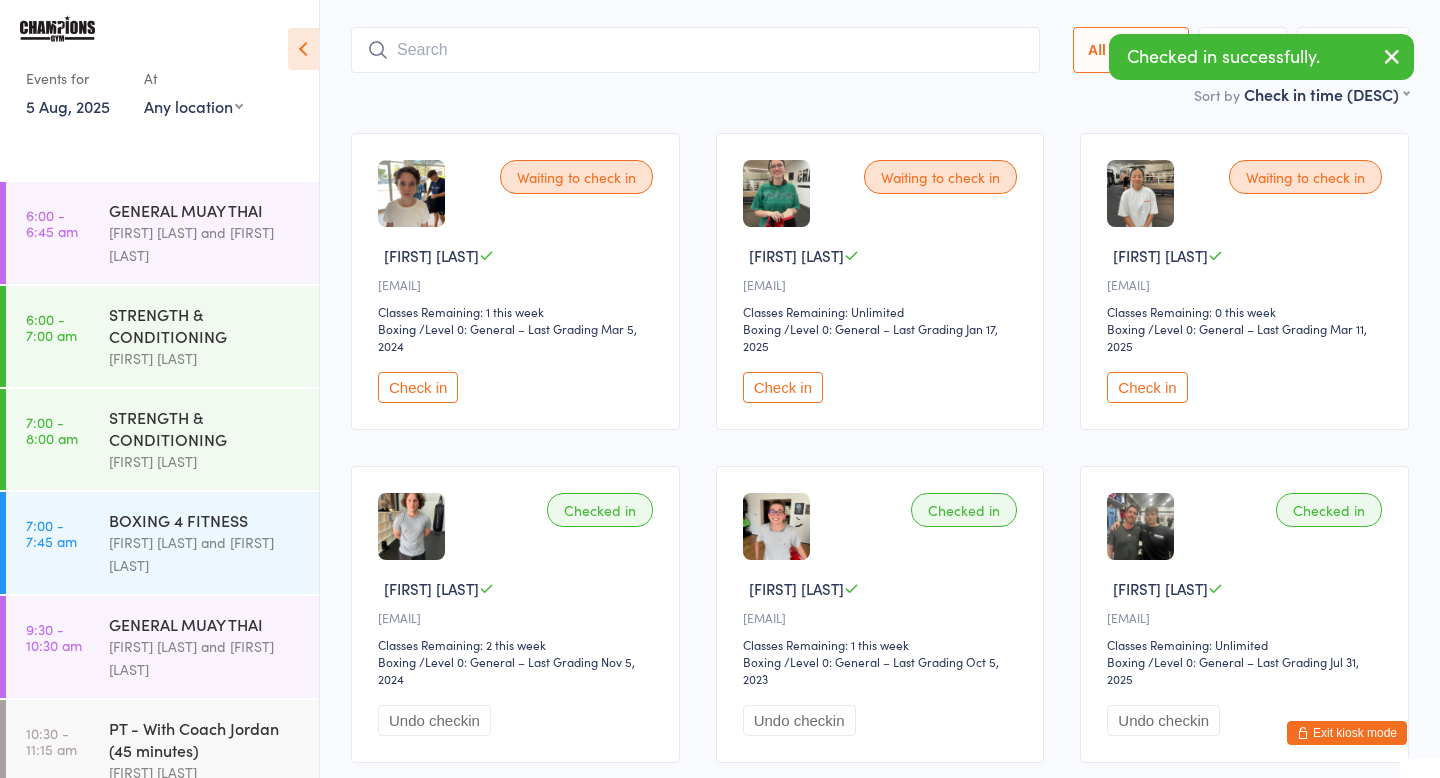 click on "Check in" at bounding box center (418, 387) 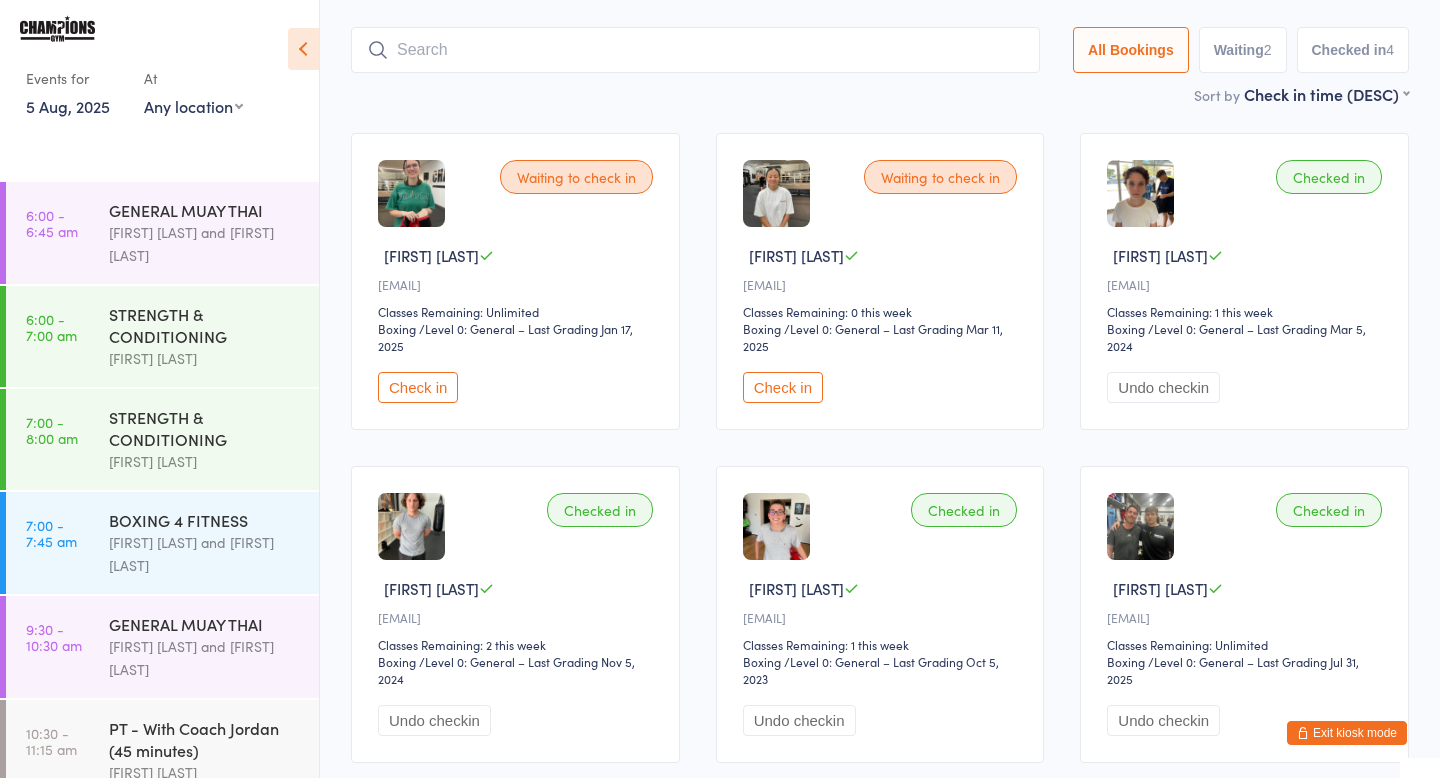 click on "Check in" at bounding box center [783, 387] 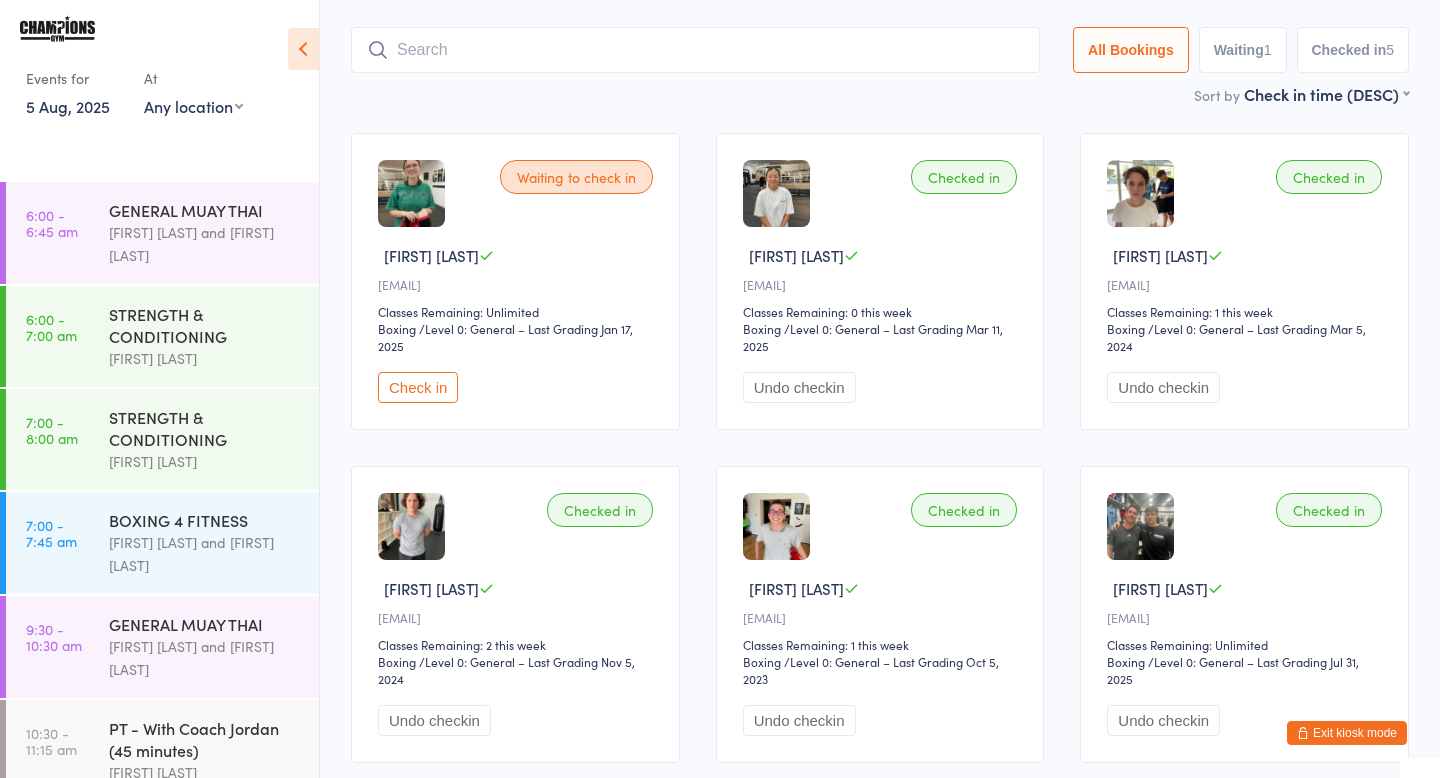 click on "Check in" at bounding box center (418, 387) 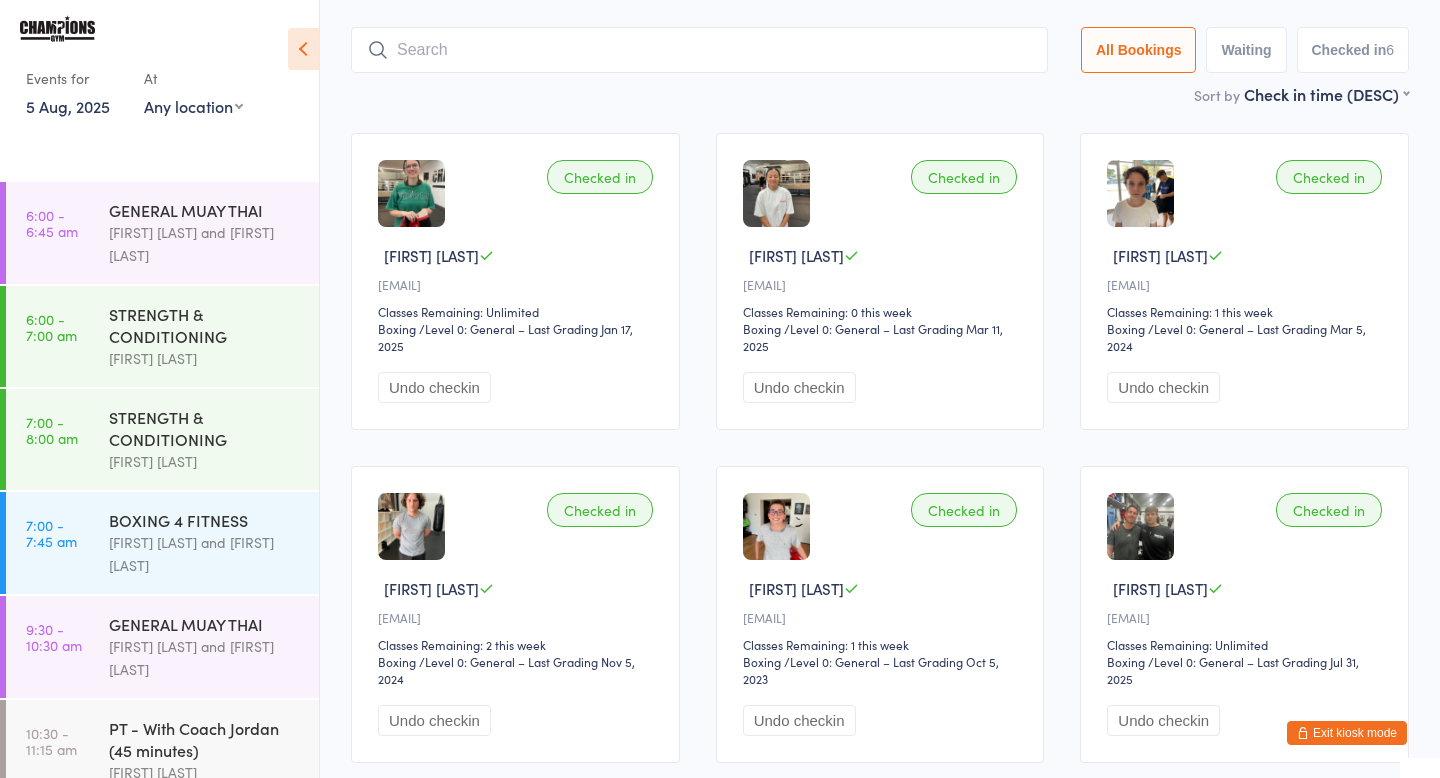 click at bounding box center [699, 50] 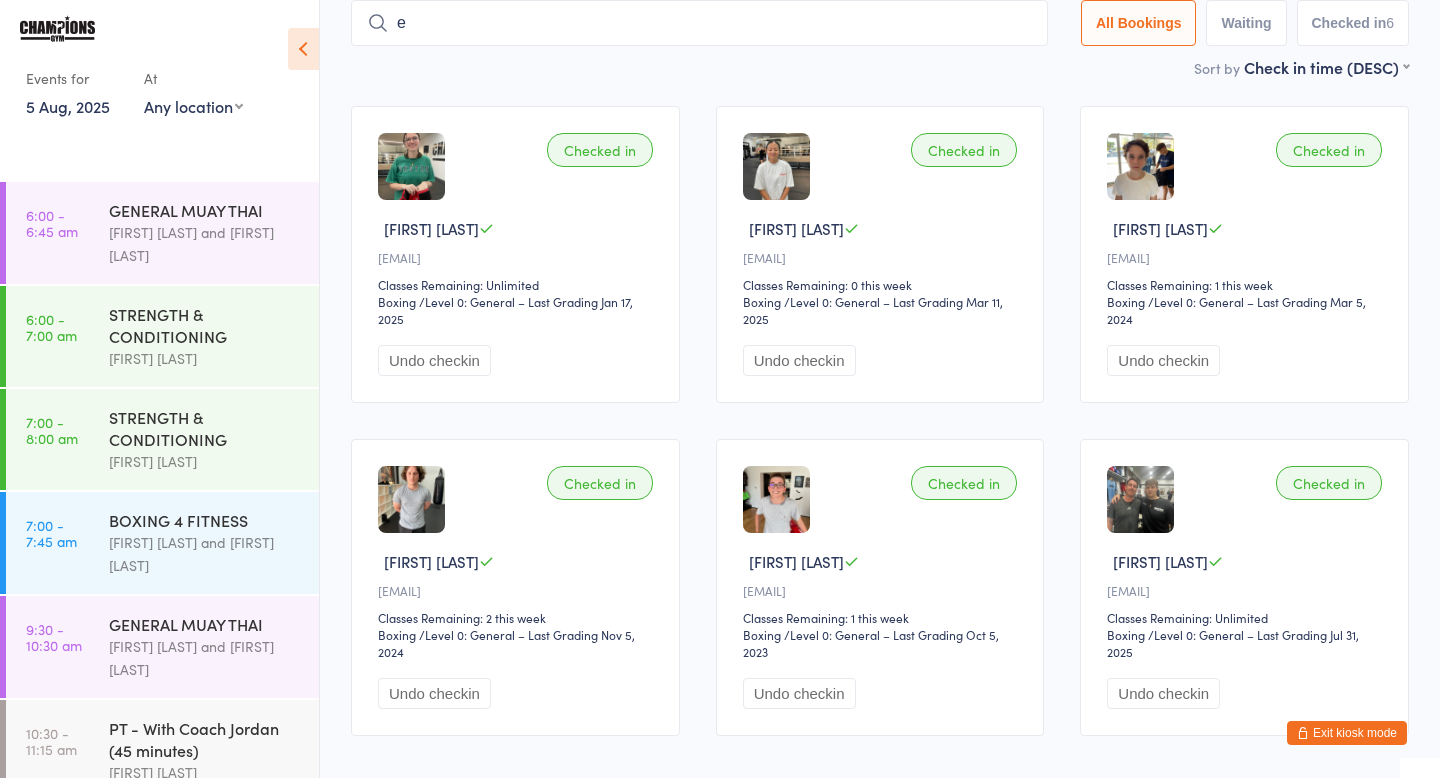 scroll, scrollTop: 133, scrollLeft: 0, axis: vertical 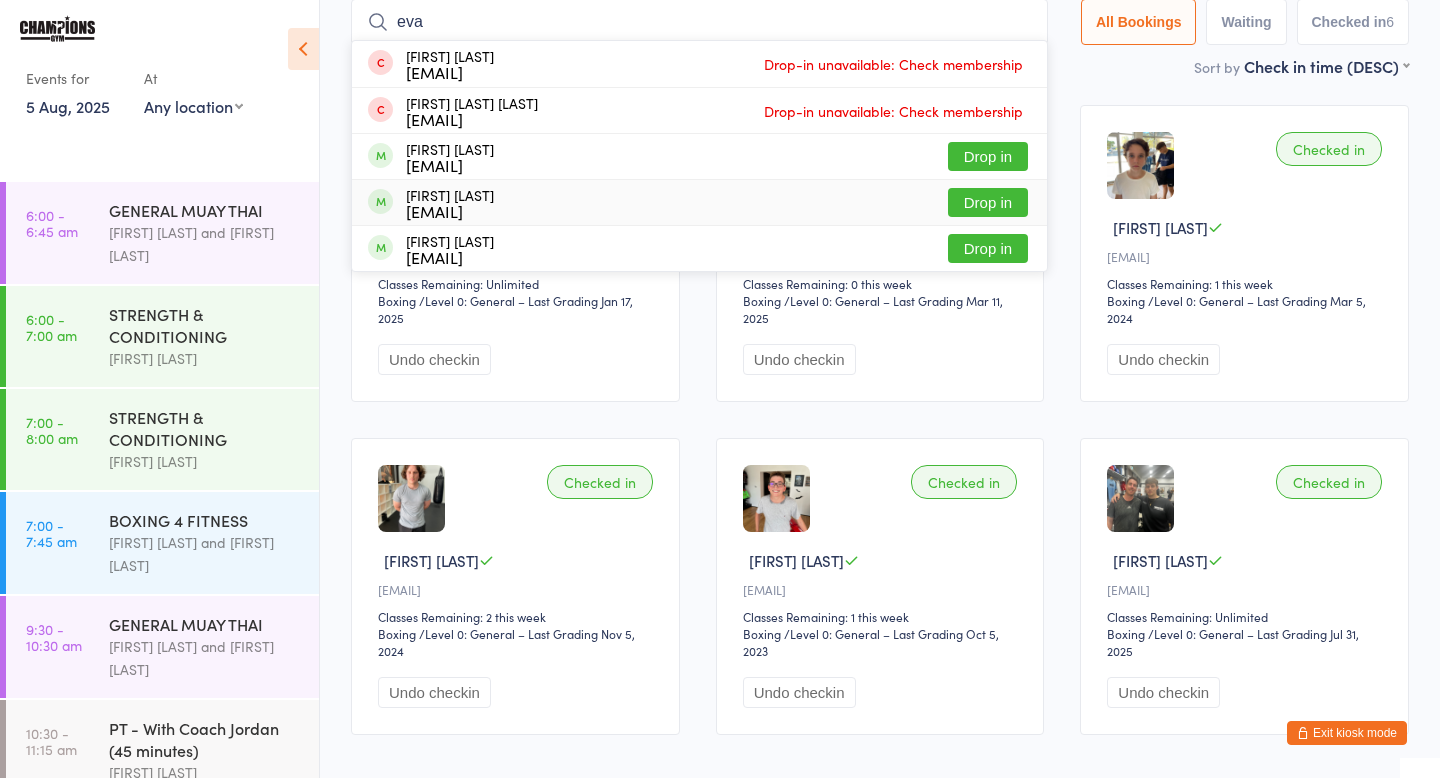 type on "eva" 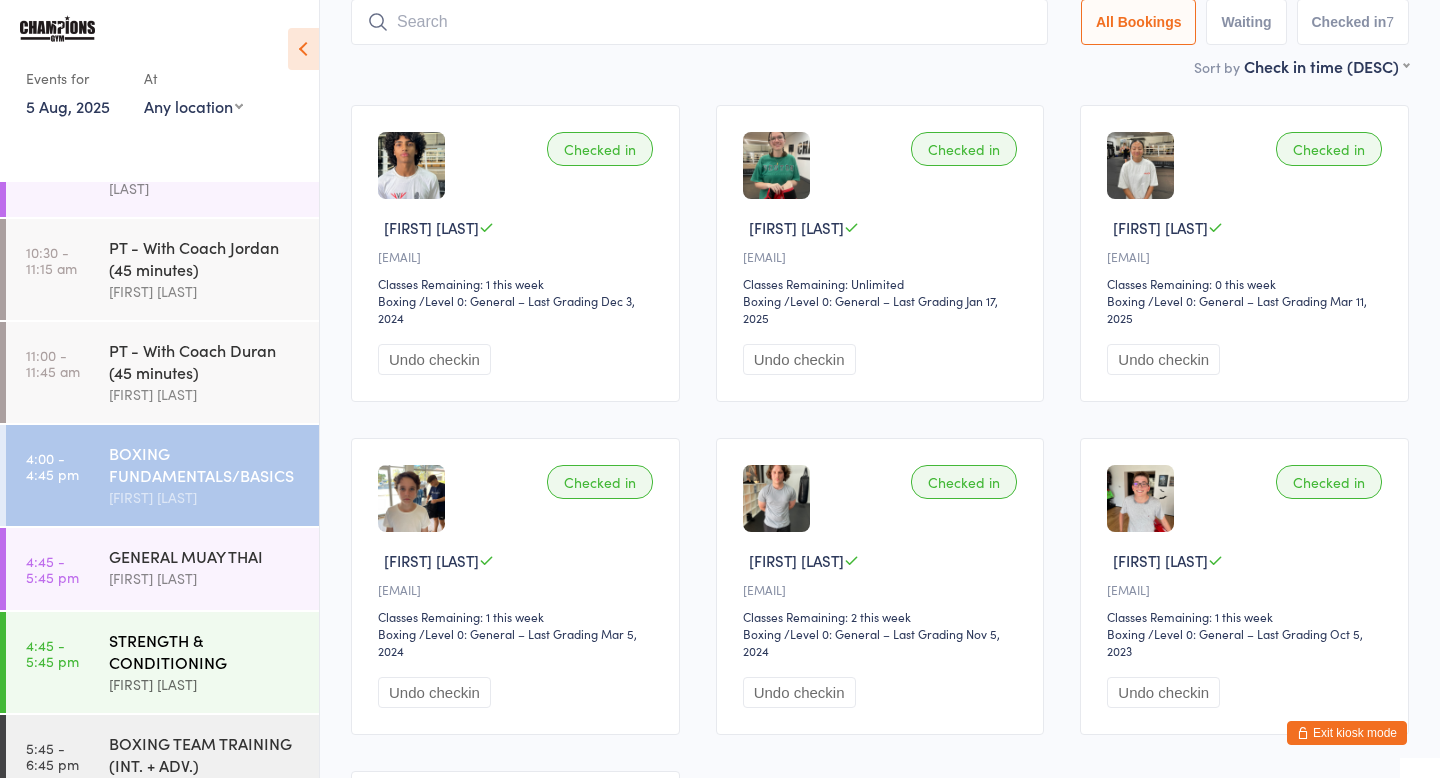 scroll, scrollTop: 485, scrollLeft: 0, axis: vertical 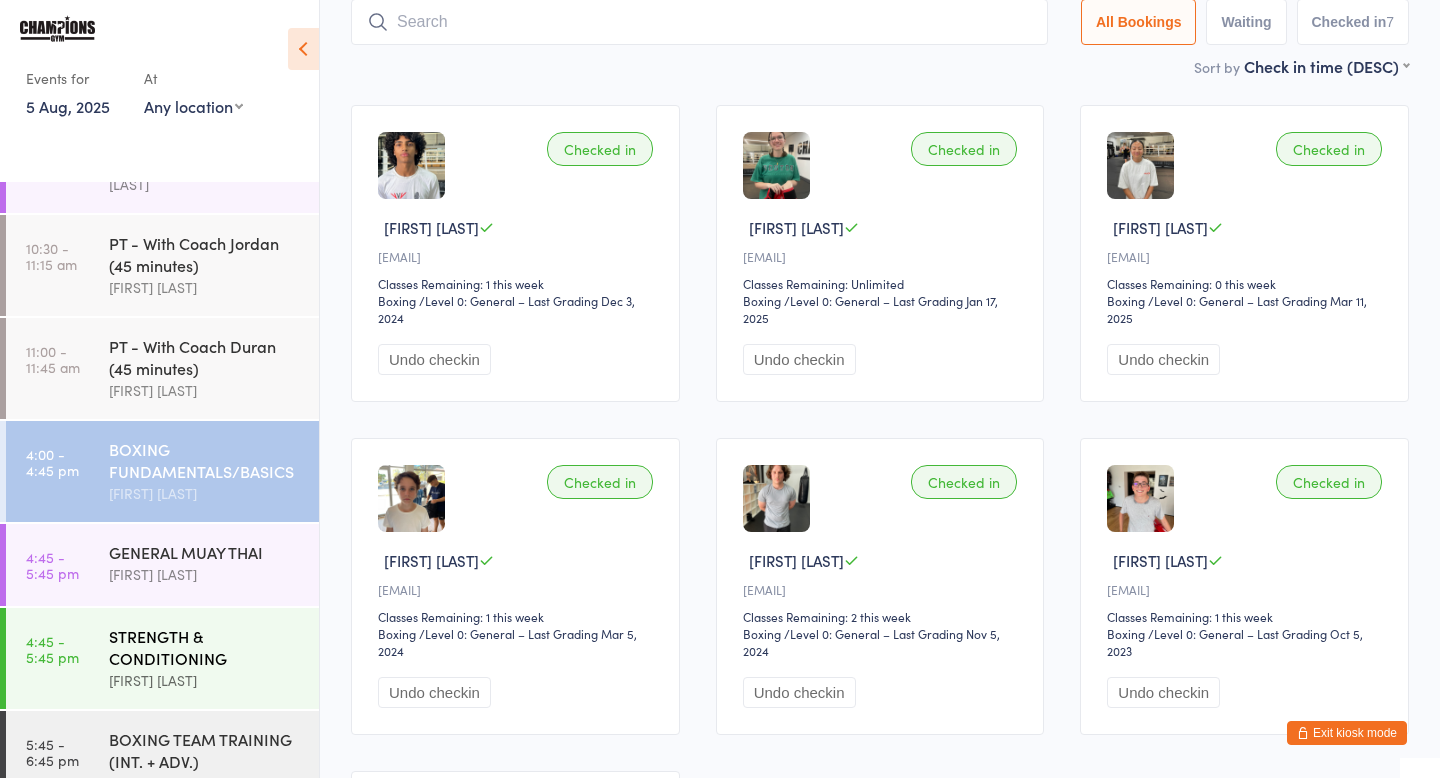 click on "STRENGTH & CONDITIONING [FIRST] [LAST]" at bounding box center (214, 658) 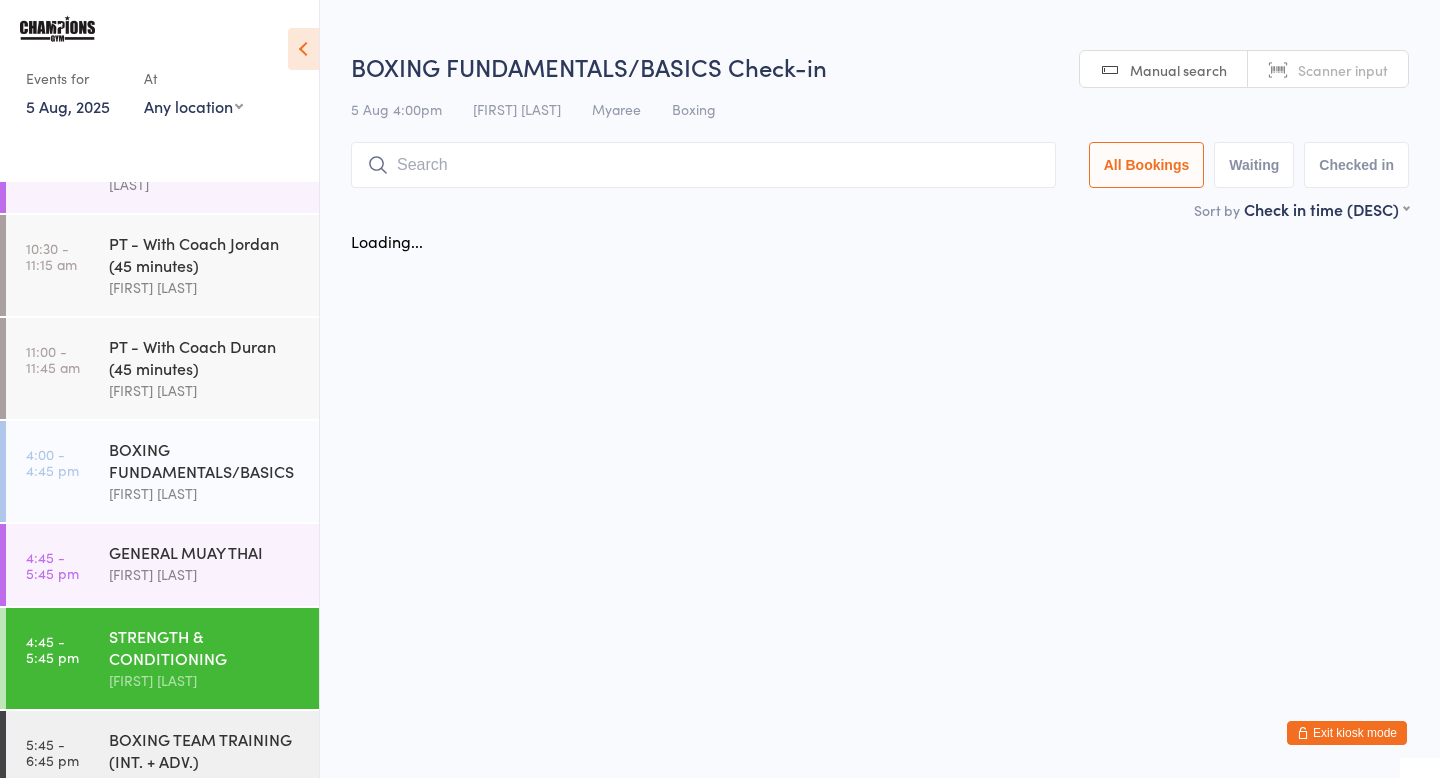 scroll, scrollTop: 0, scrollLeft: 0, axis: both 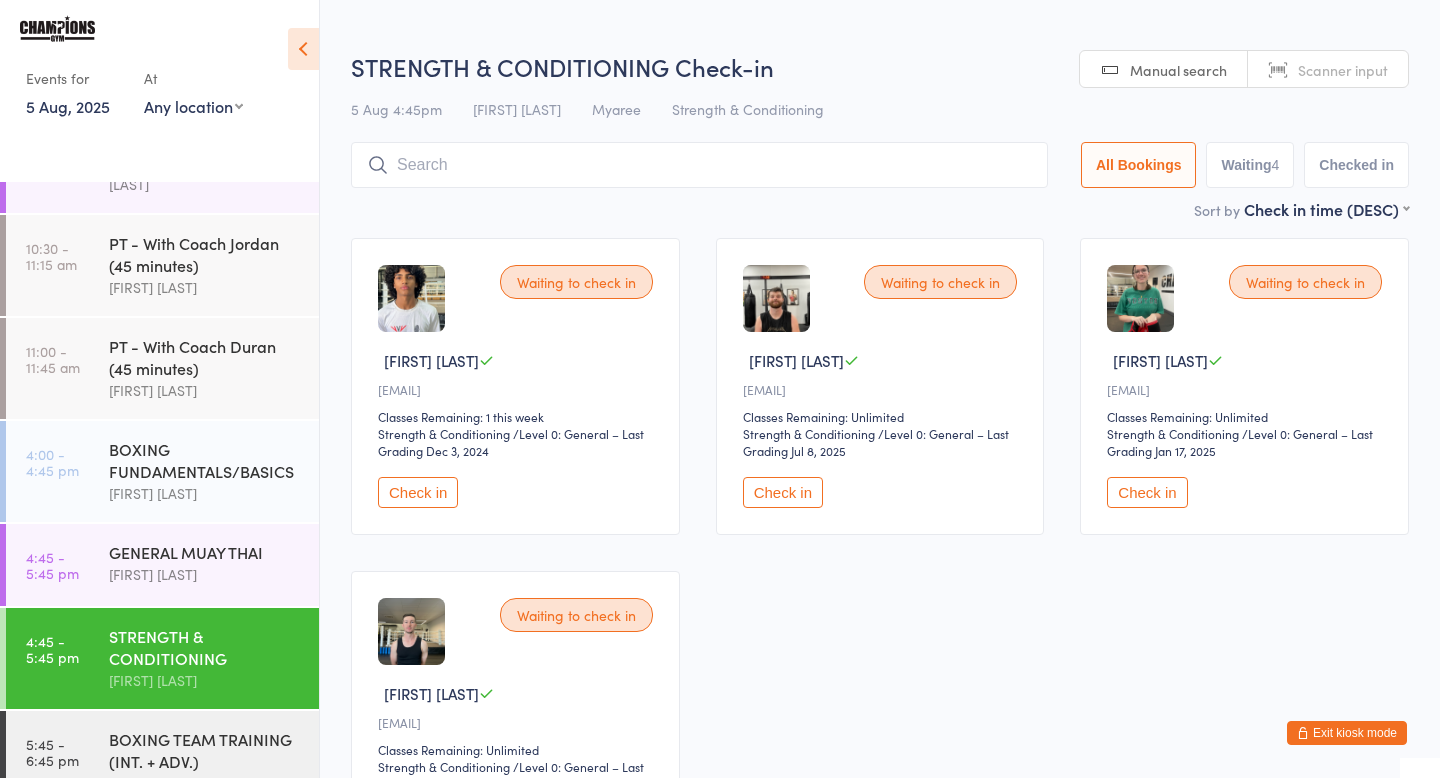 click on "Check in" at bounding box center [418, 492] 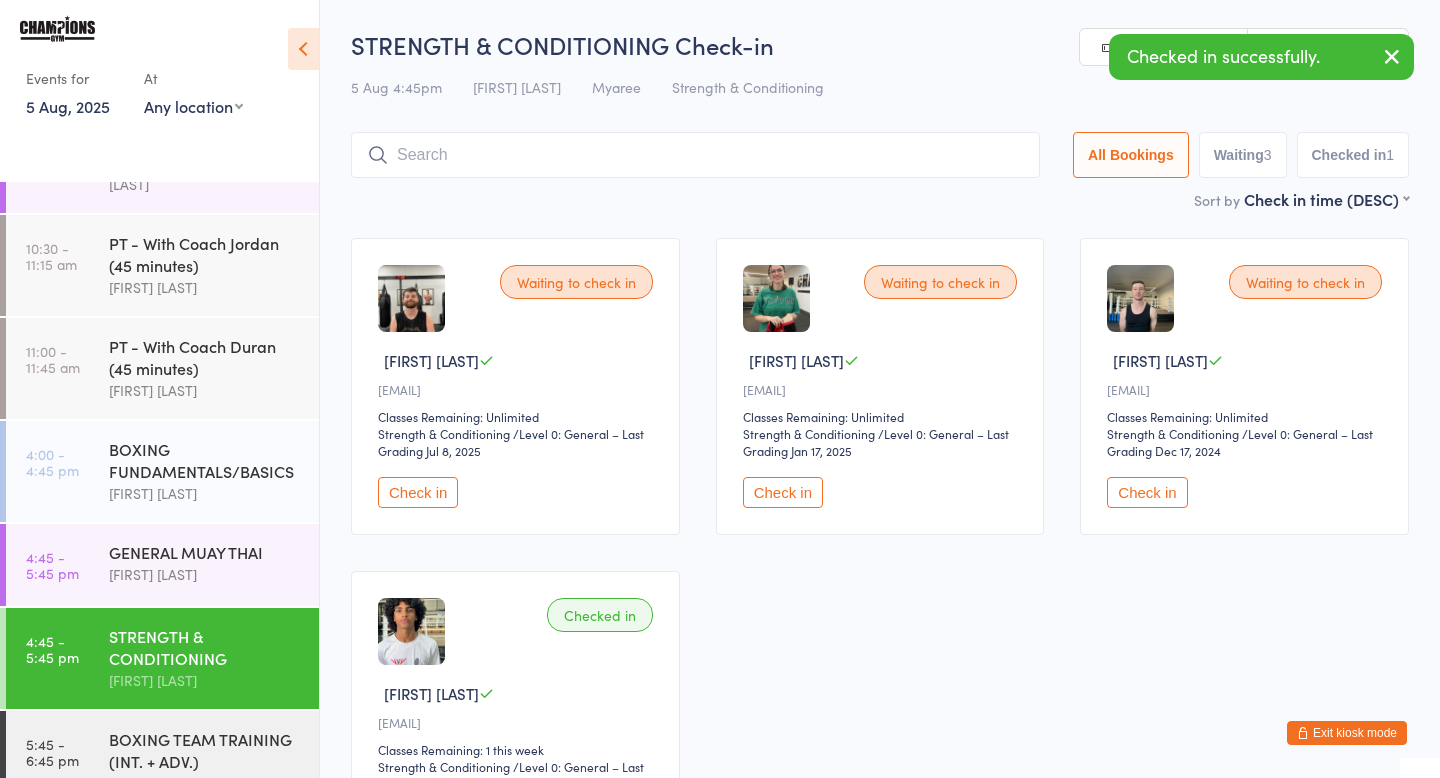 click on "Waiting to check in [FIRST] [LAST] [EMAIL] Classes Remaining: Unlimited Strength & Conditioning Strength & Conditioning / Level 0: General – Last Grading Jan 17, 2025 Check in" at bounding box center (880, 386) 